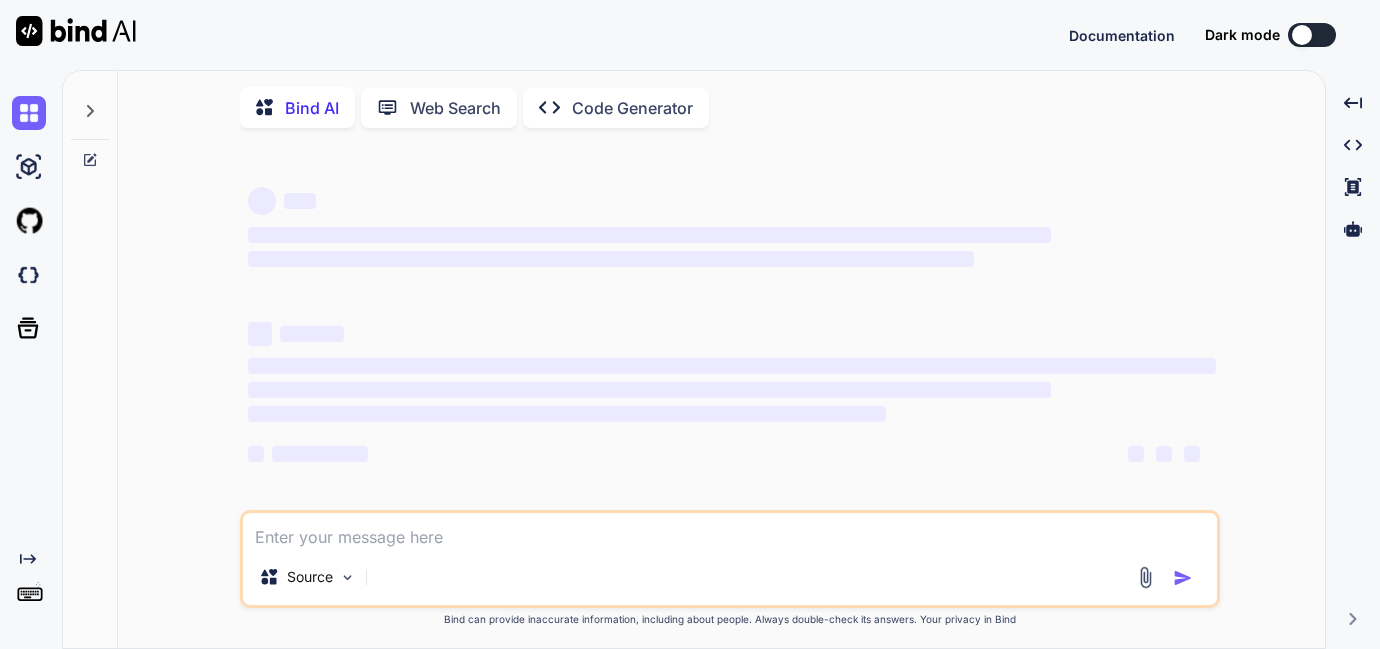 scroll, scrollTop: 0, scrollLeft: 0, axis: both 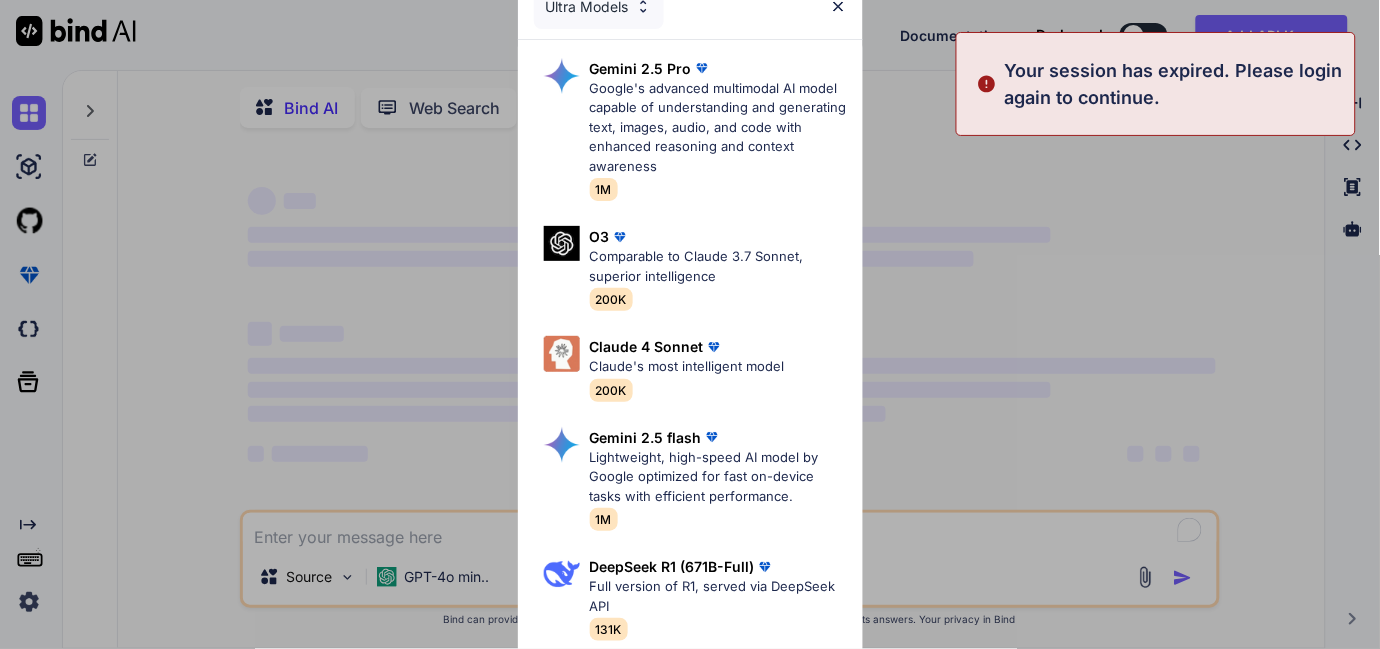 click on "Ultra Models" at bounding box center [690, 7] 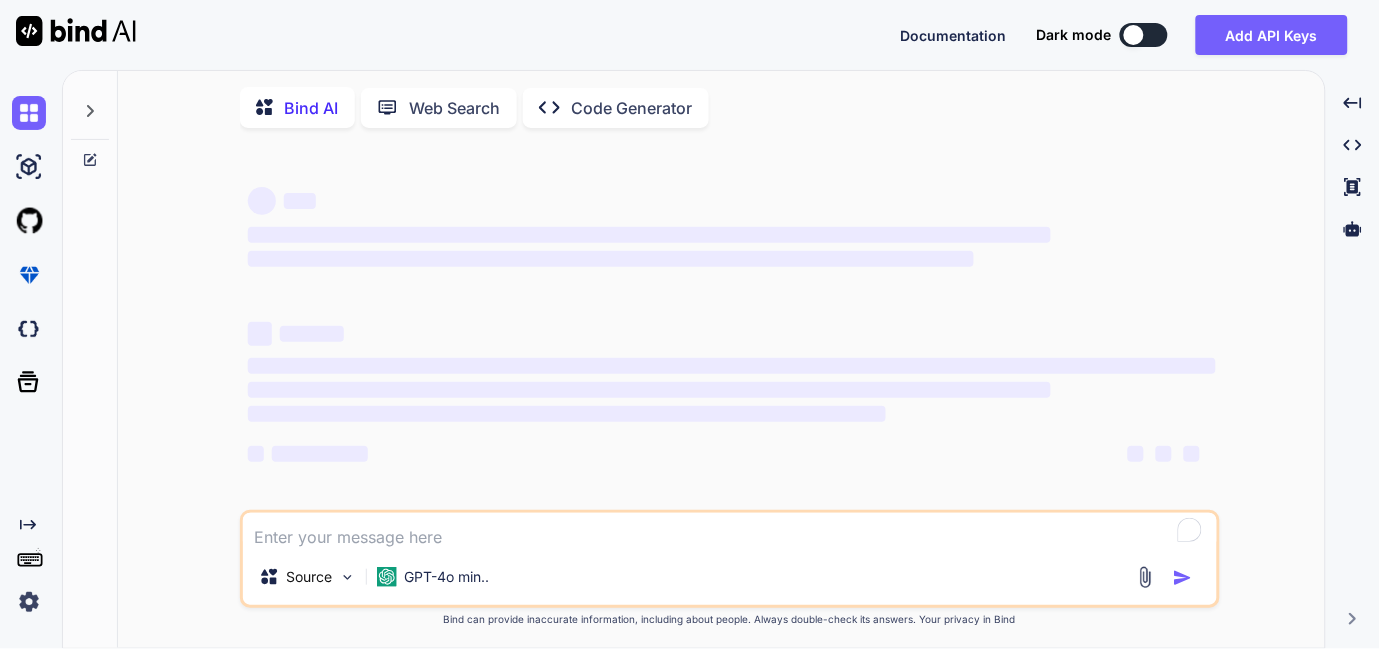 click on "‌ ‌" at bounding box center (732, 199) 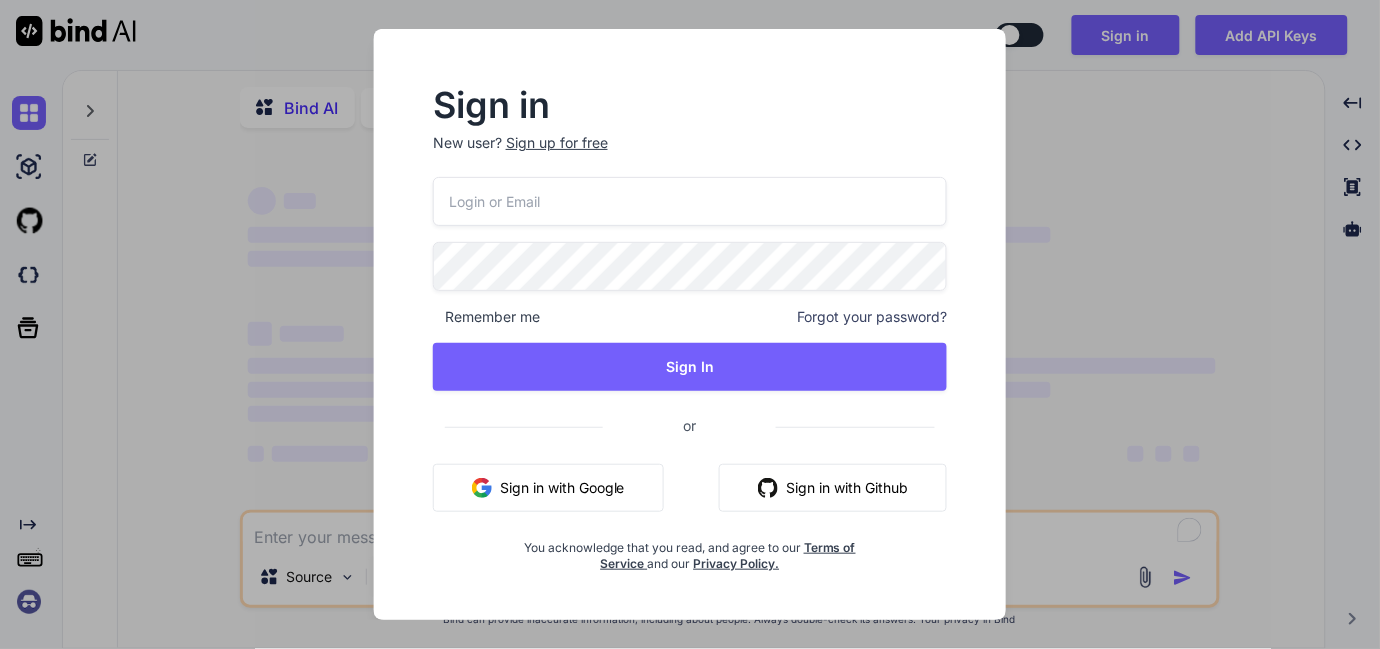 click on "Sign in with Google" at bounding box center [548, 488] 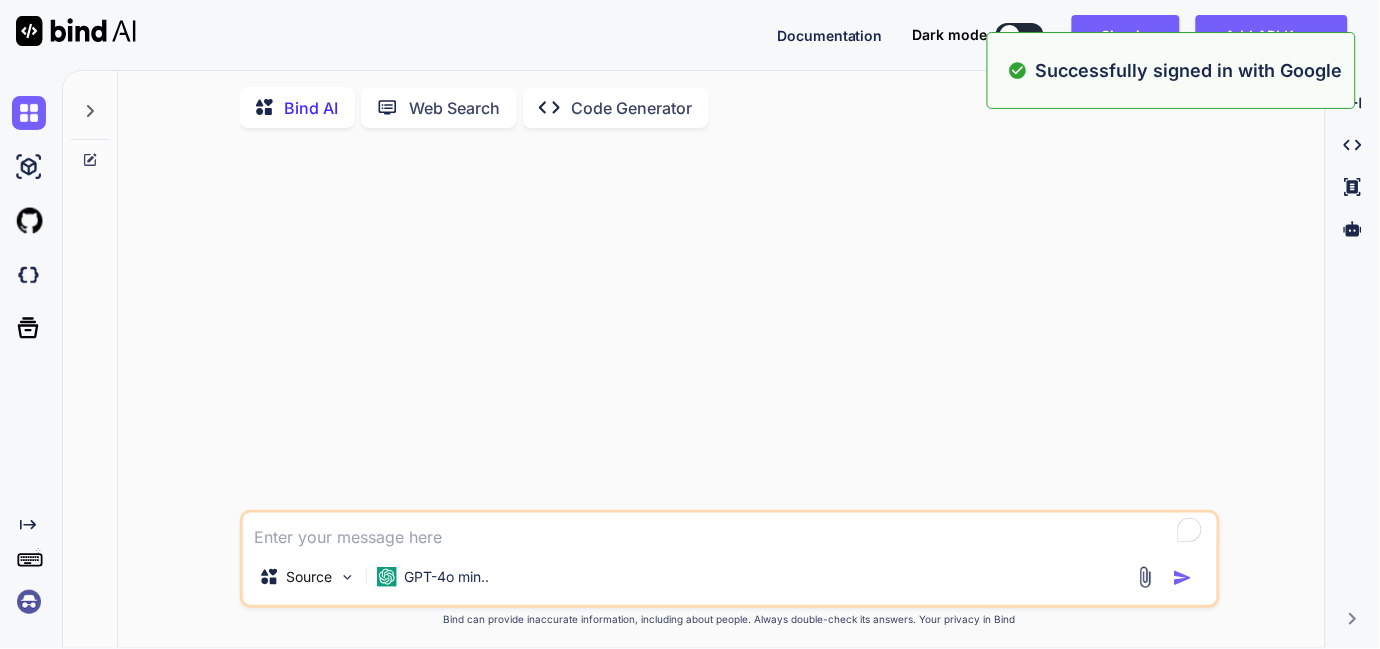 click at bounding box center [732, 327] 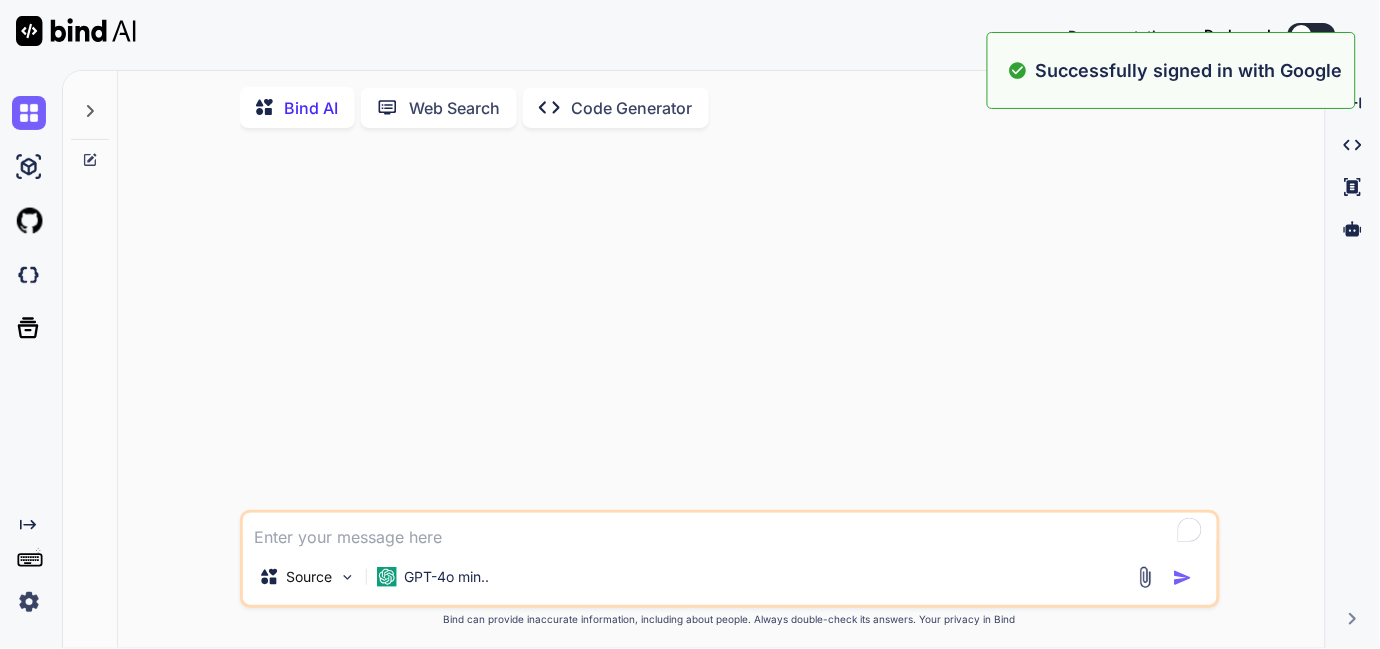 click on "Source   GPT-4o min.." at bounding box center [730, 559] 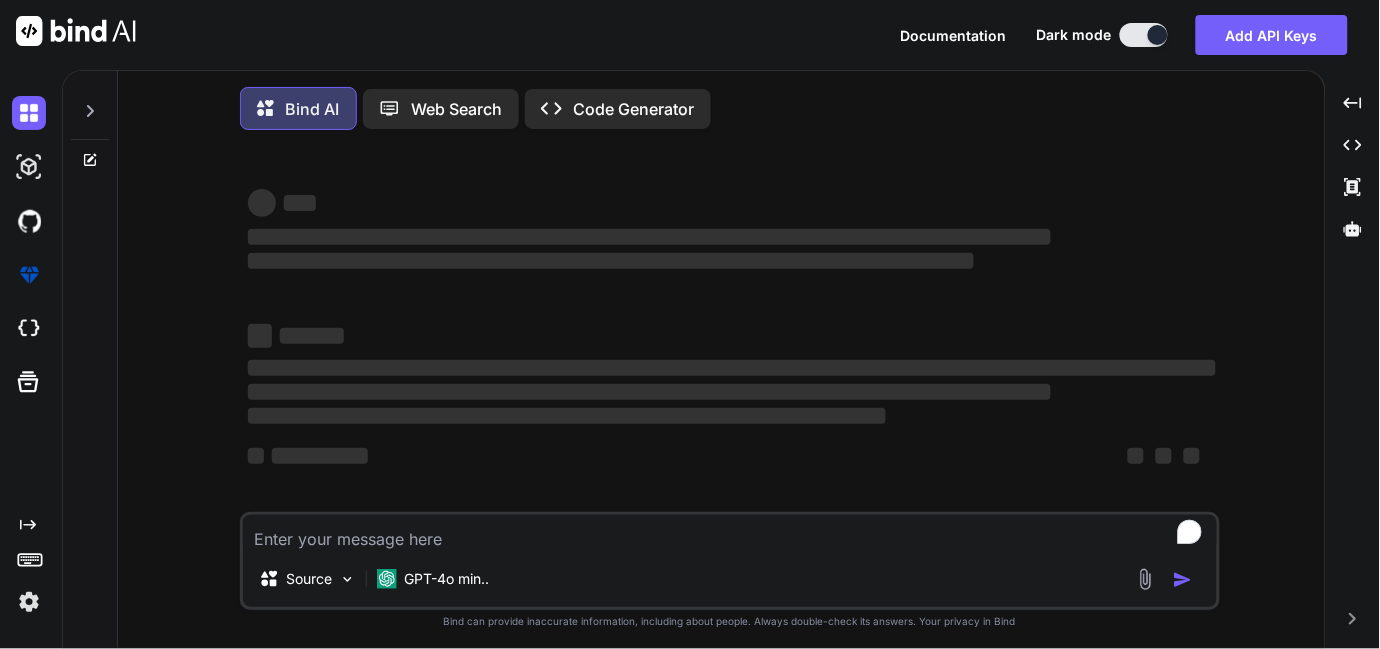 type on "x" 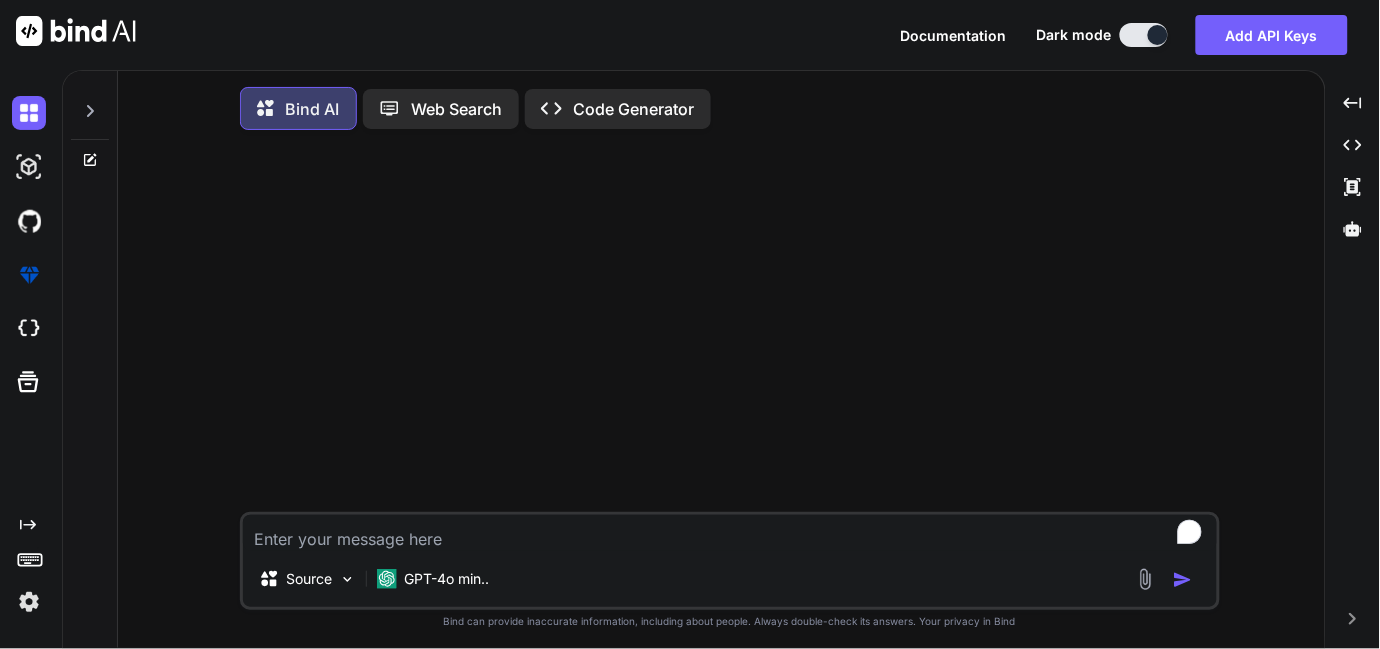 click at bounding box center [730, 533] 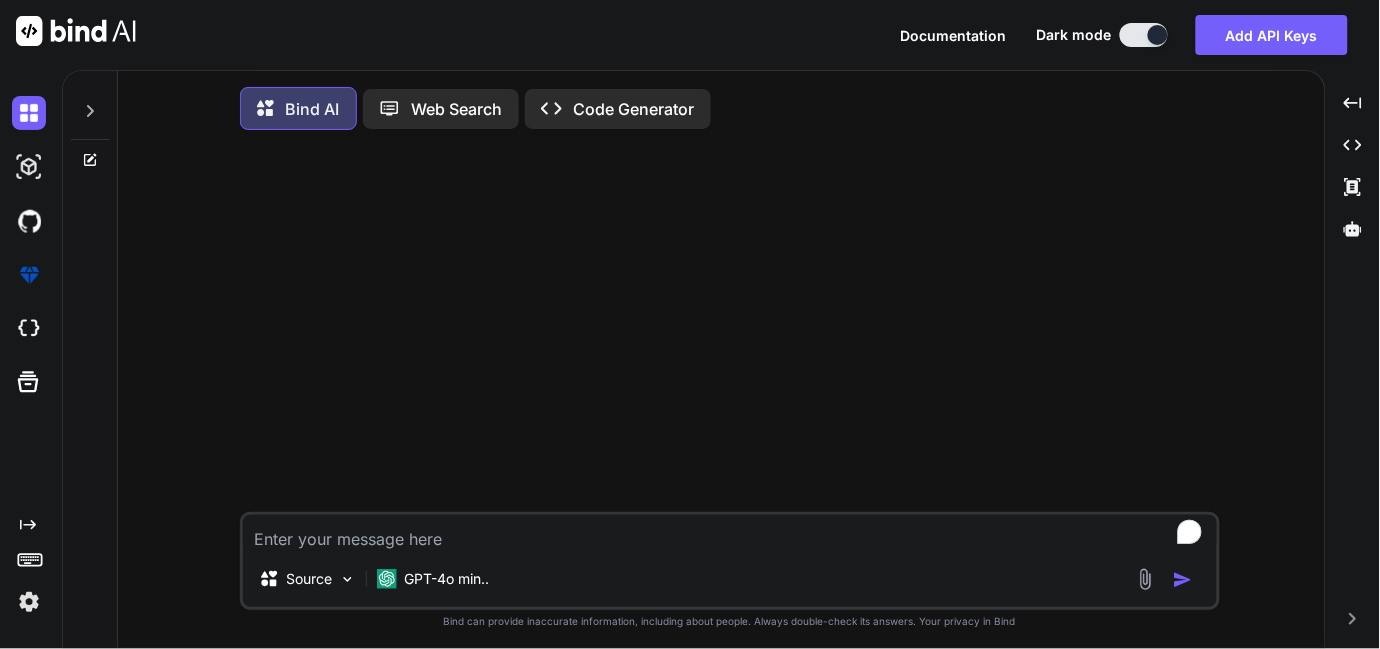 type on "I" 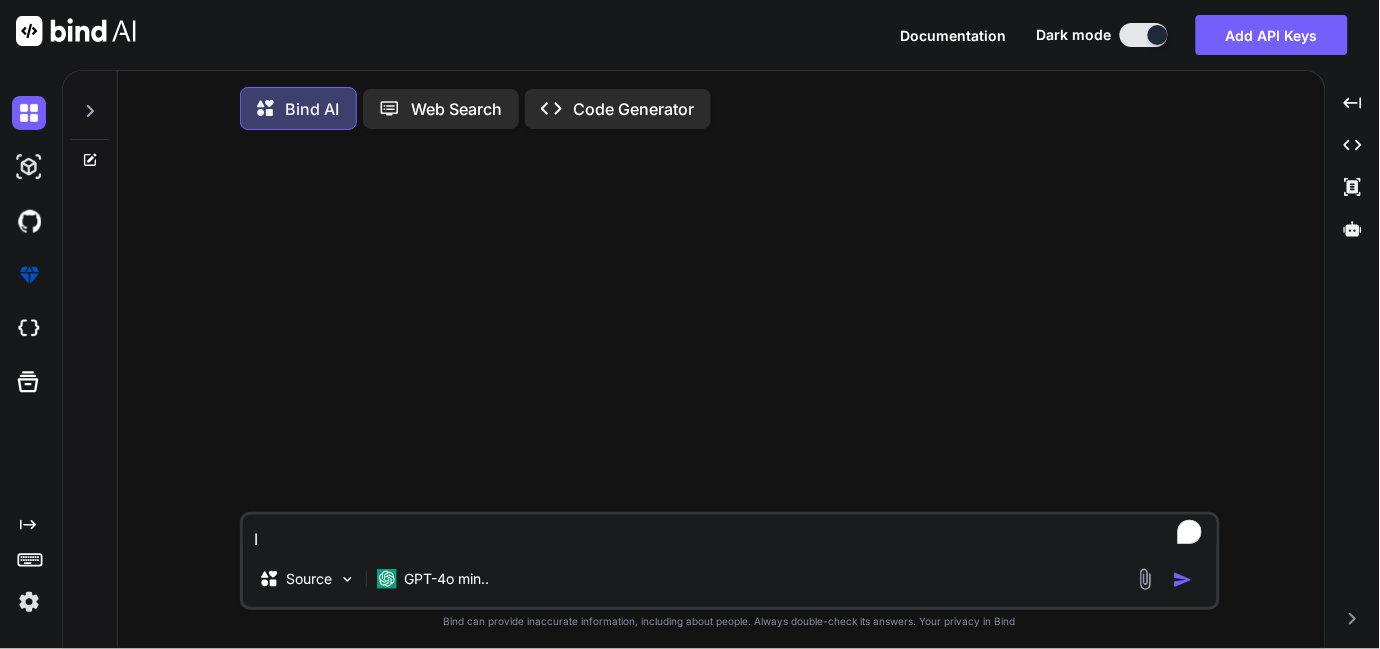 type on "I" 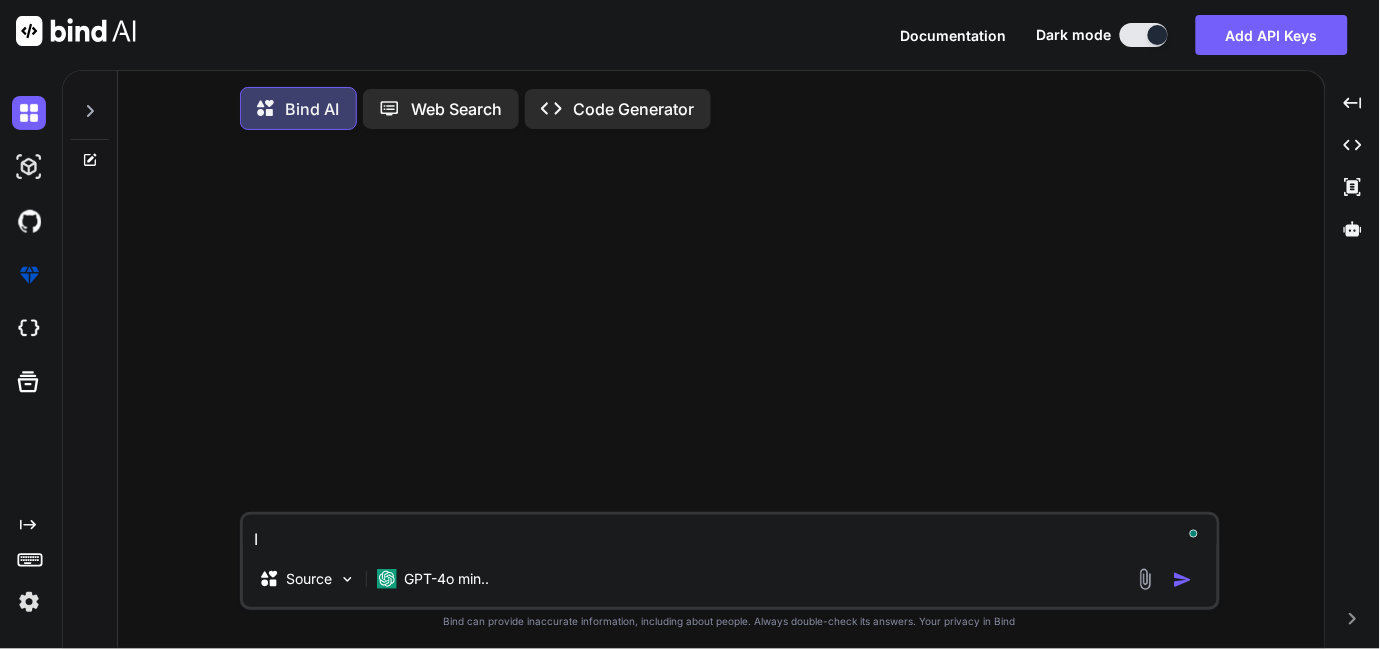 type on "I w" 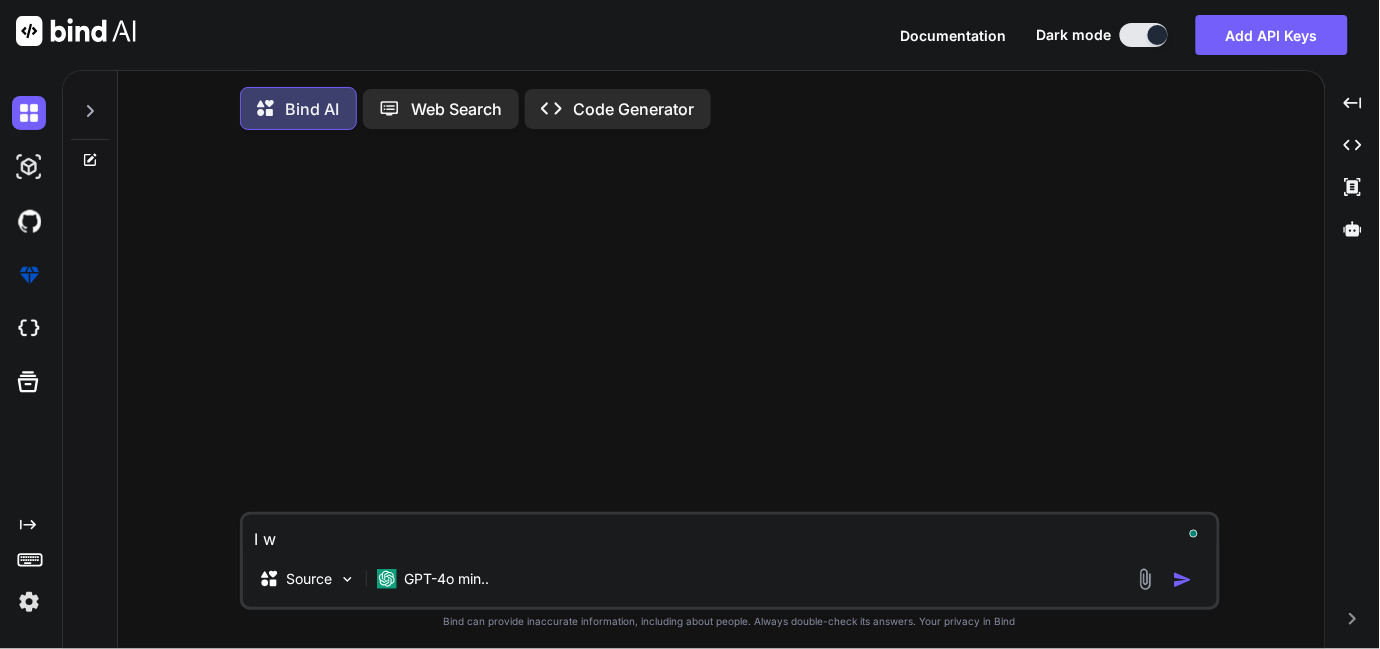 type on "I wa" 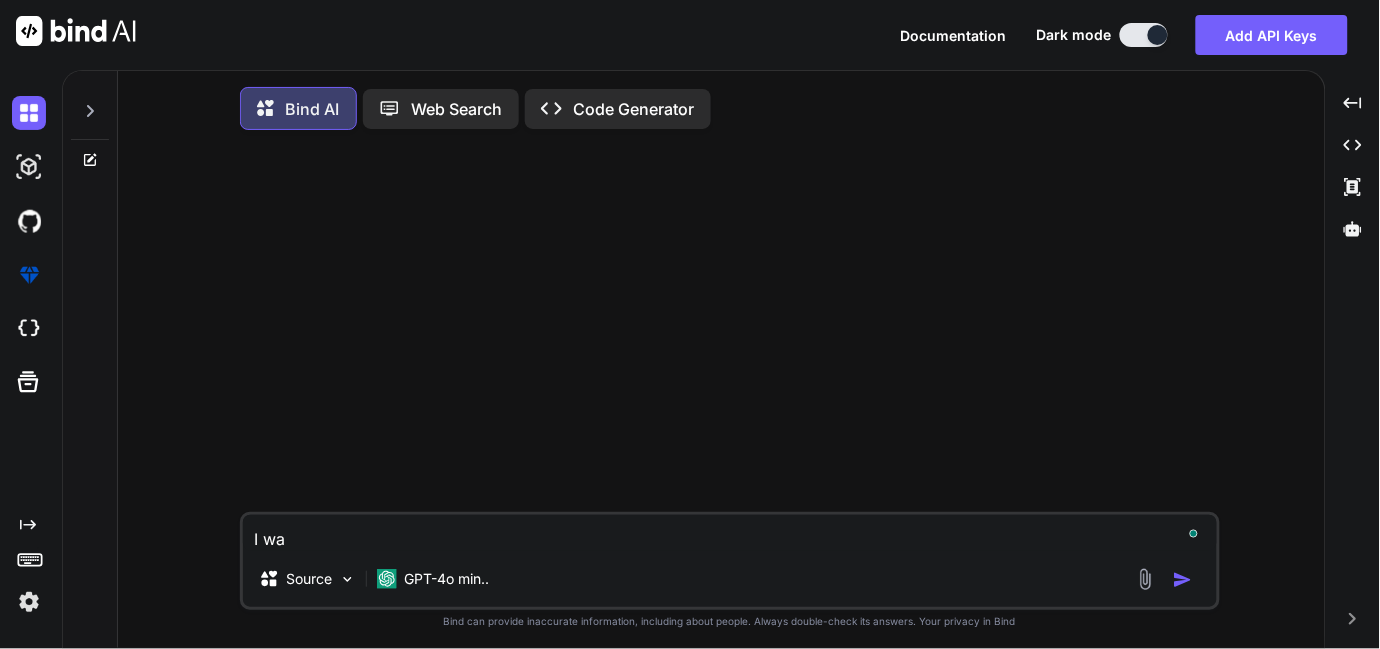 type on "I wan" 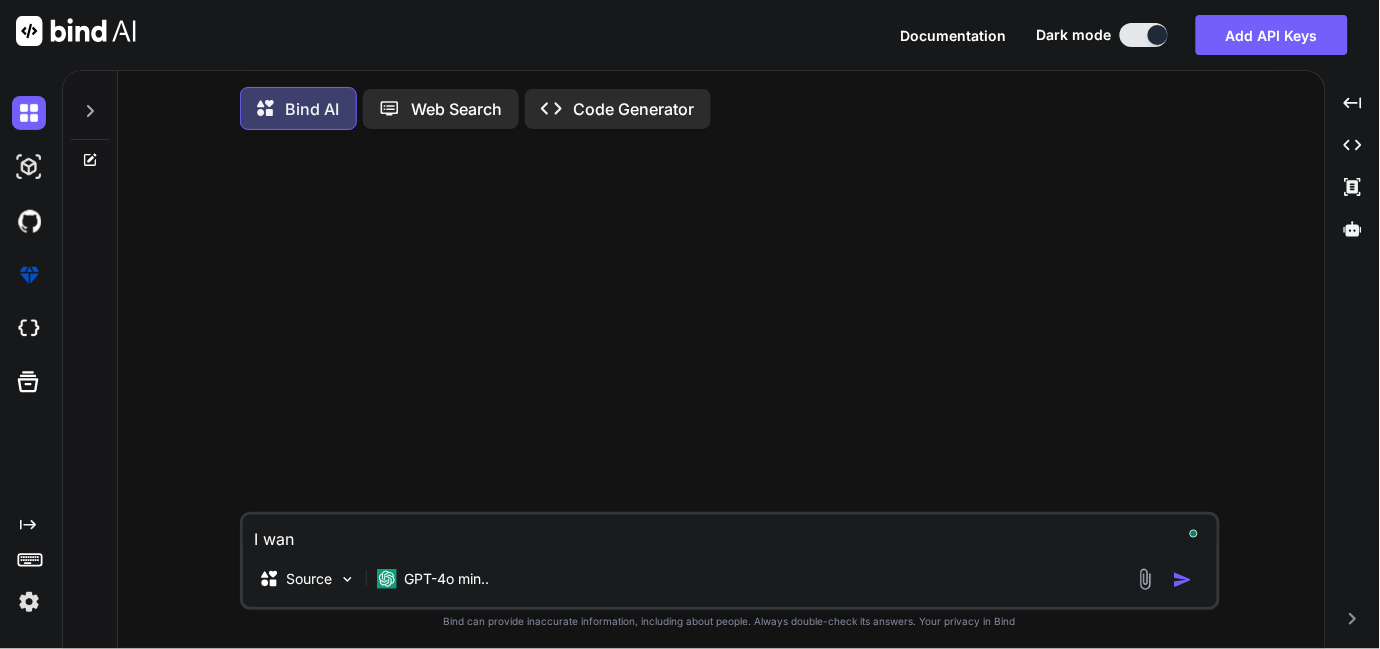 type on "I want" 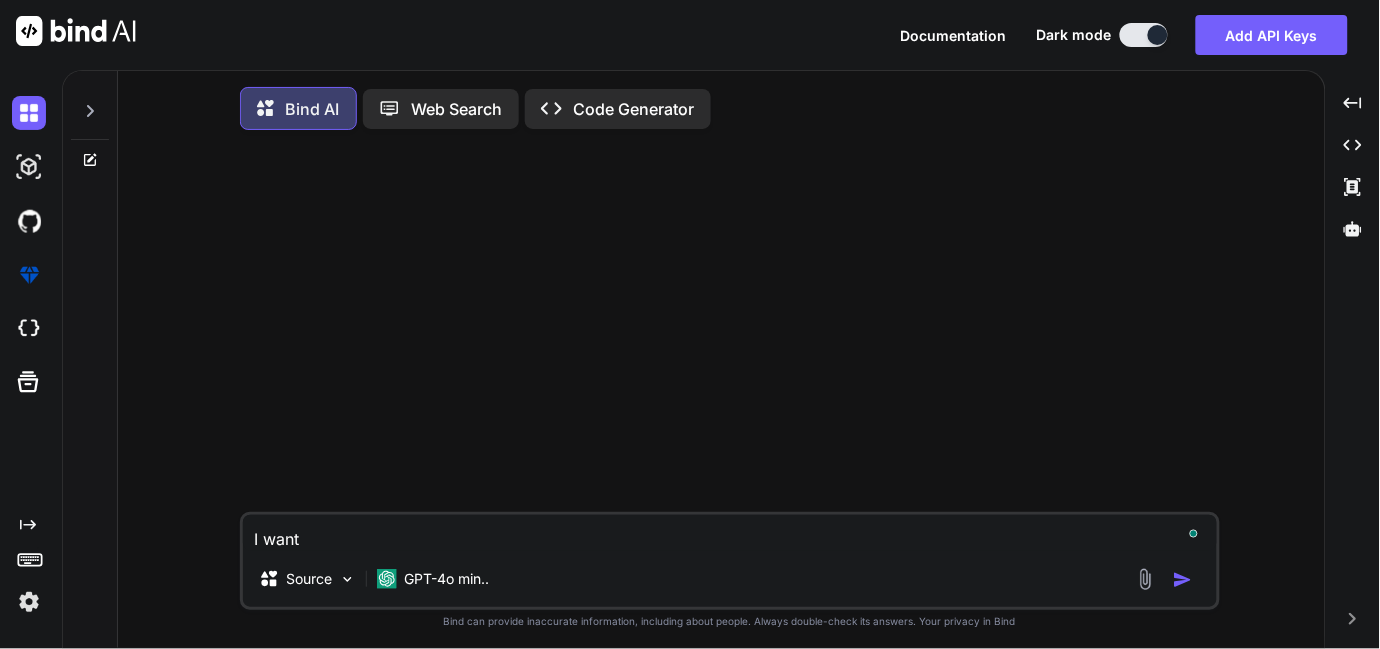 type on "I want" 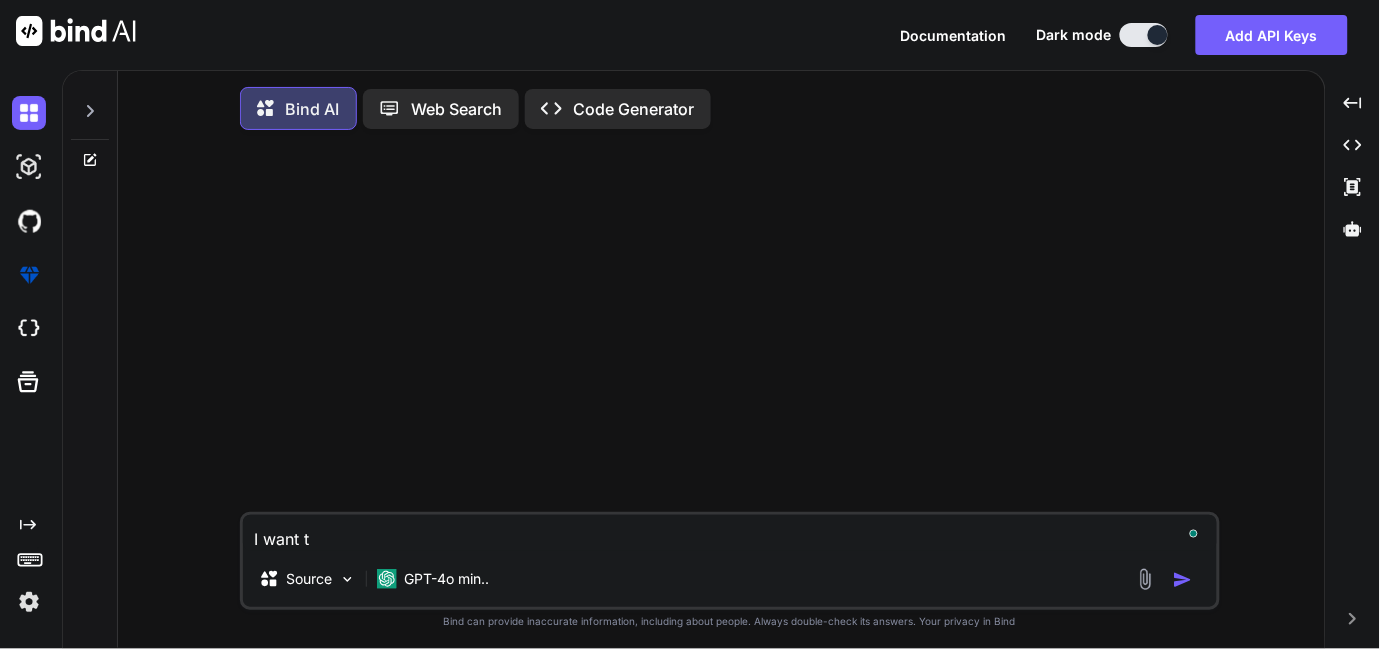 type on "I want to" 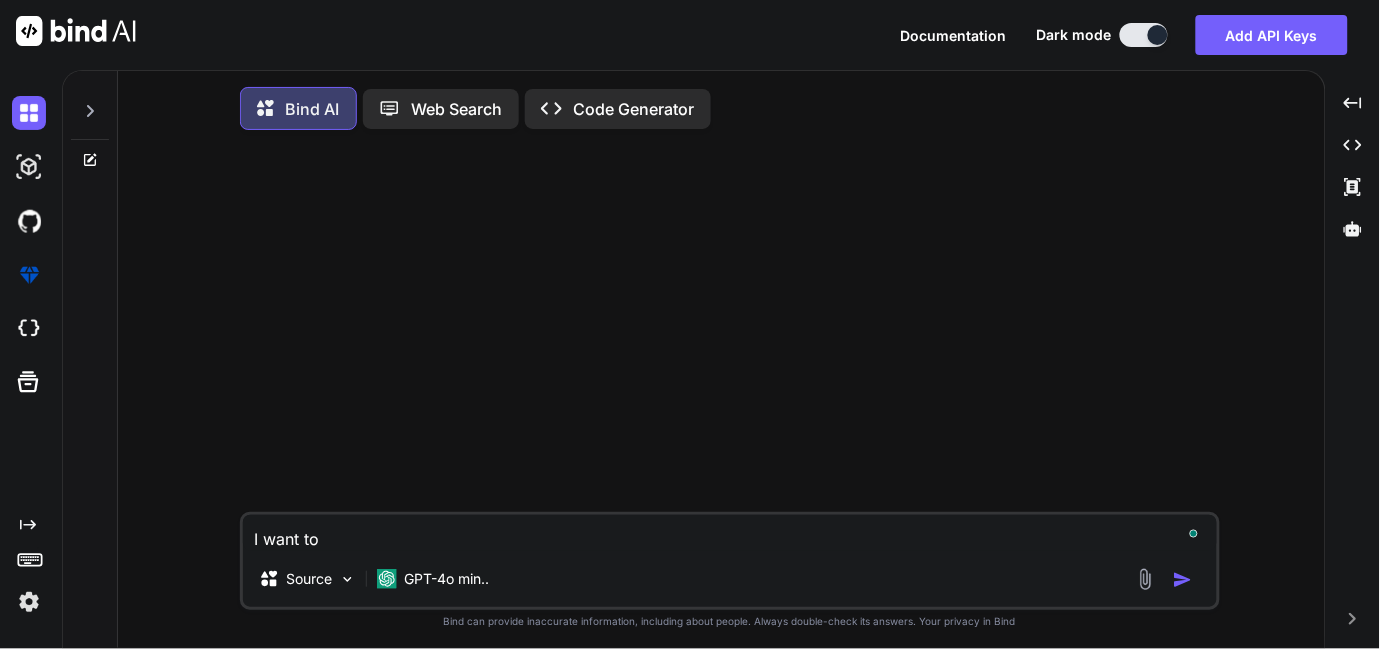 type on "I want to" 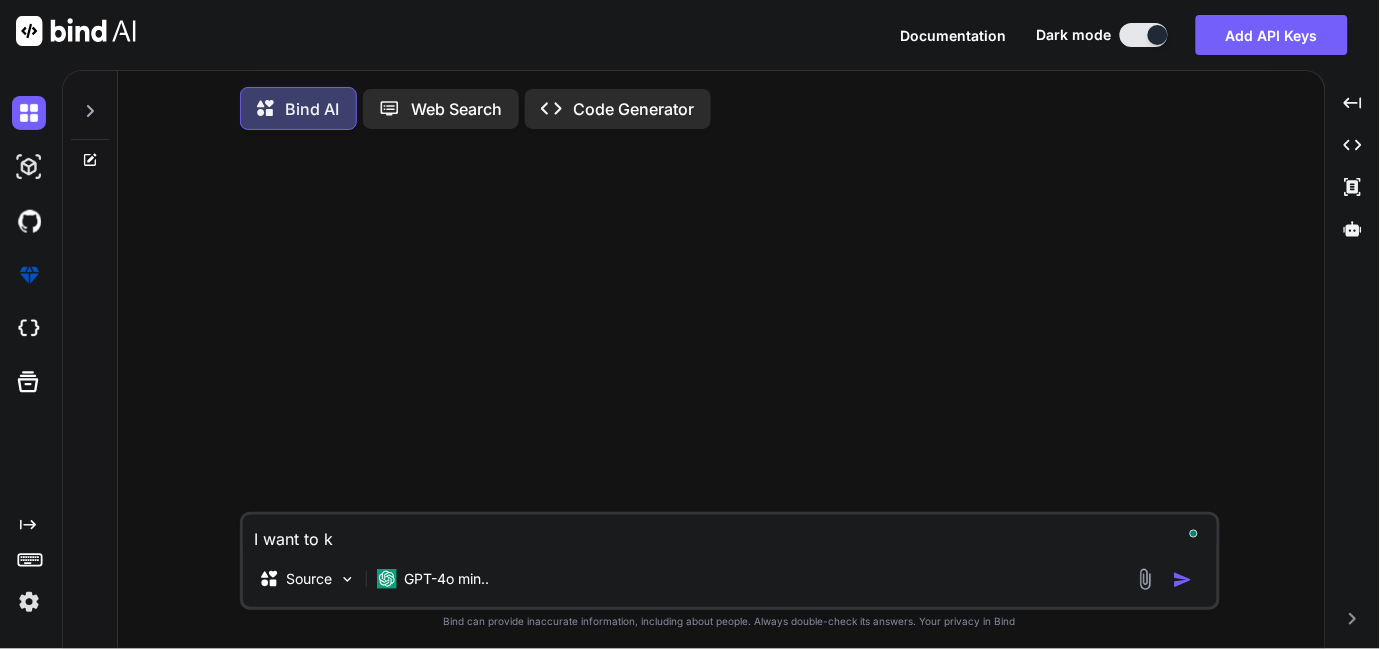 type on "I want to kn" 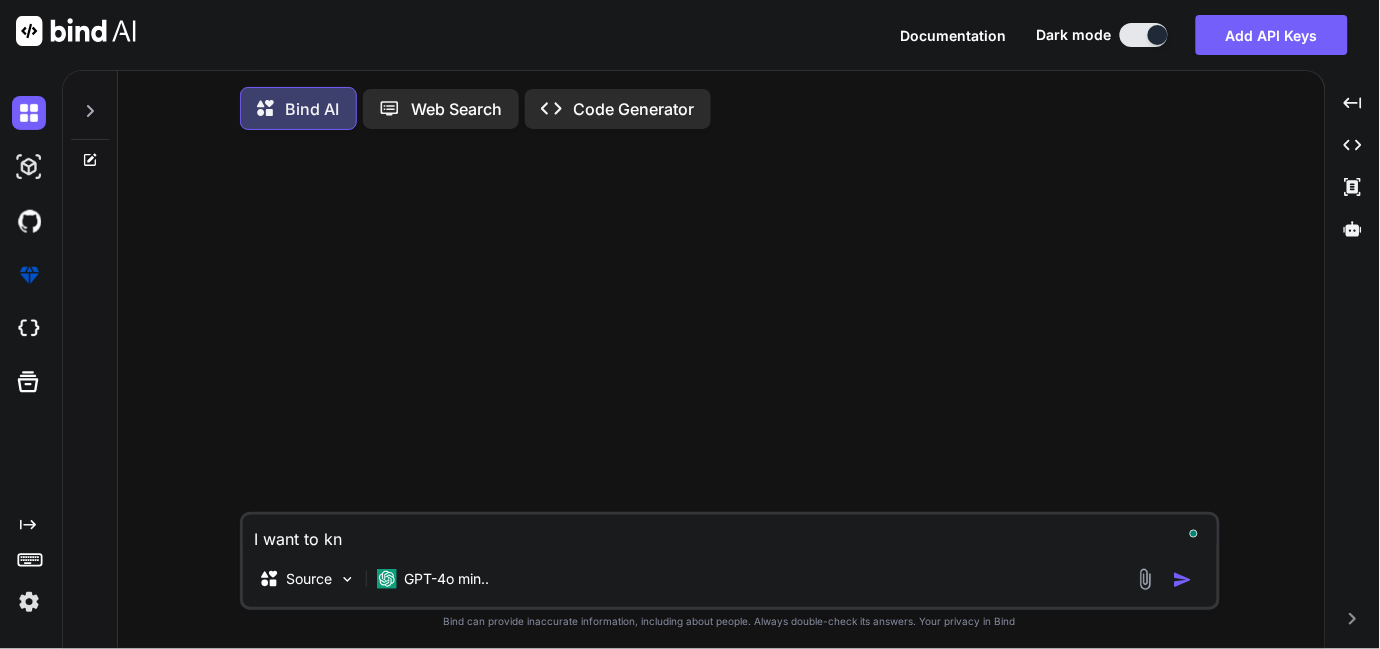 type on "I want to kno" 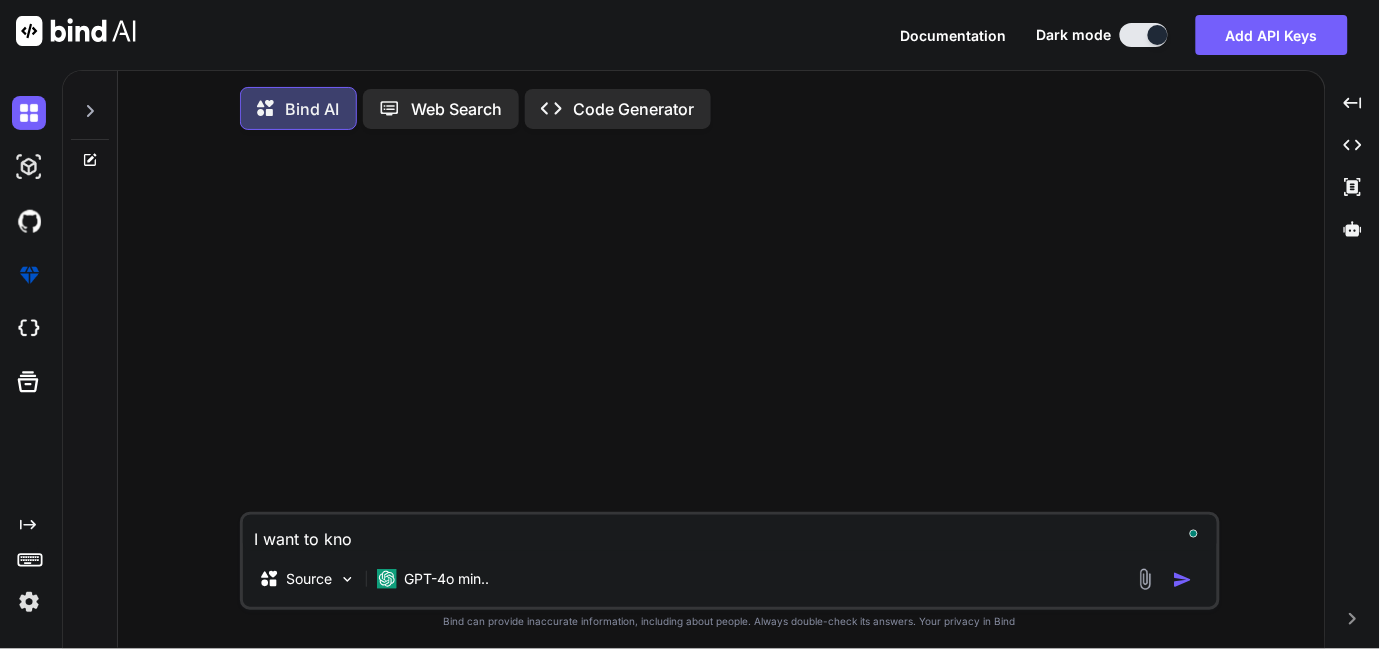 type on "I want to know" 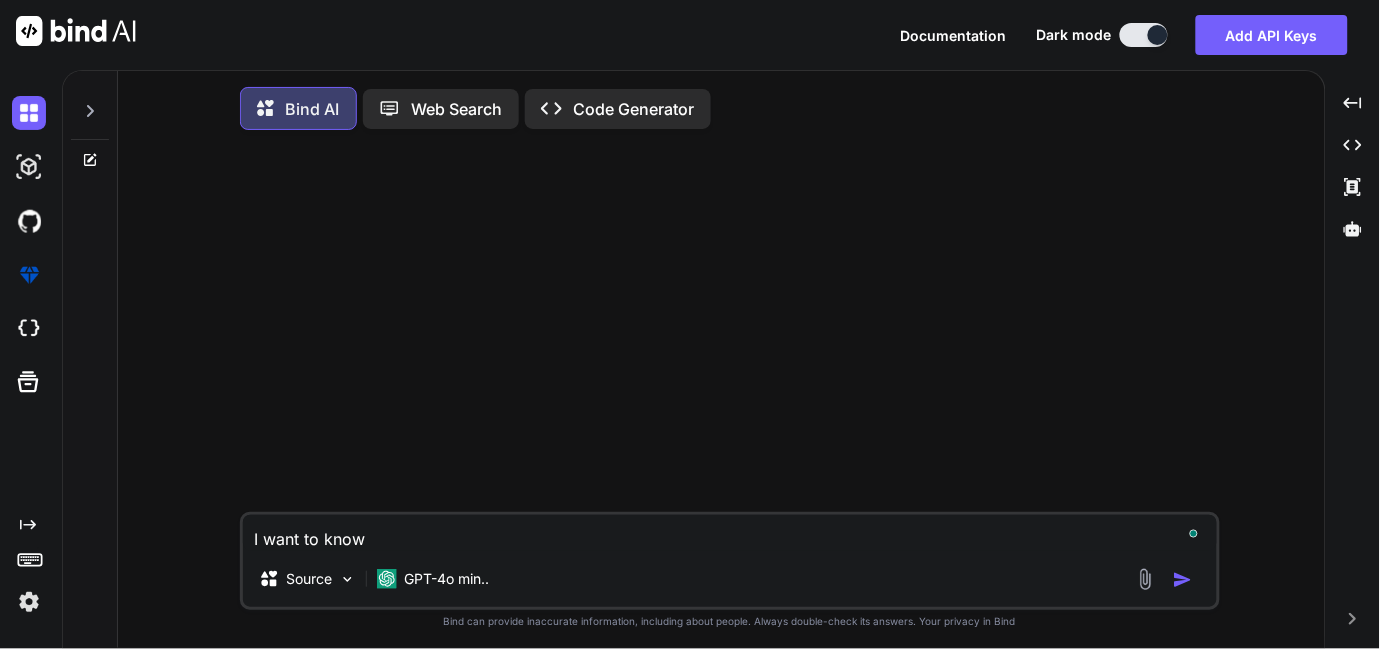 type on "I want to know" 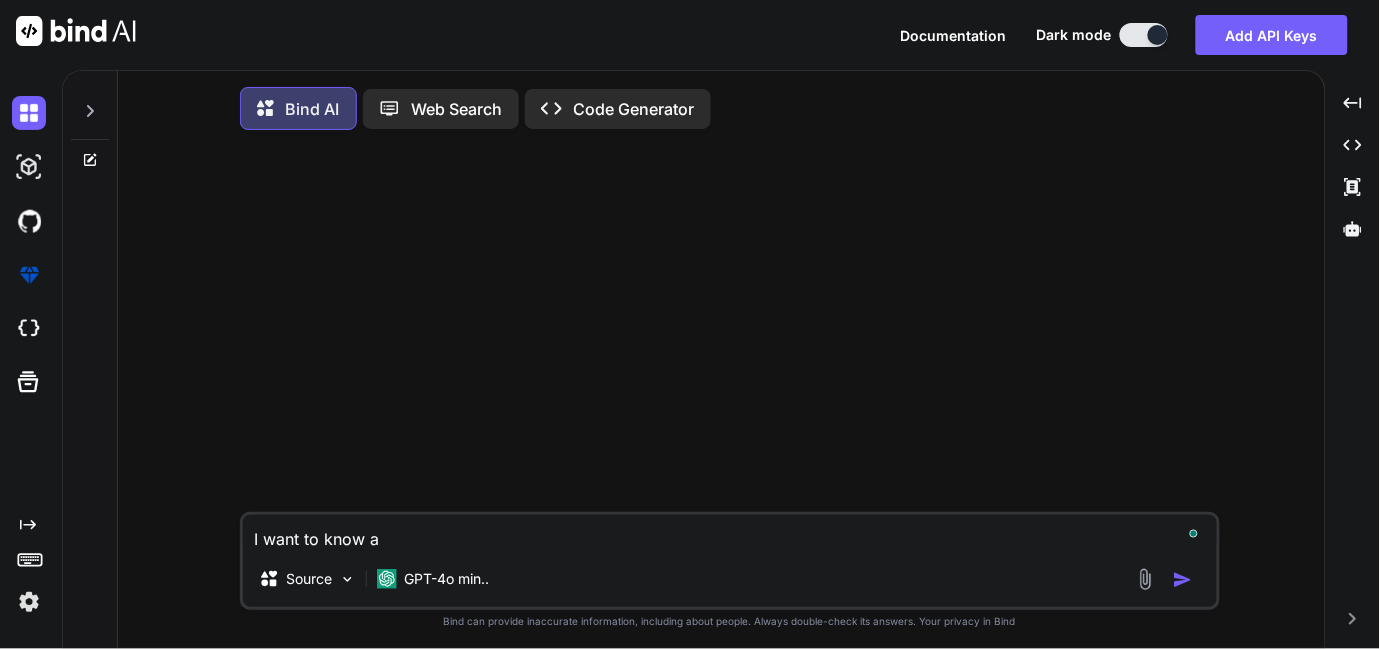 type on "I want to know al" 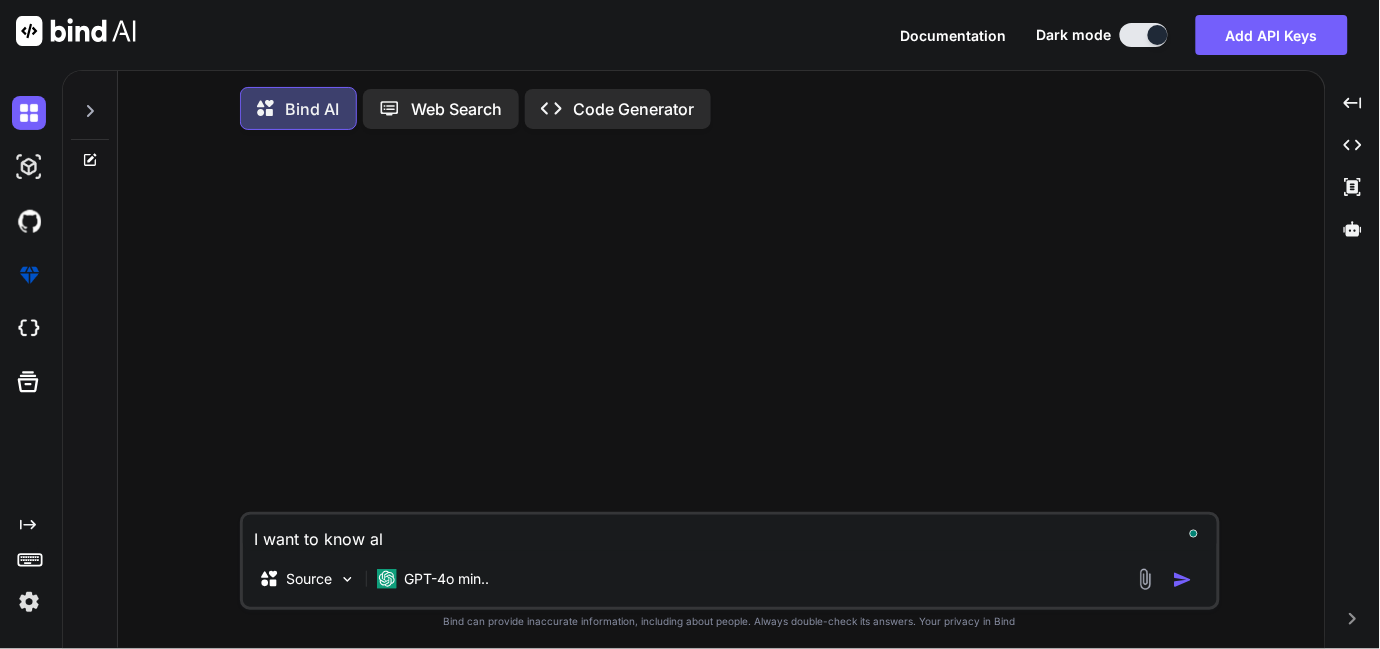 type on "I want to know all" 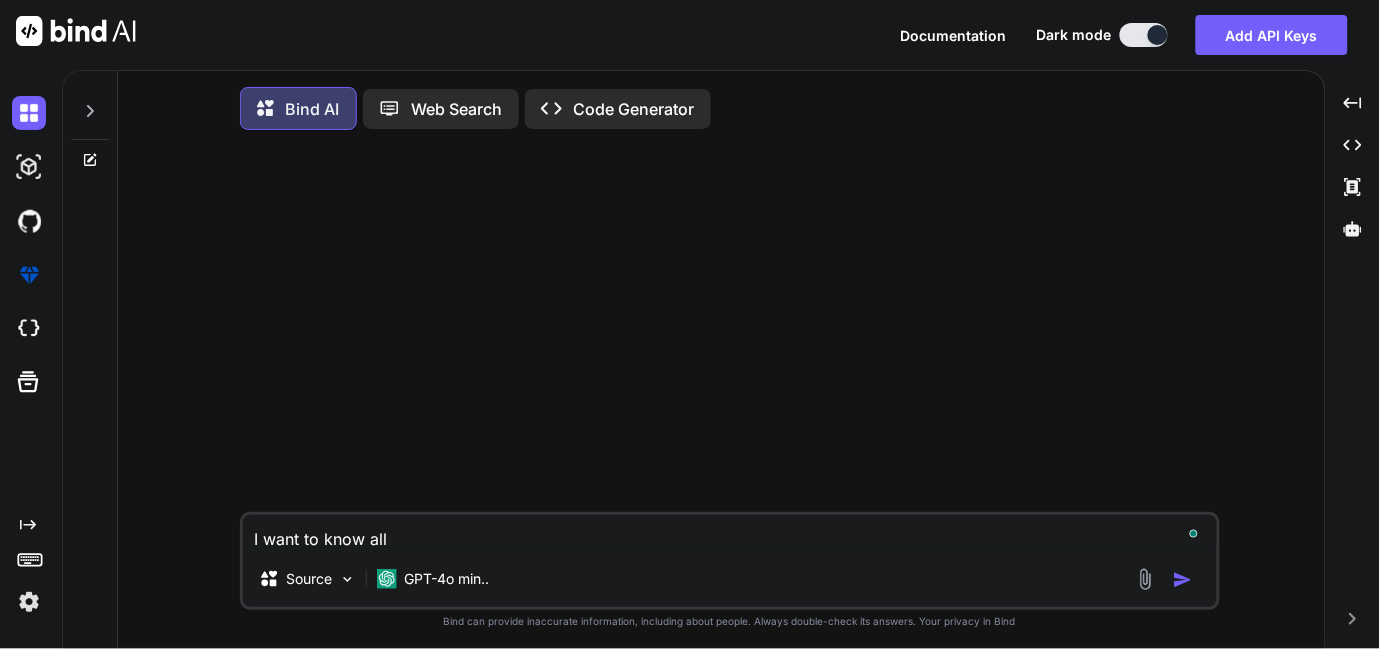 type on "I want to know all" 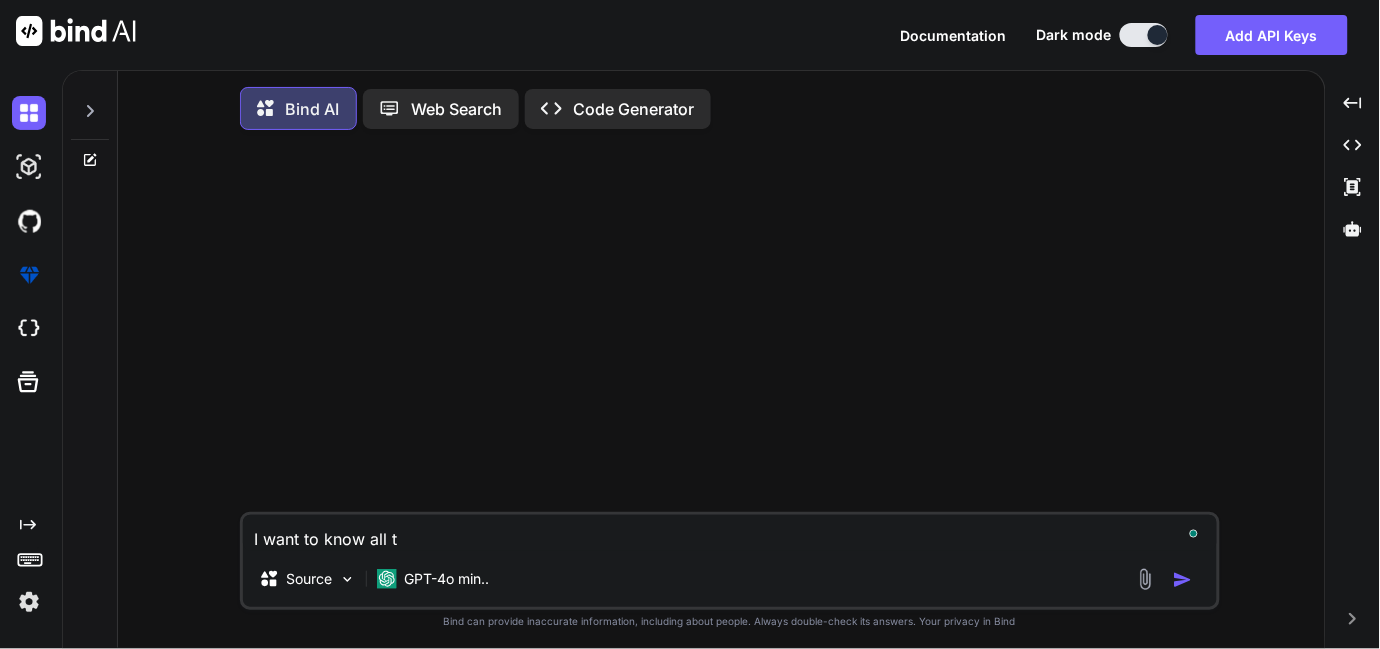 type on "I want to know all th" 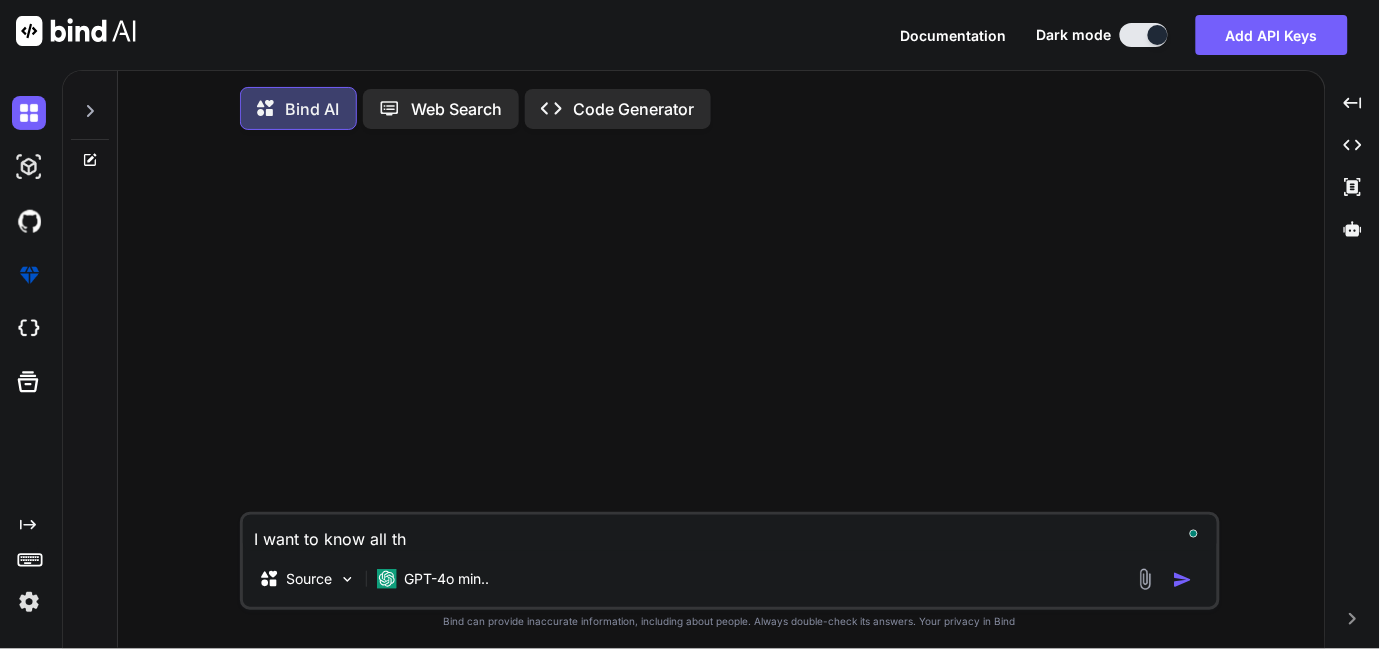 type on "I want to know all the" 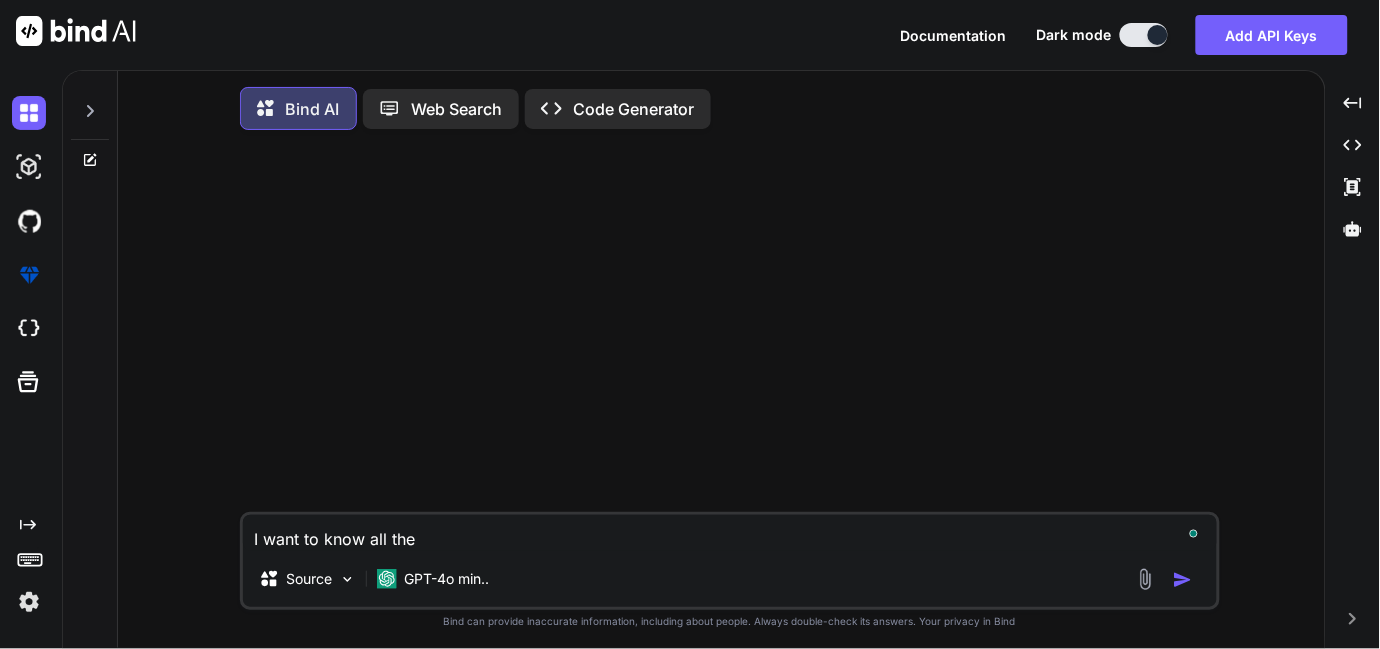 type on "I want to know all the" 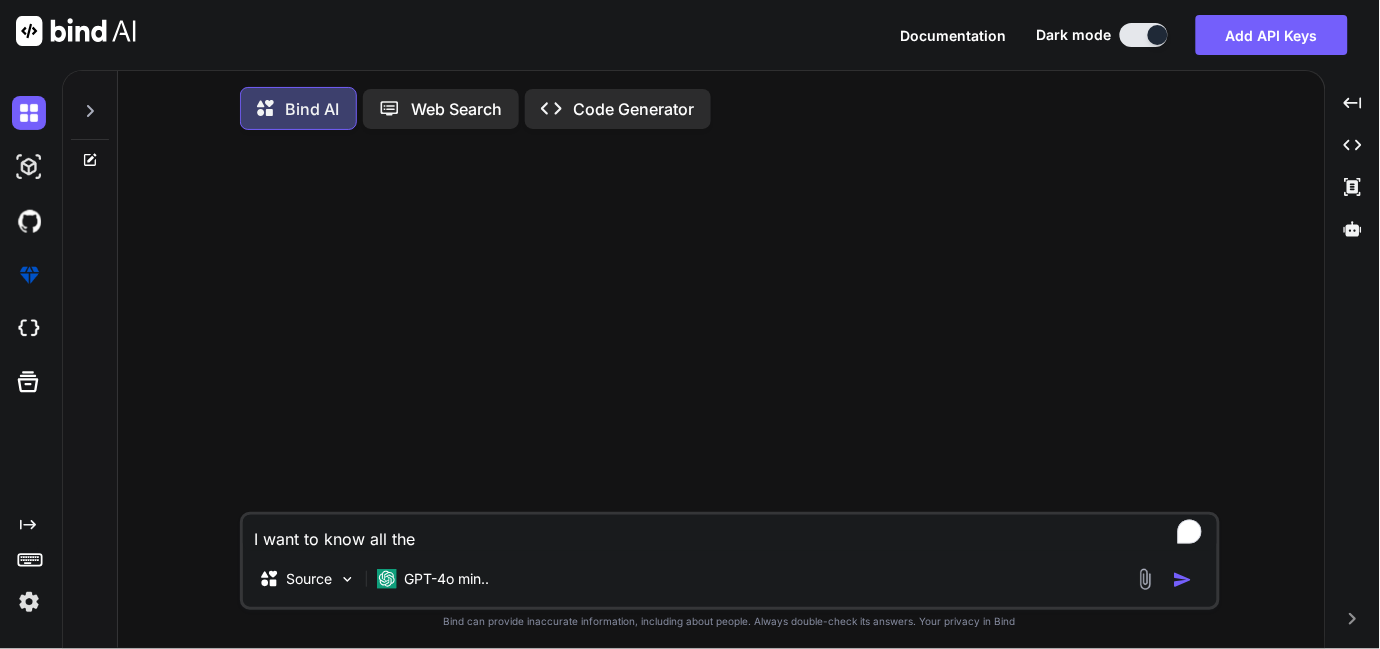 type on "I want to know all the l" 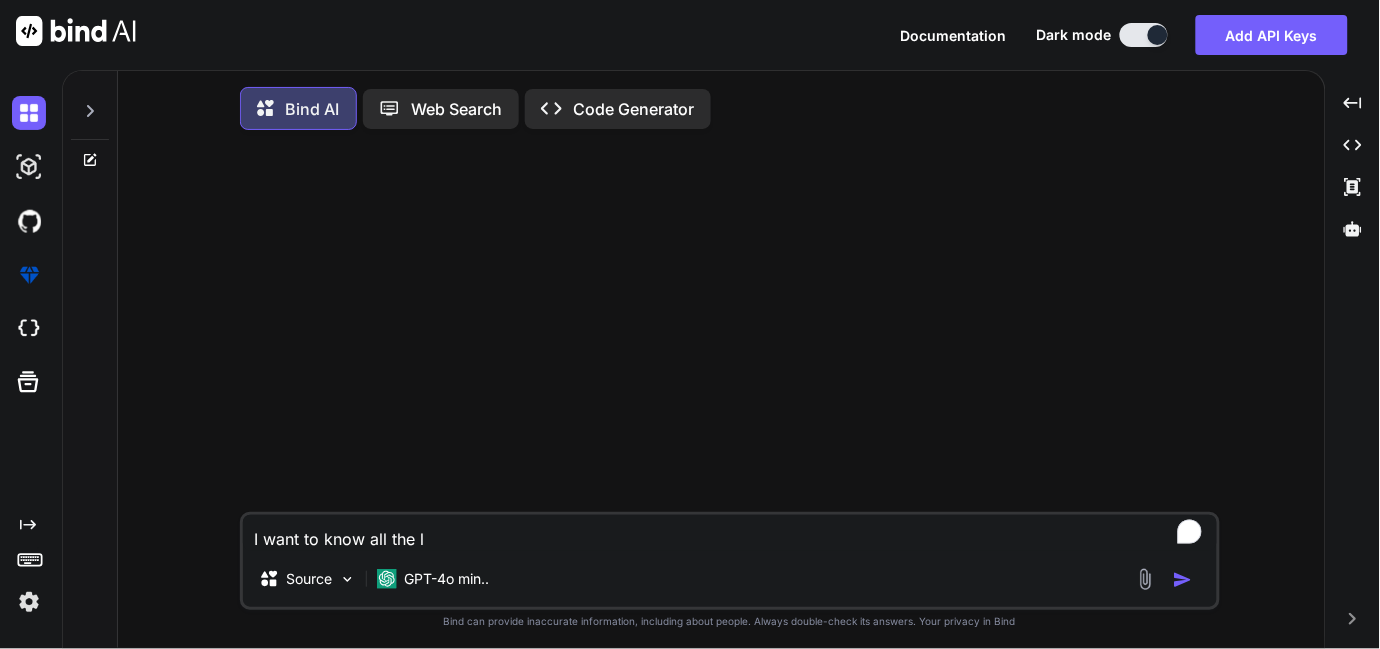 type on "I want to know all the li" 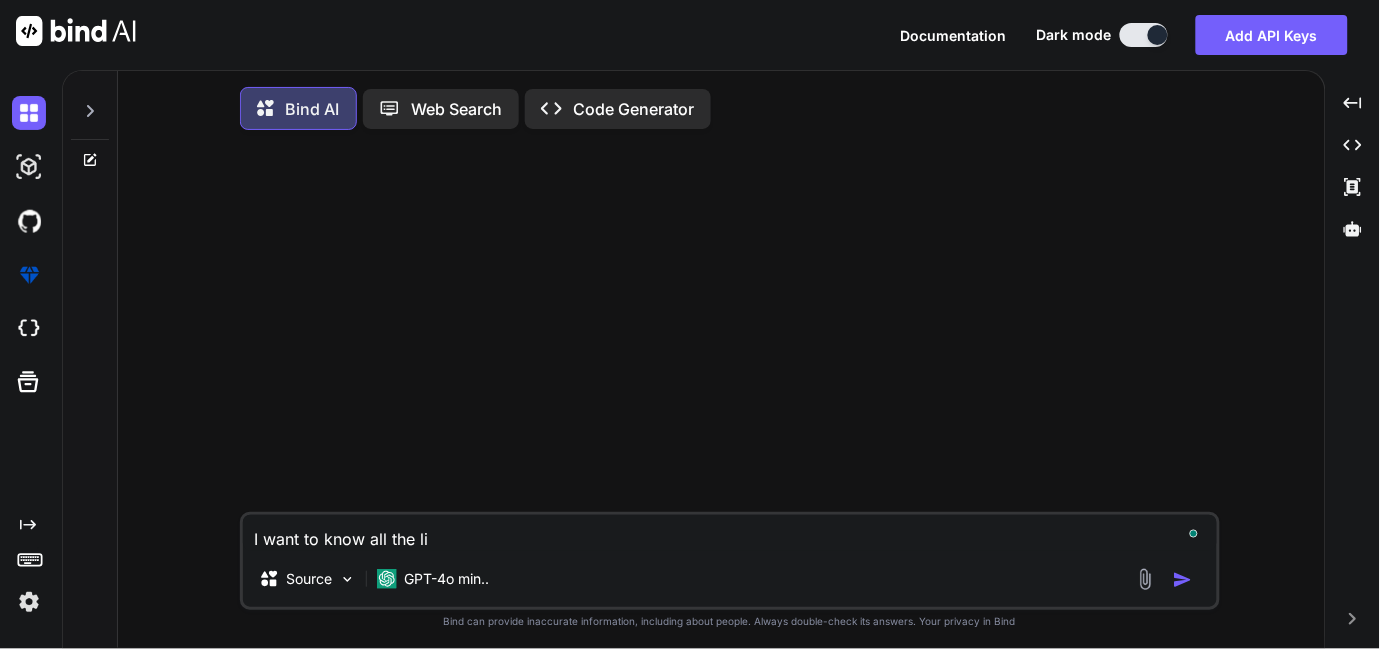 type on "I want to know all the lim" 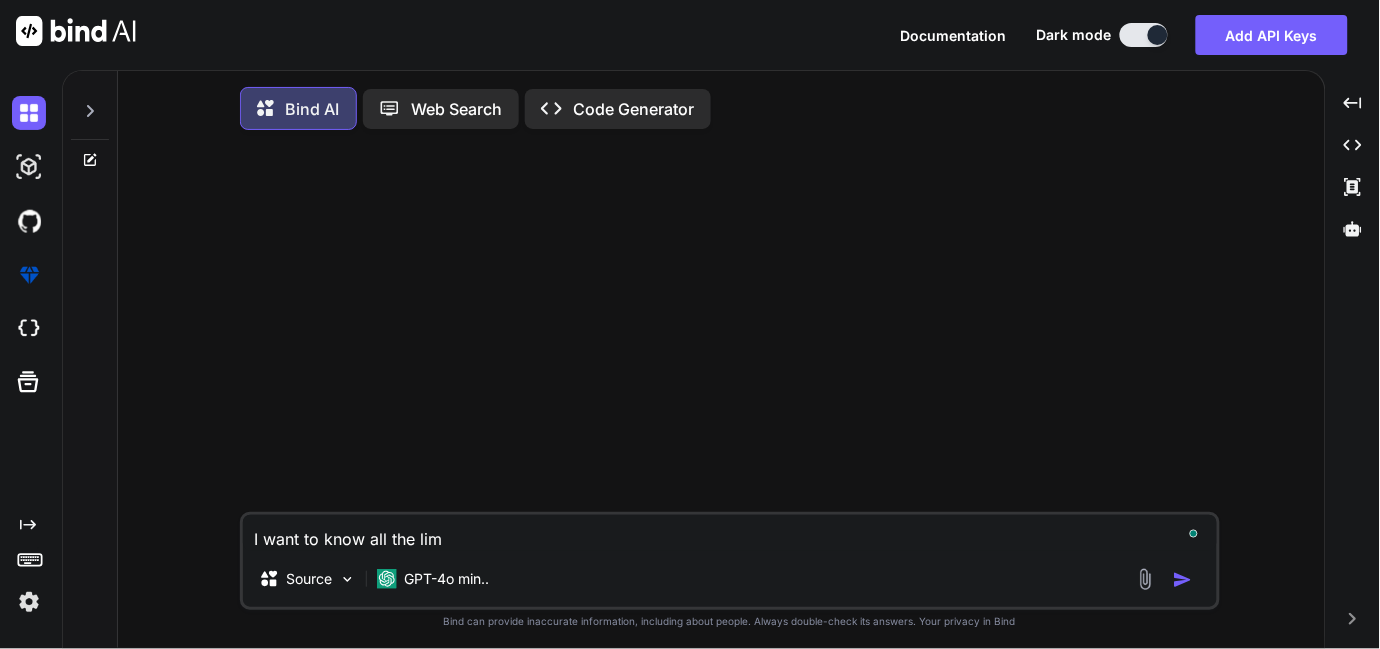 type on "I want to know all the limi" 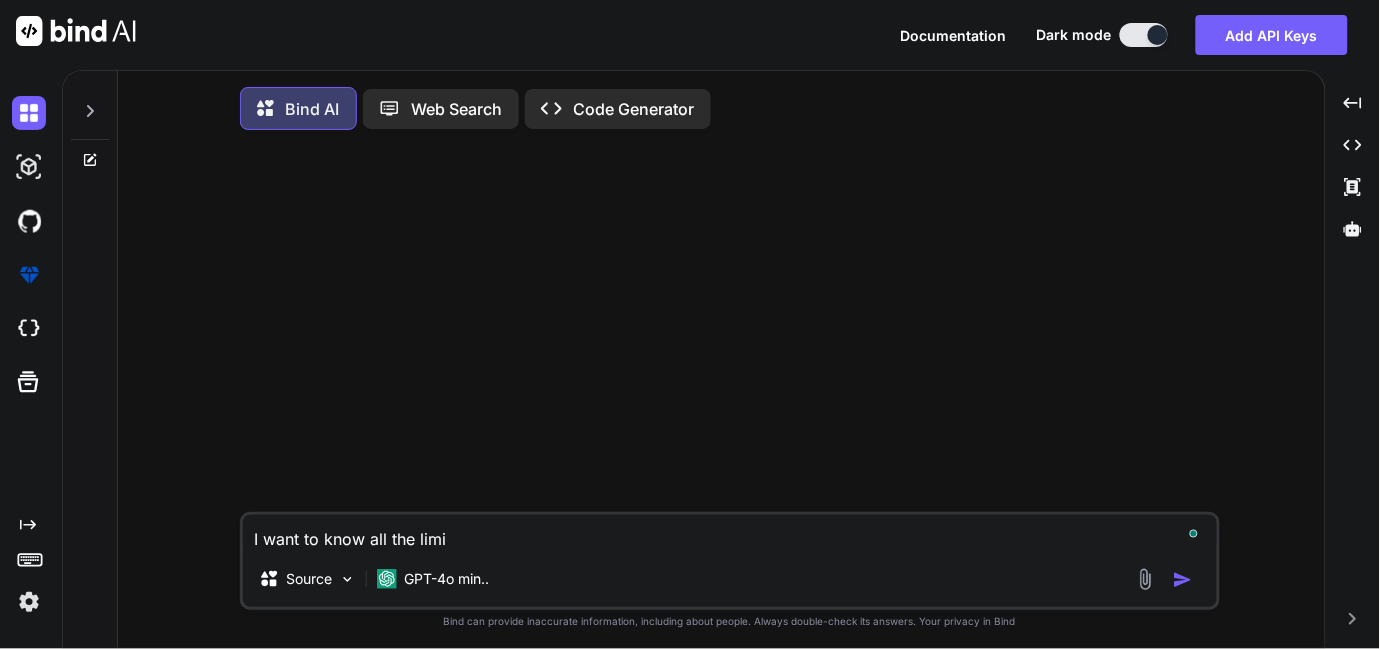 type on "I want to know all the limit" 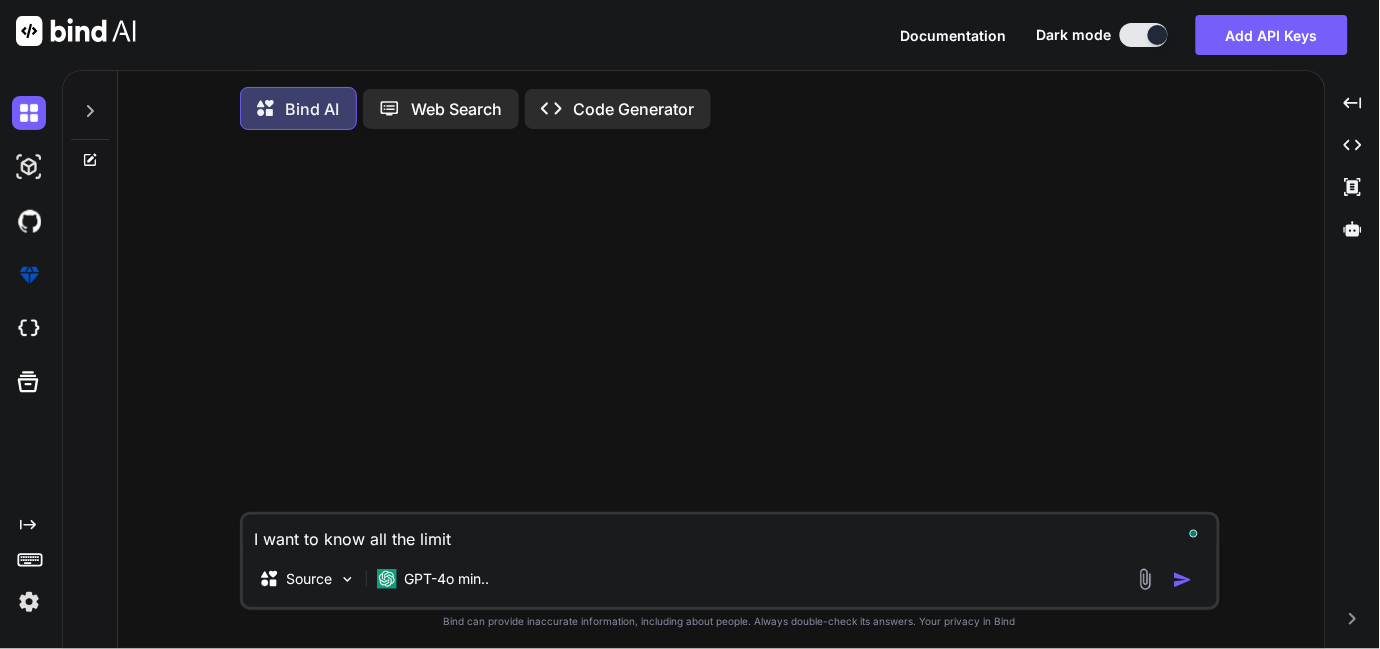 type on "I want to know all the limita" 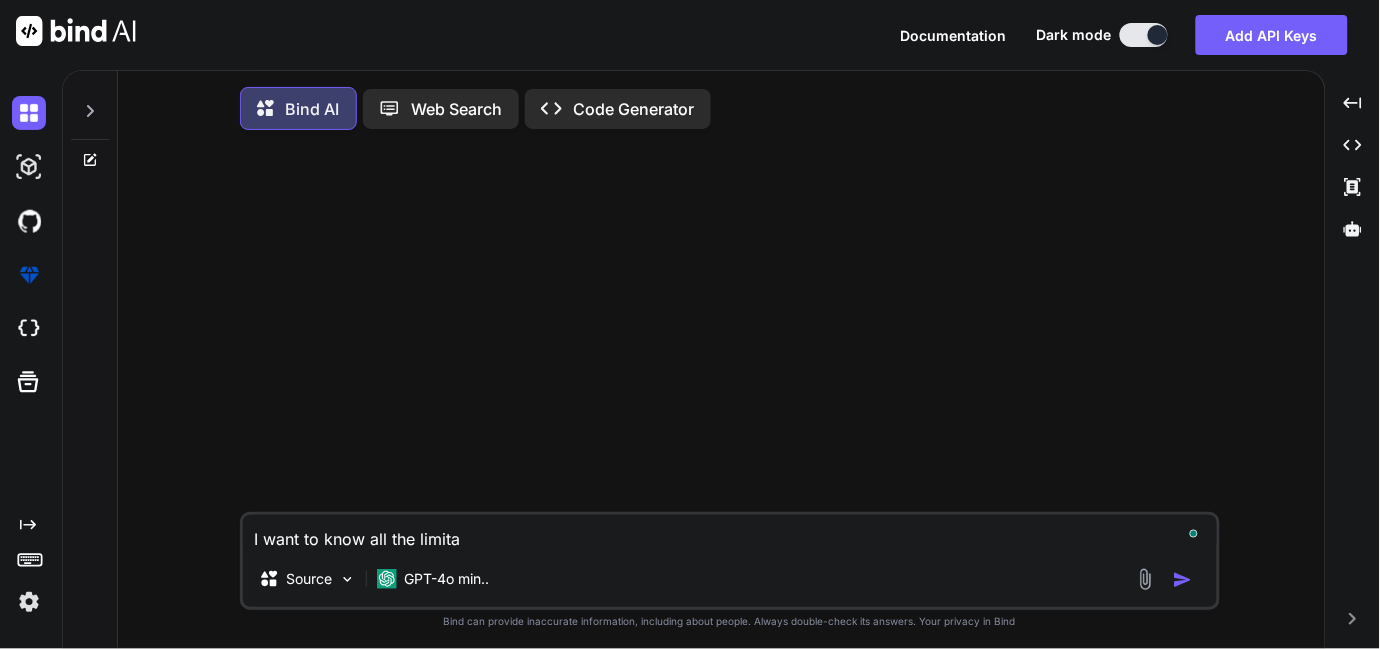 type on "I want to know all the limitat" 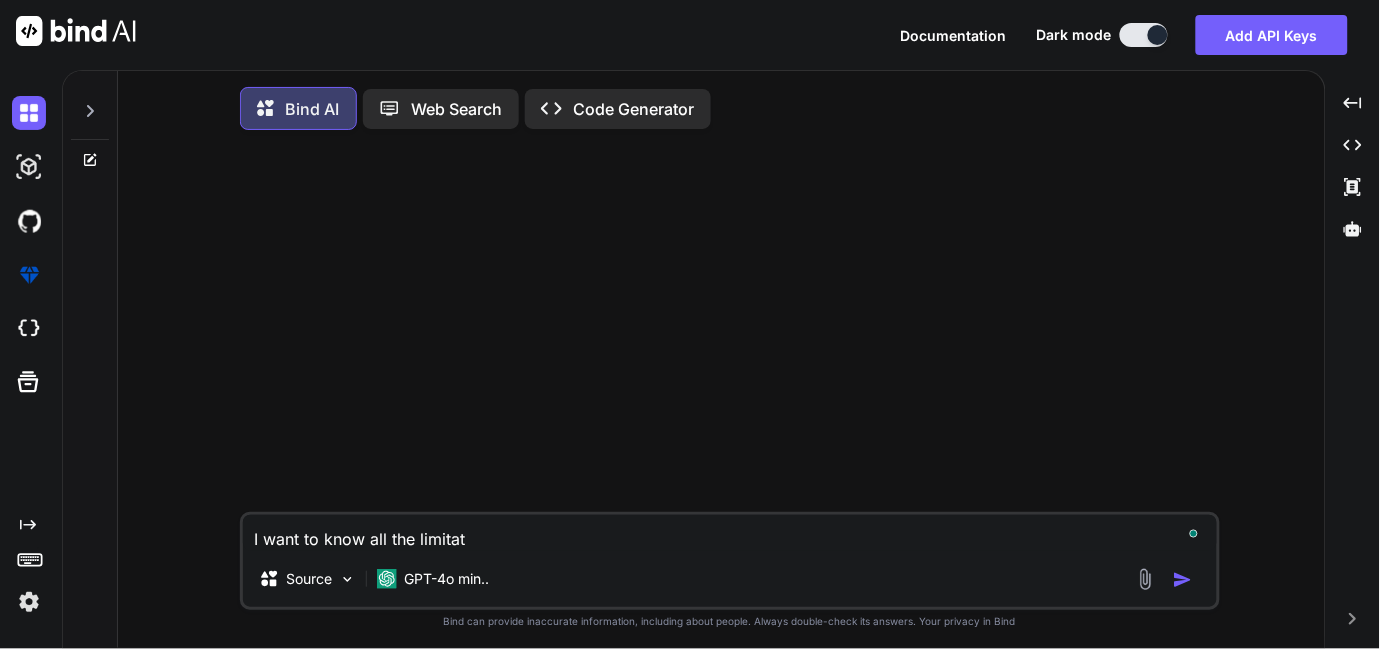 type on "I want to know all the limitati" 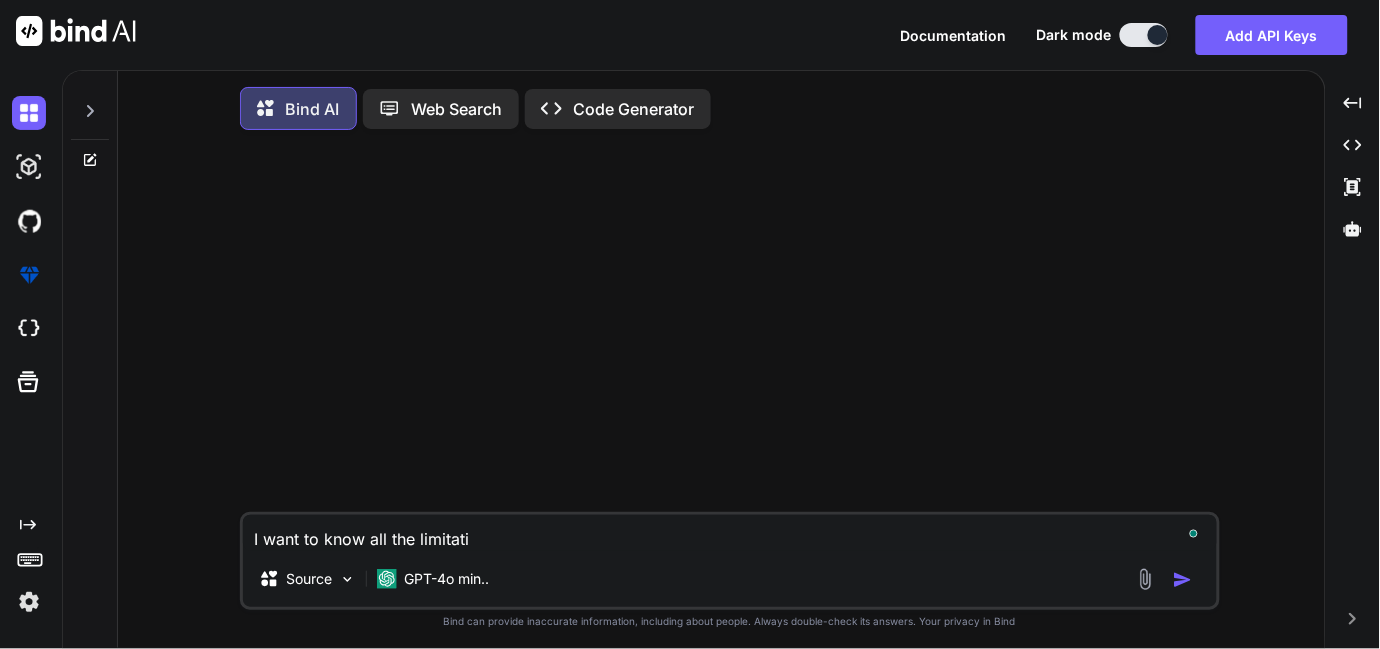 type on "I want to know all the limitatio" 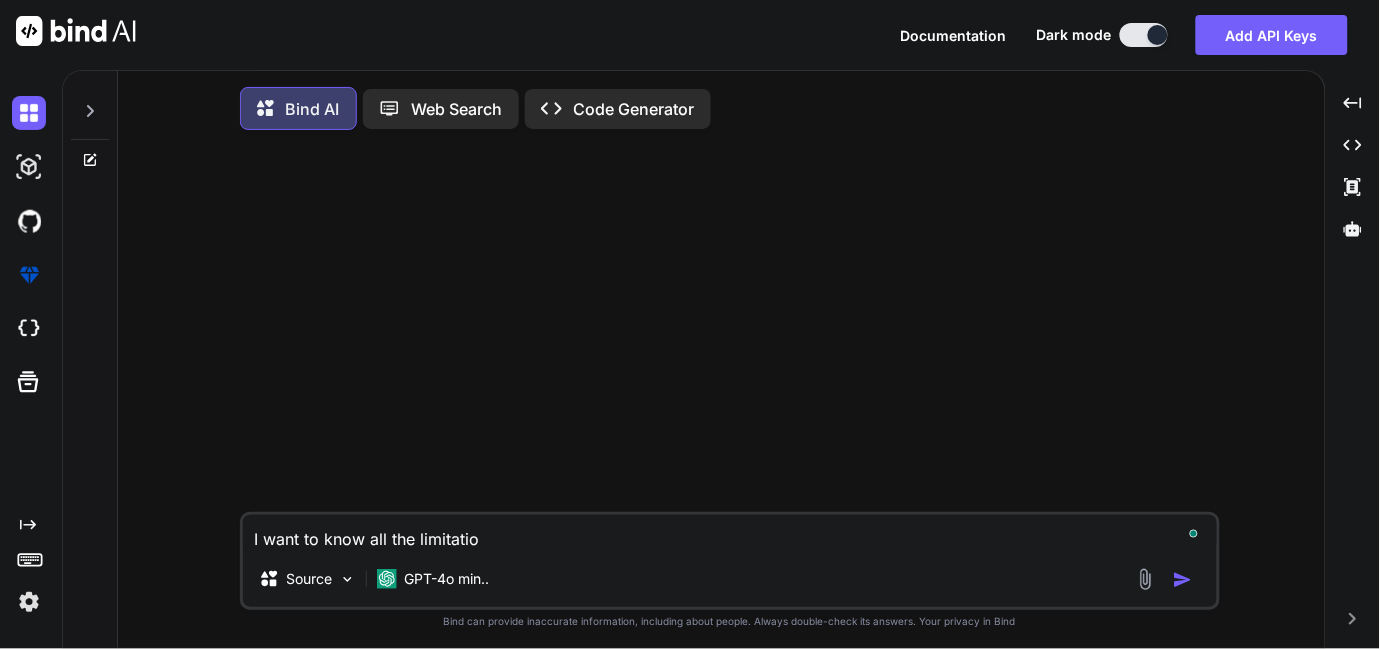 type on "I want to know all the limitation" 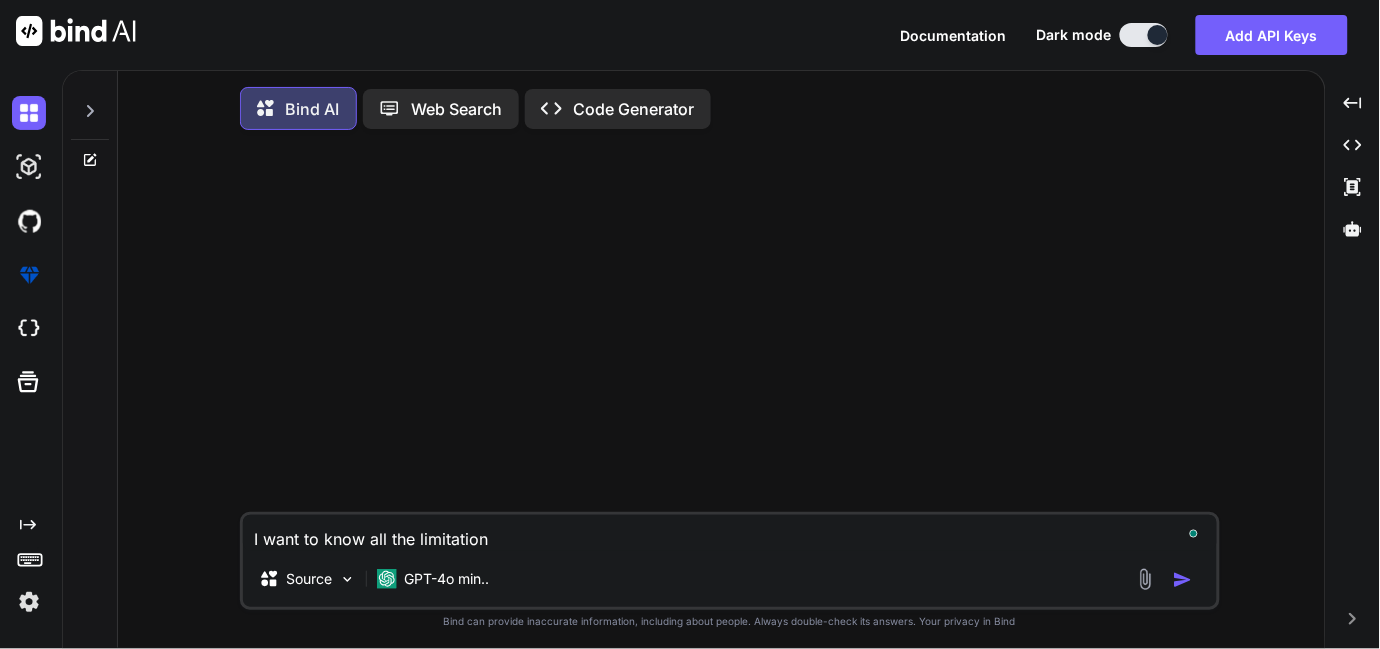 type on "I want to know all the limitation" 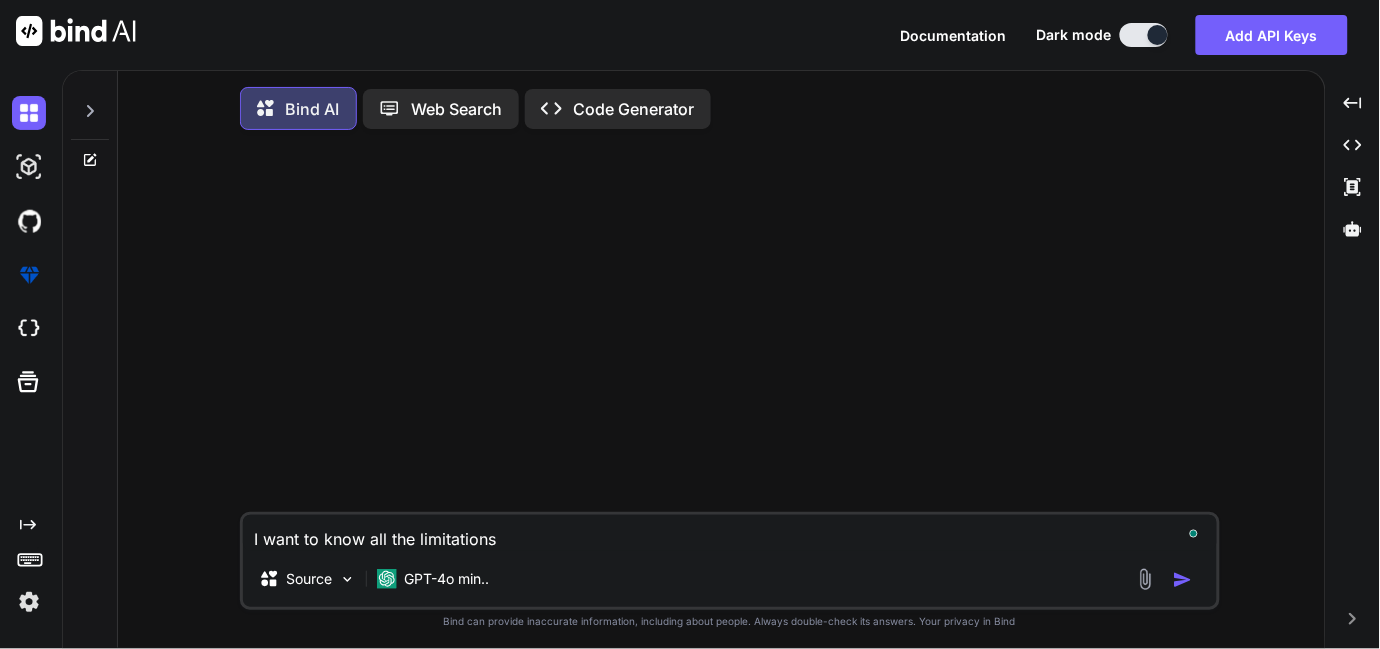 type on "I want to know all the limitations" 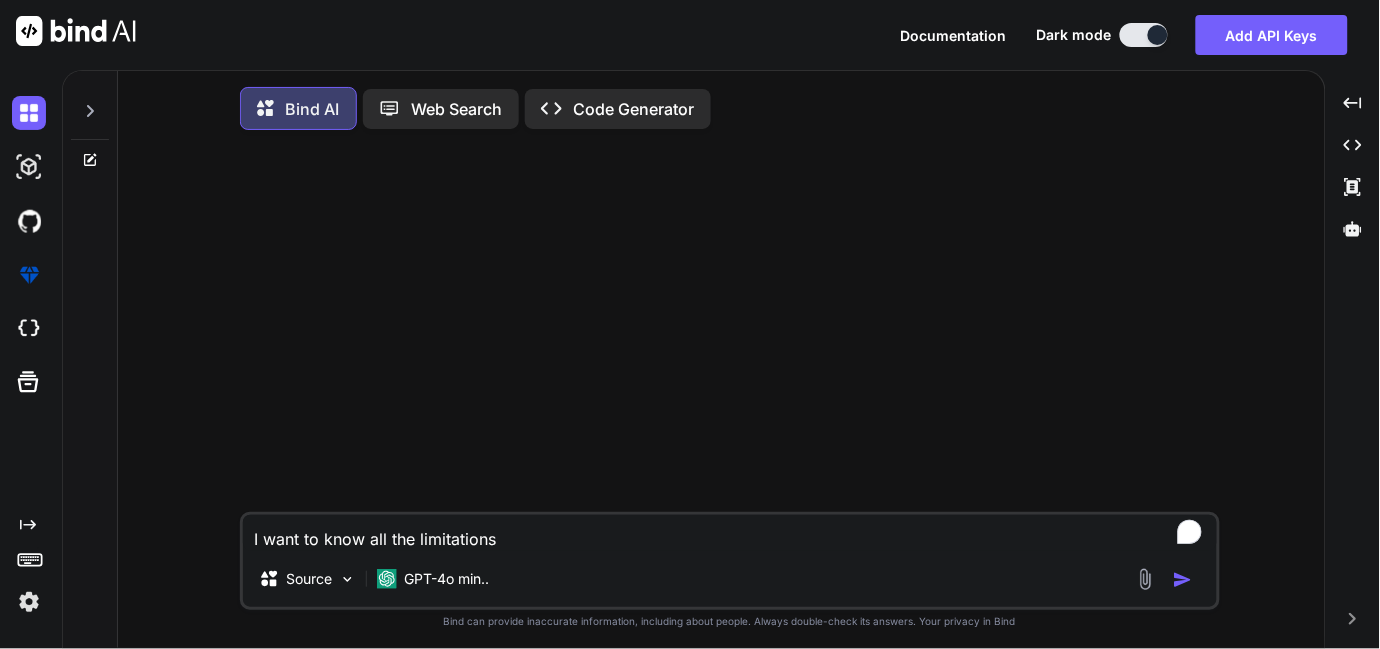 click on "I want to know all the limitations" at bounding box center [730, 533] 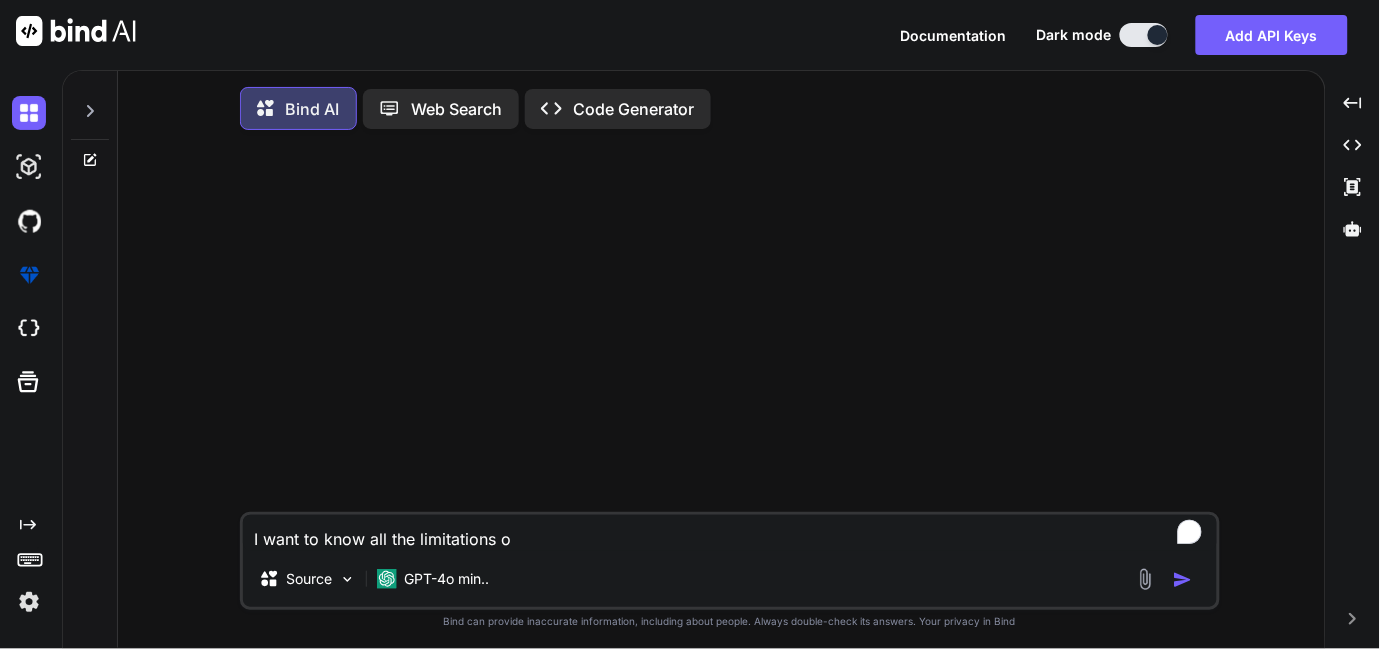 type on "I want to know all the limitations of" 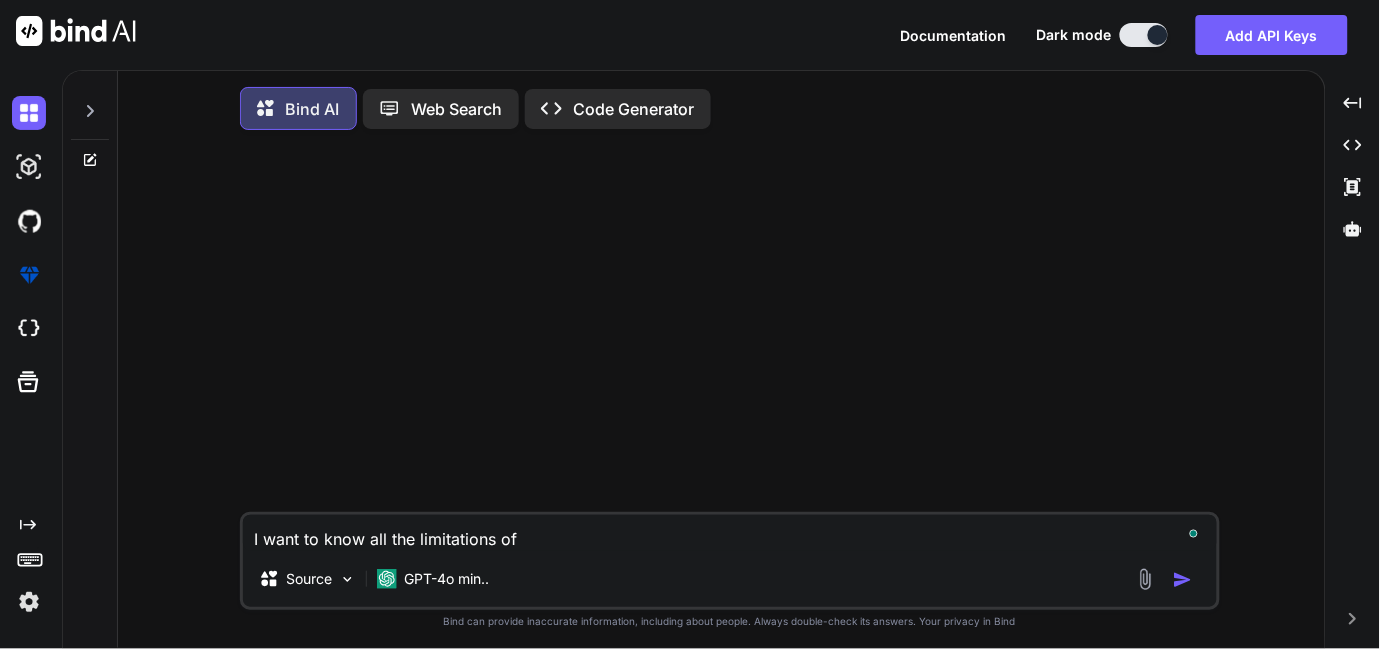 type on "I want to know all the limitations of" 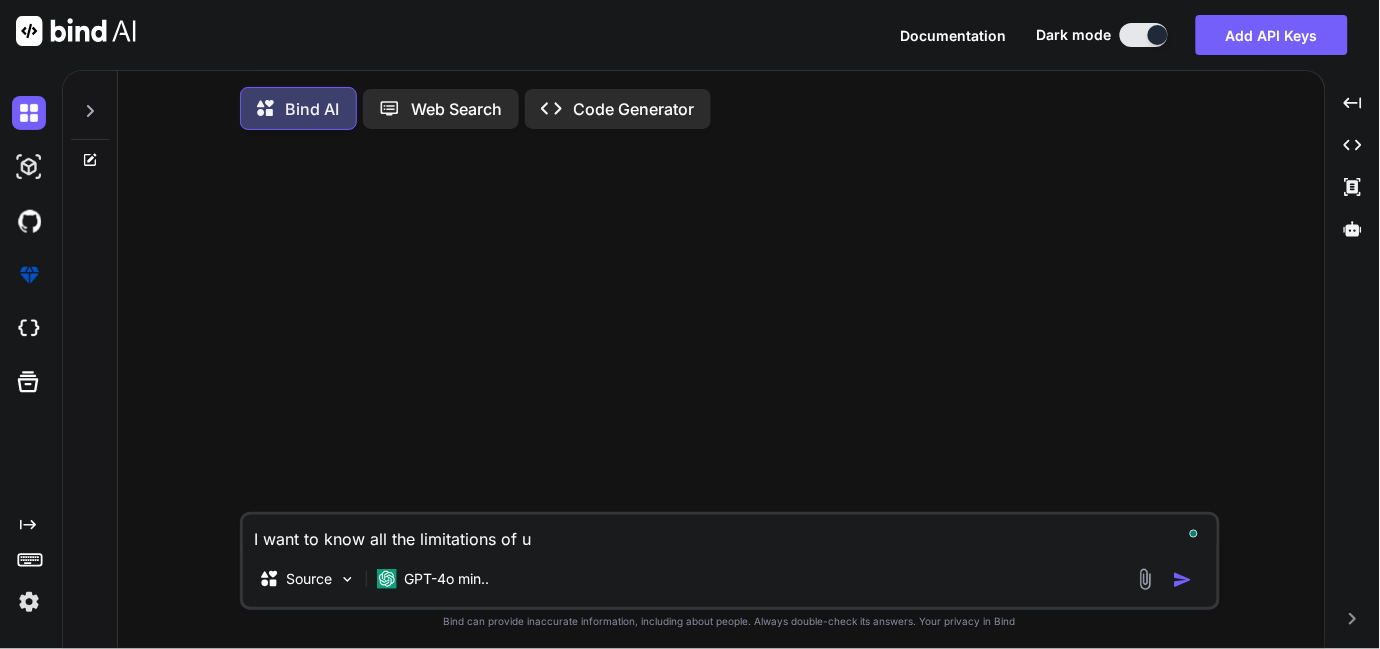 type on "I want to know all the limitations of ui" 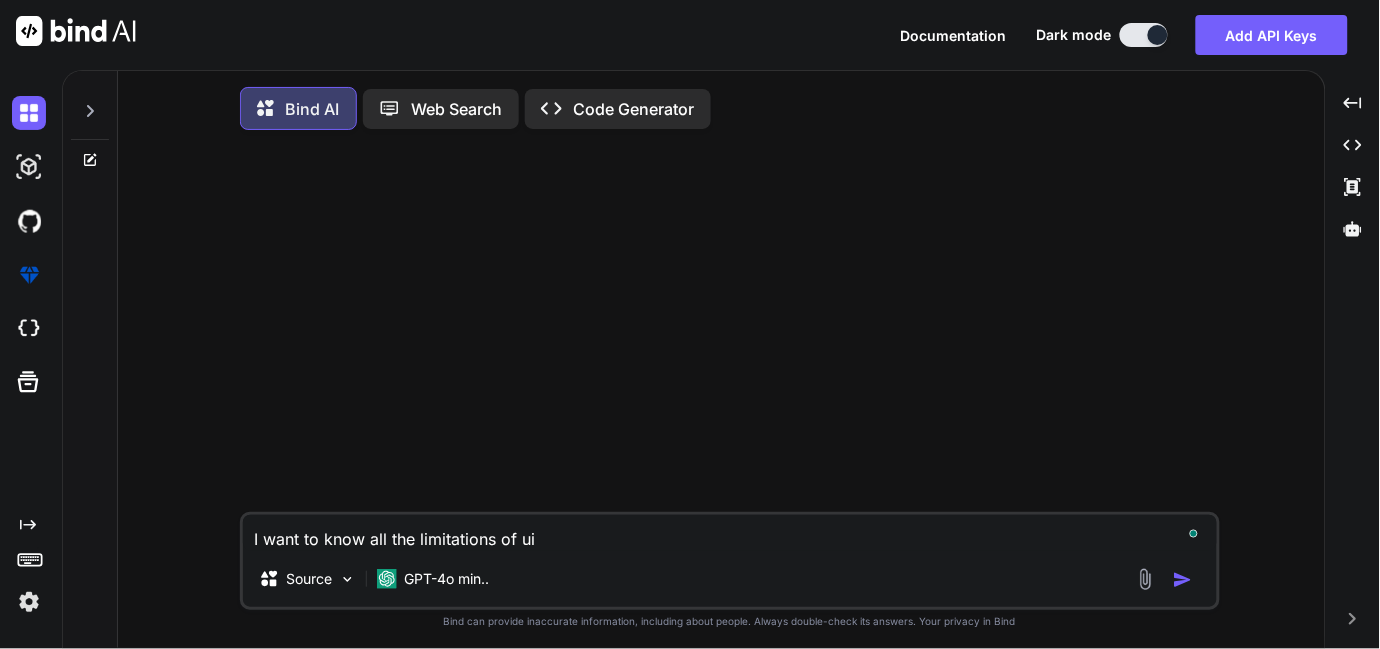 type on "I want to know all the limitations of uip" 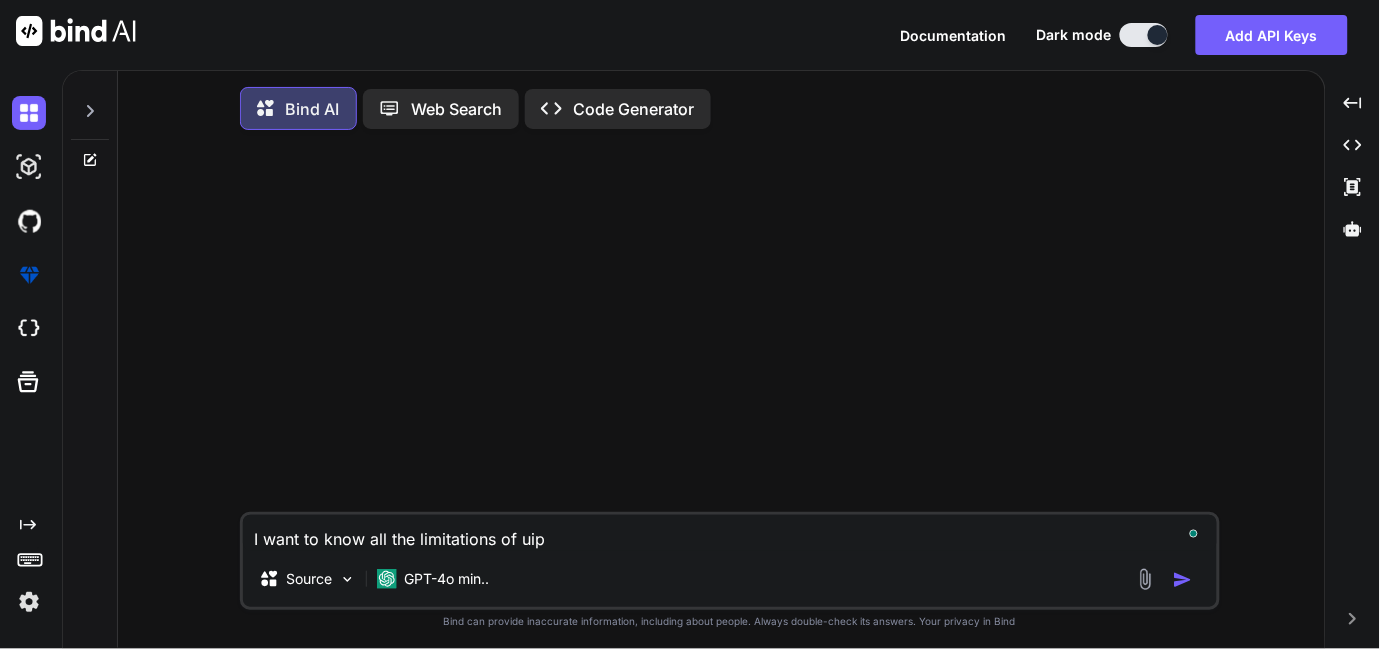 type on "I want to know all the limitations of uipa" 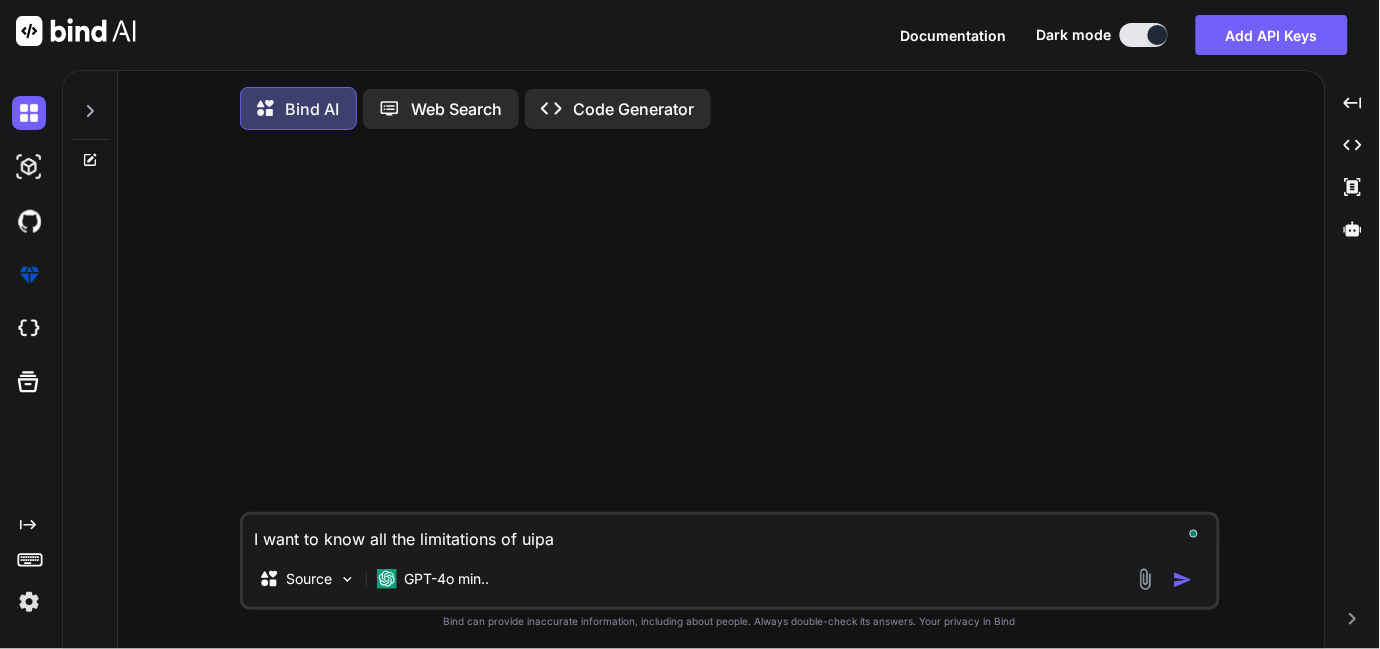 type on "I want to know all the limitations of uipat" 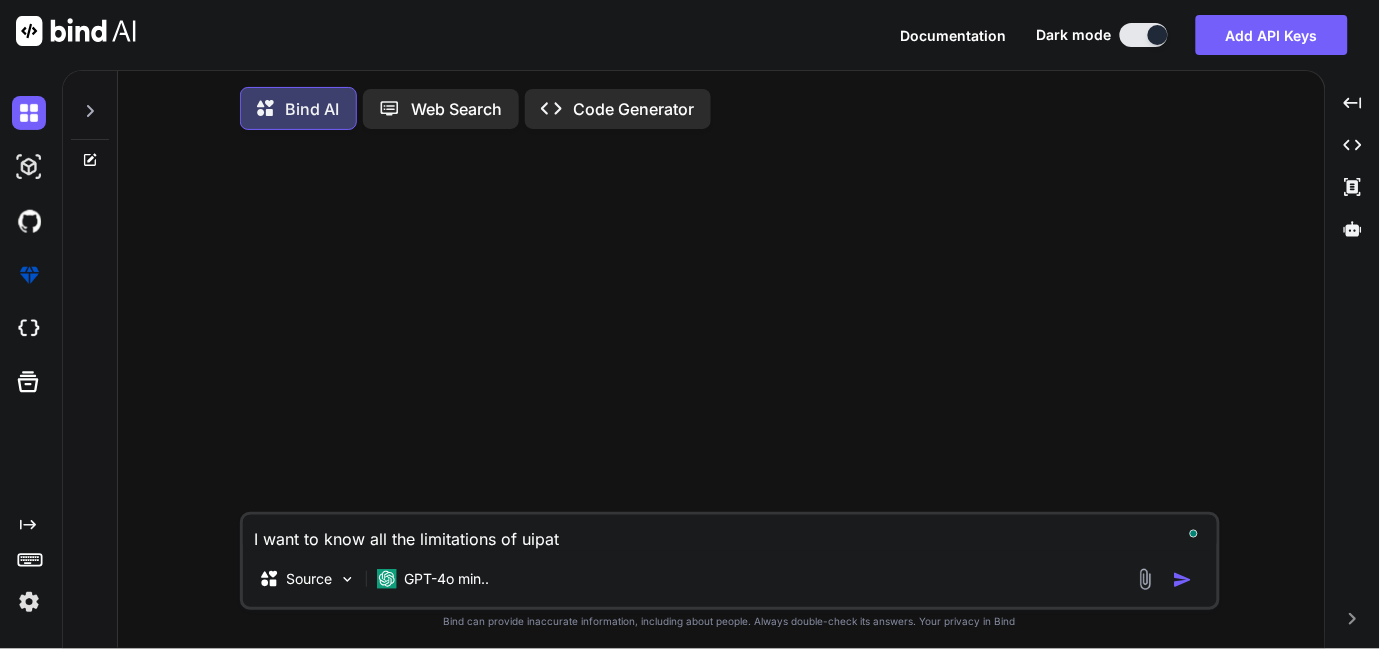 type on "I want to know all the limitations of uipath" 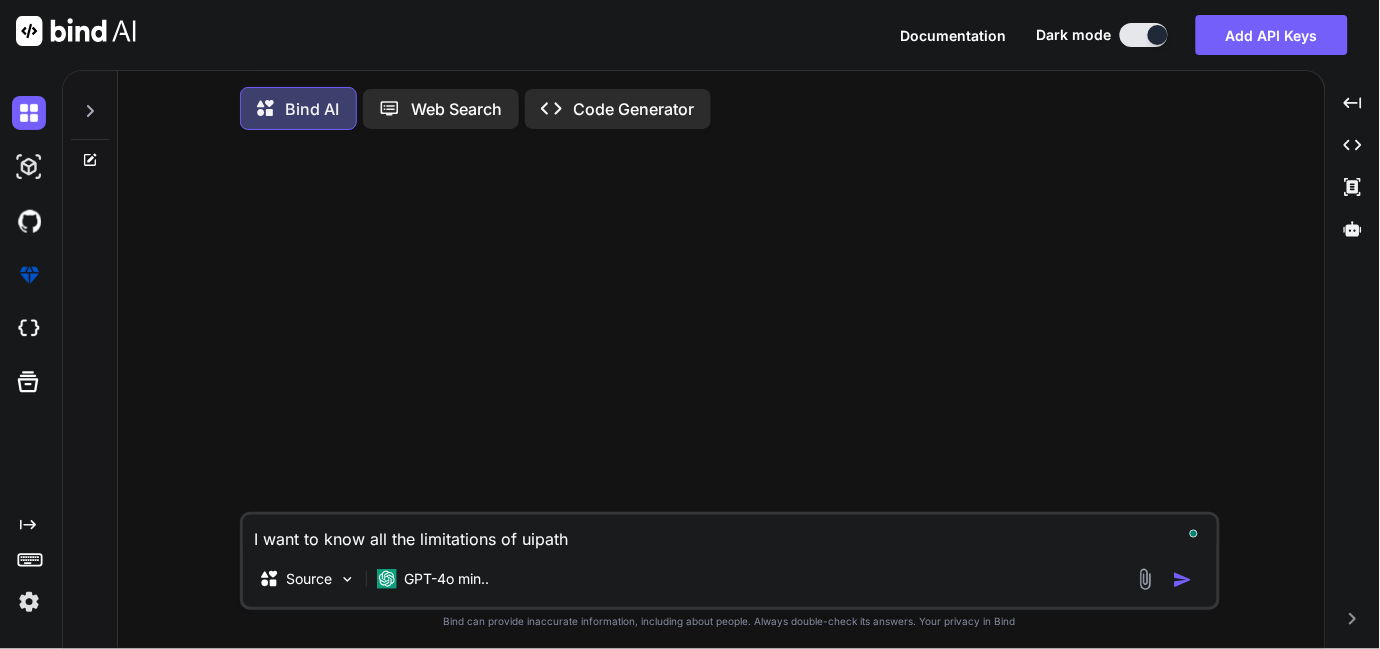 type on "I want to know all the limitations of uipath" 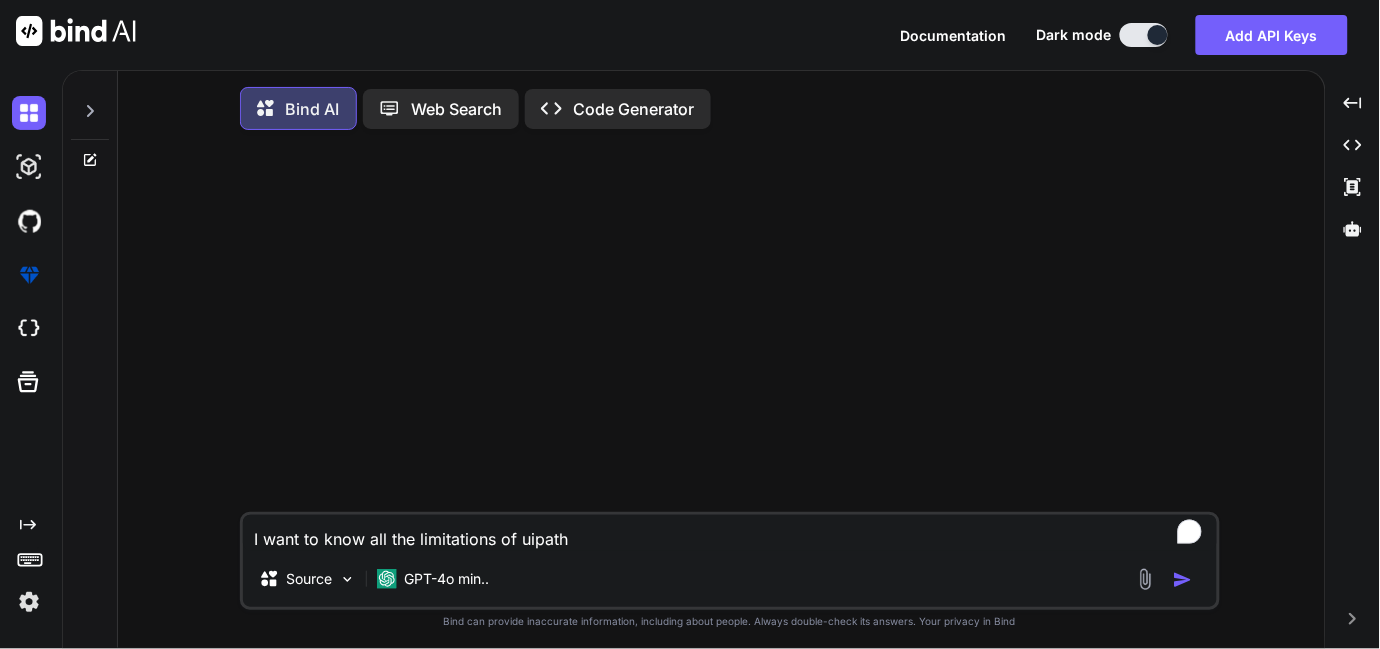 type on "I want to know all the limitations of uipath i" 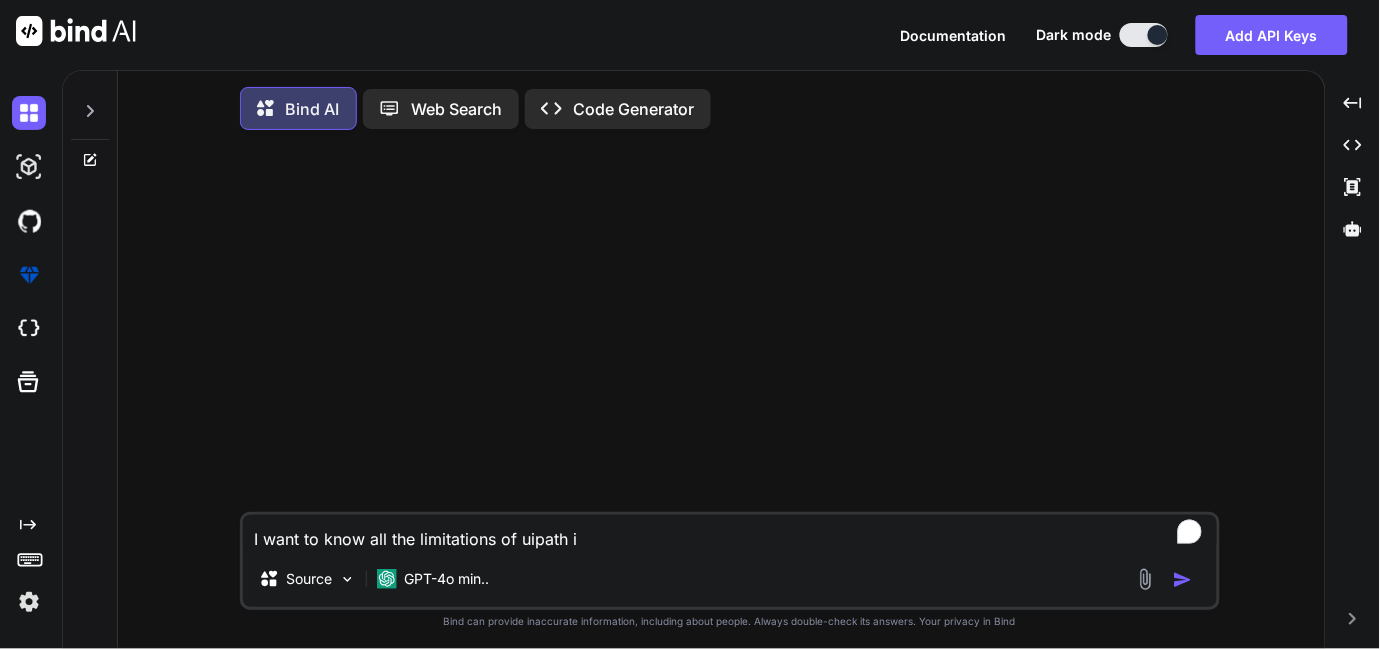type on "I want to know all the limitations of uipath in" 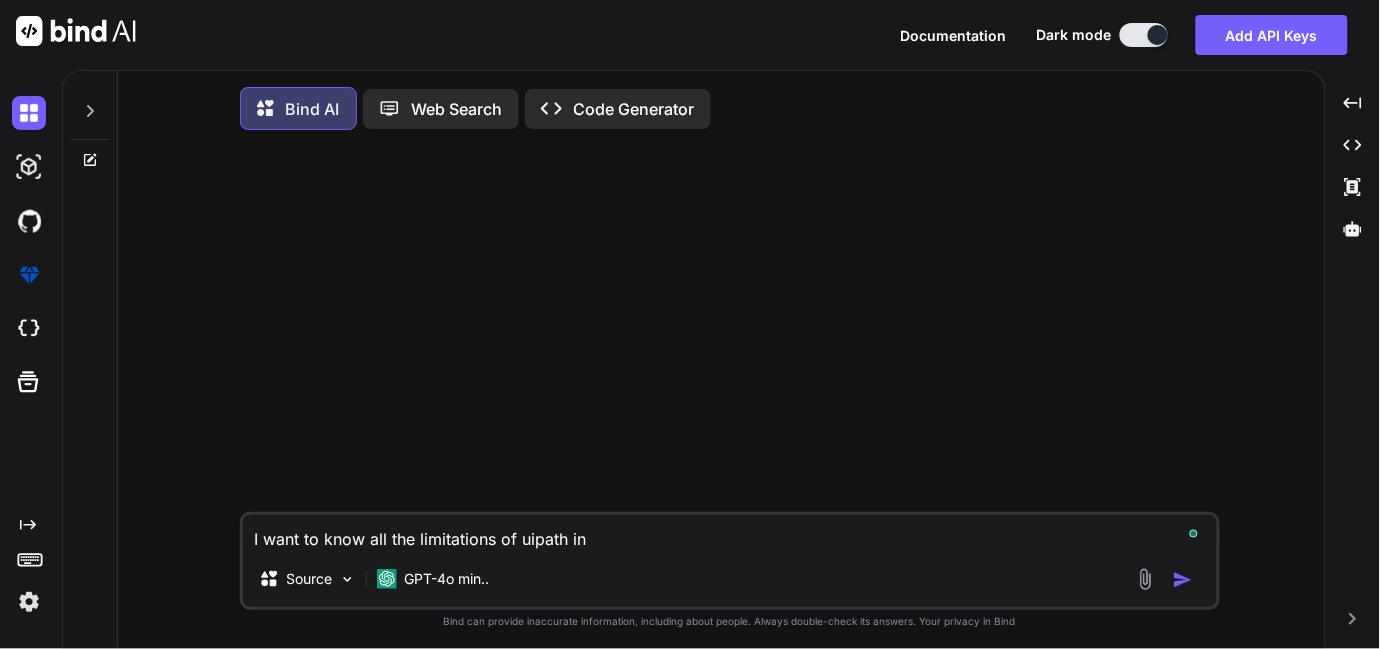 type on "I want to know all the limitations of uipath in" 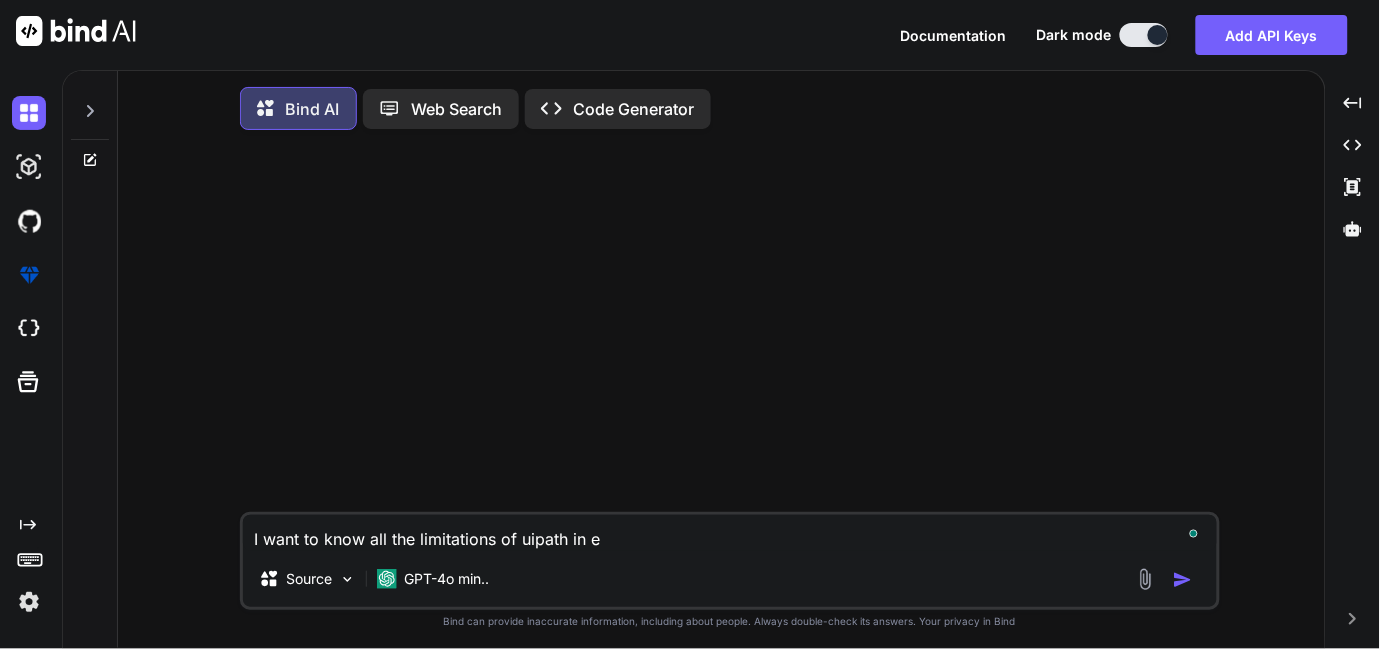 type on "x" 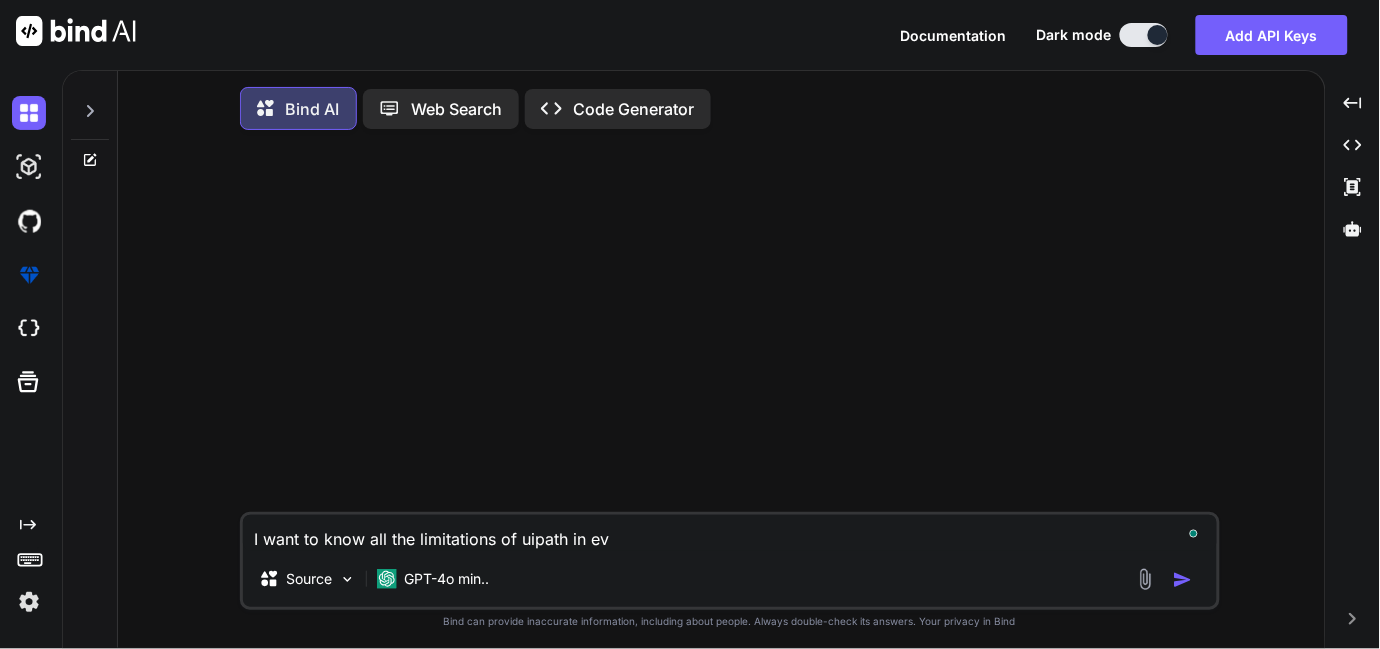 type on "I want to know all the limitations of uipath in eve" 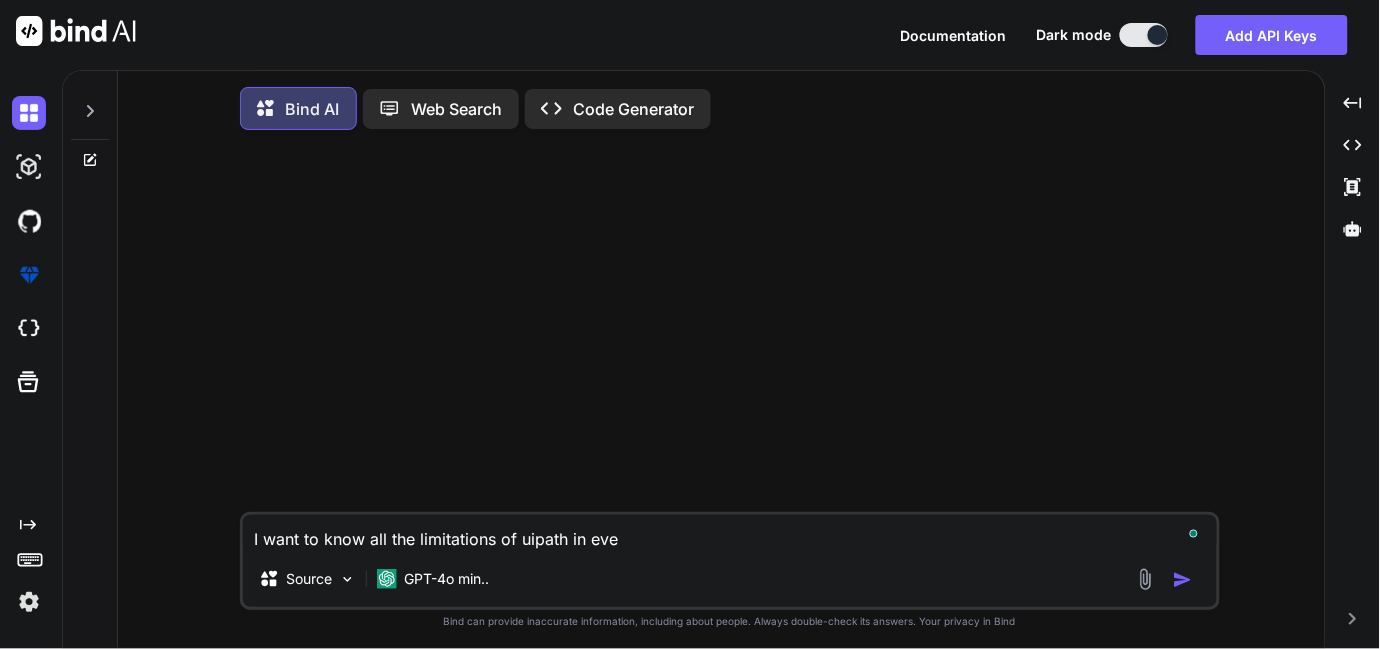 type on "I want to know all the limitations of uipath in ever" 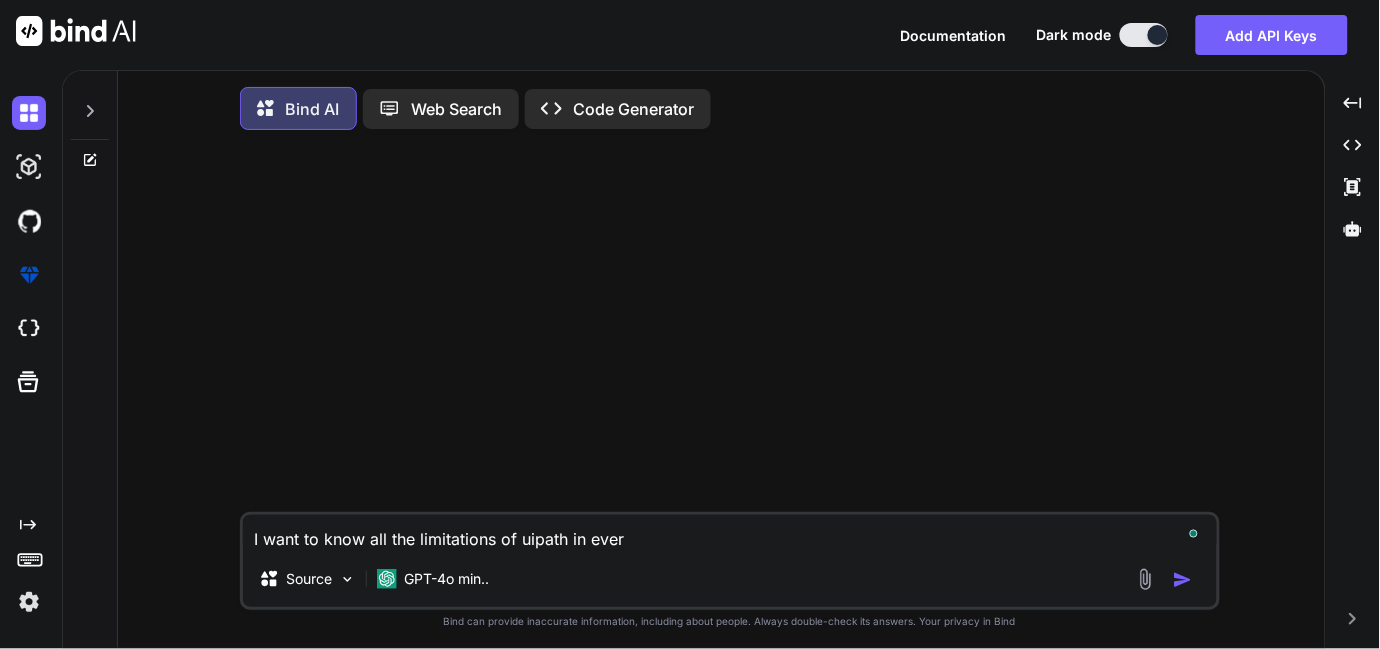 type on "I want to know all the limitations of uipath in every" 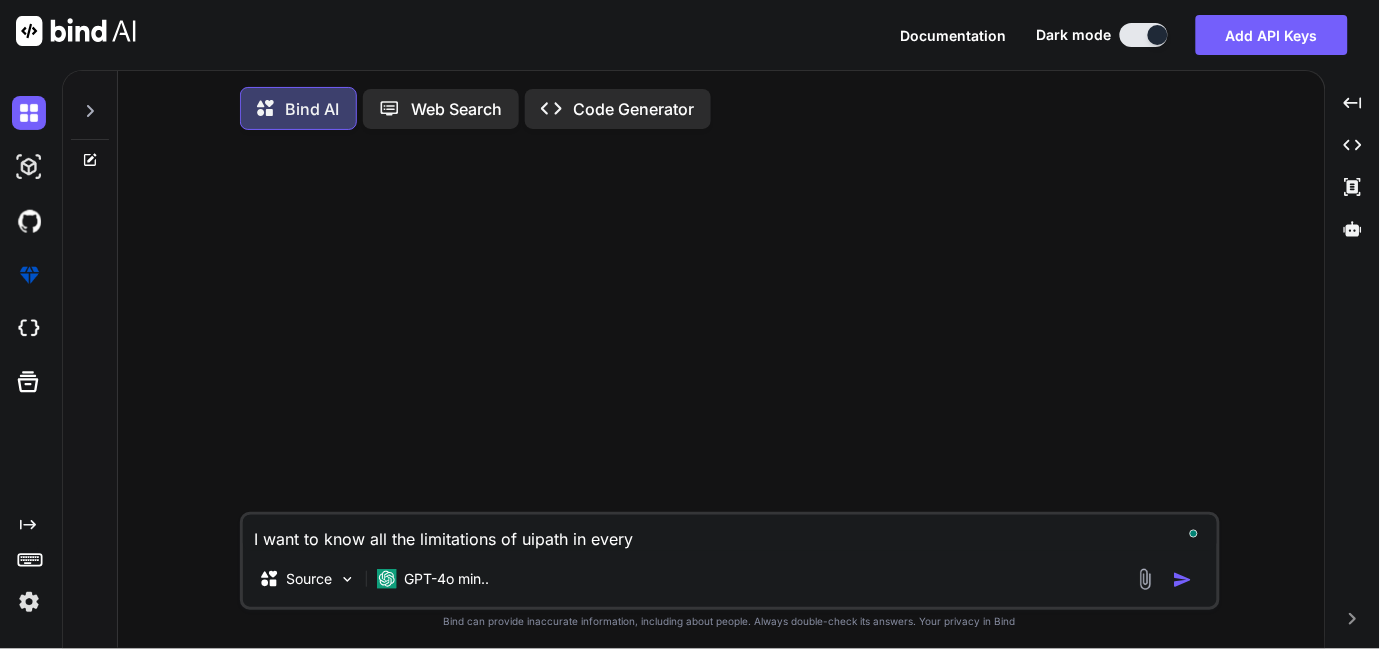 type on "I want to know all the limitations of uipath in every" 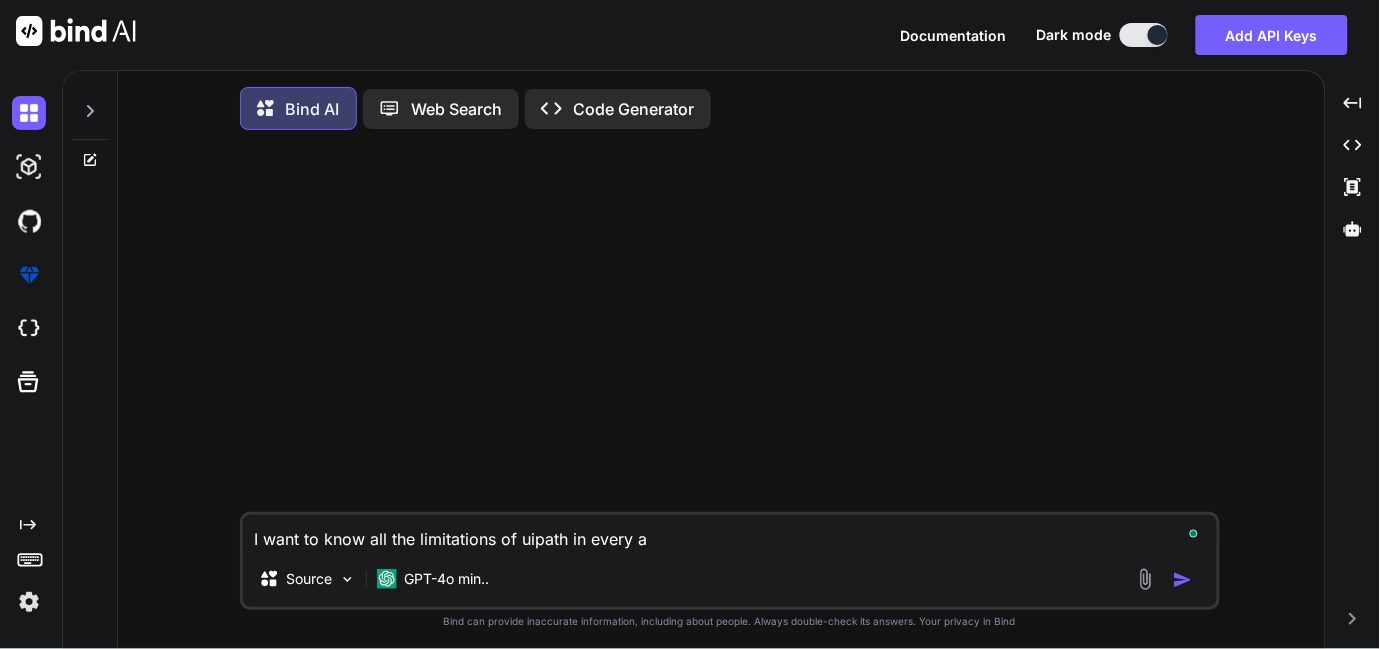 type on "I want to know all the limitations of uipath in every as" 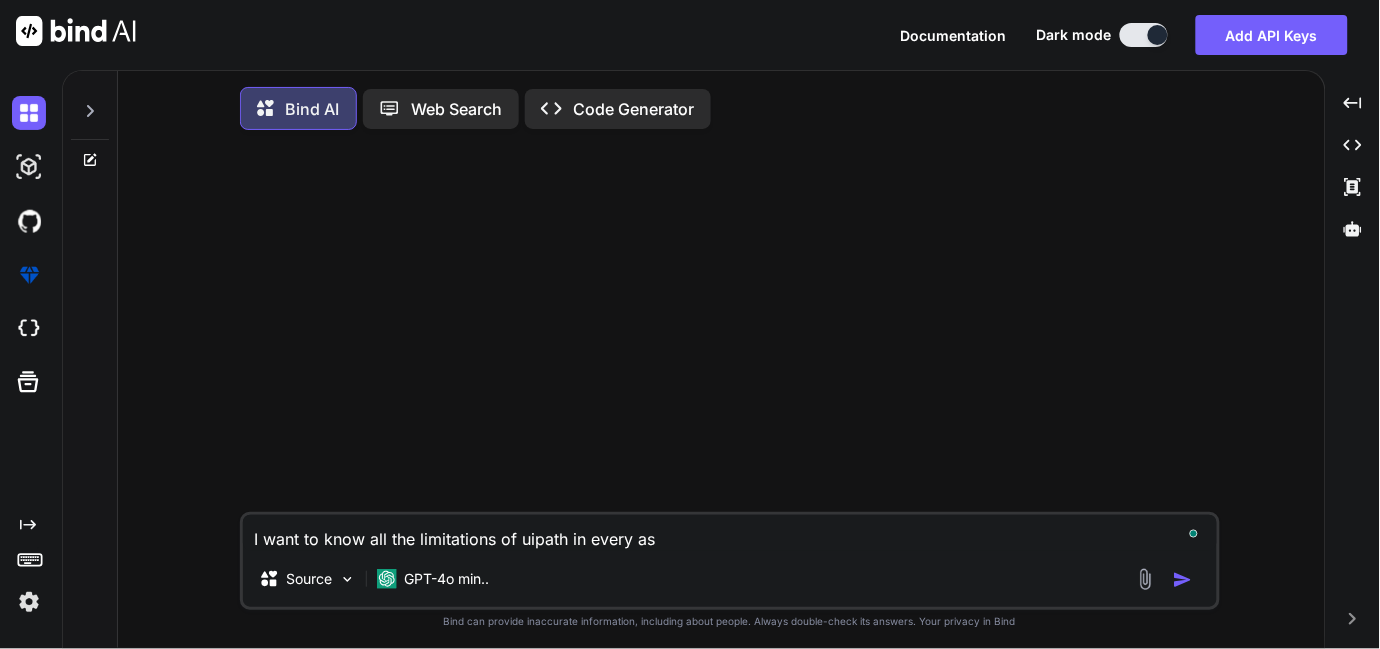 type on "I want to know all the limitations of uipath in every asp" 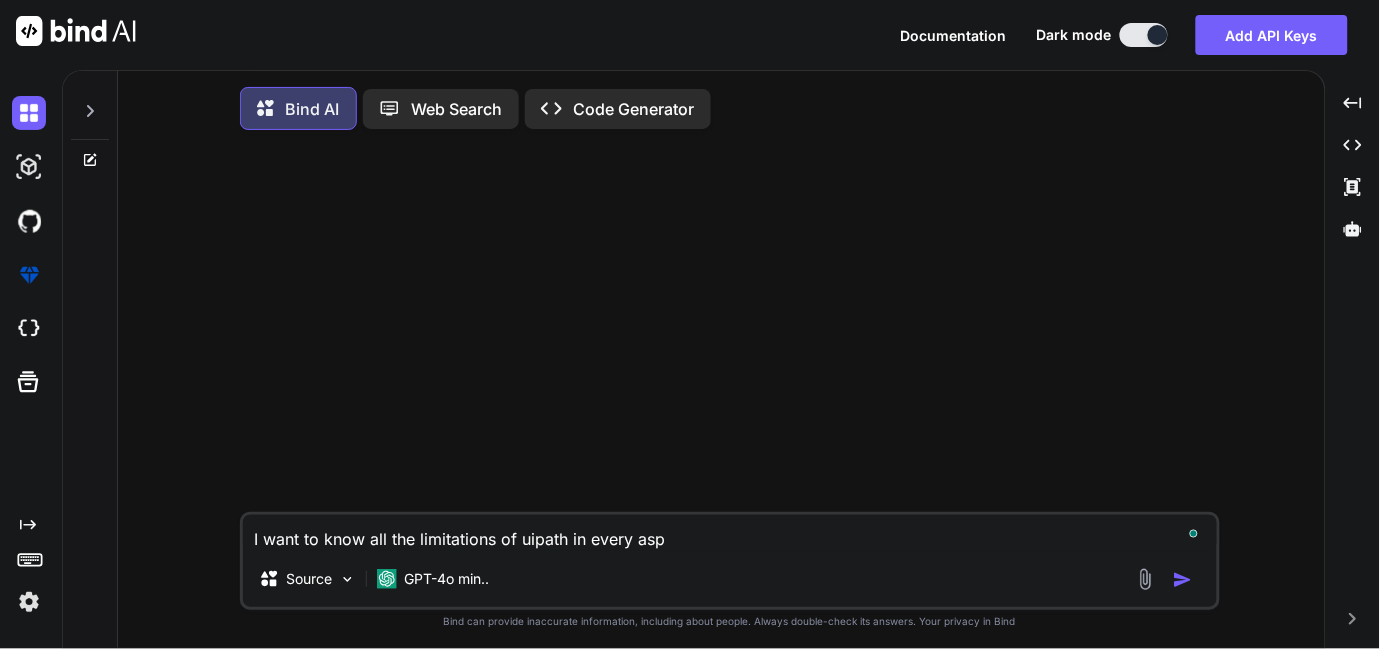 type on "I want to know all the limitations of uipath in every aspa" 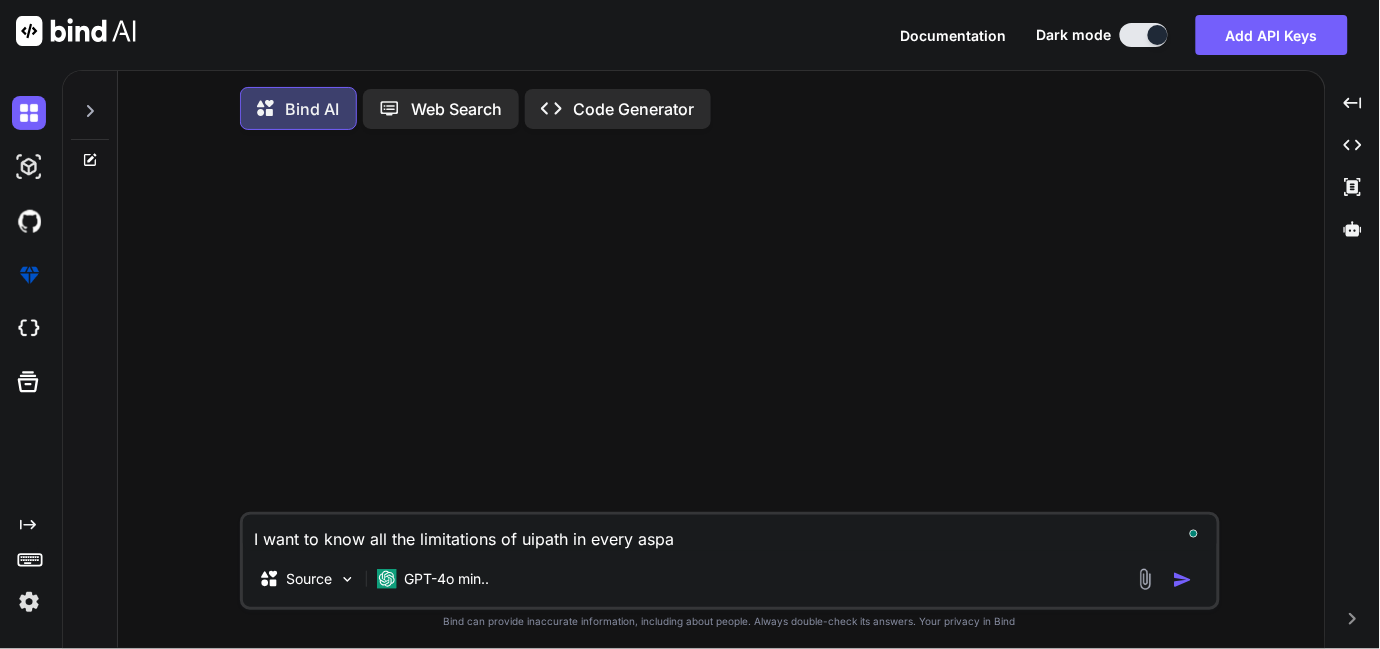 type on "I want to know all the limitations of uipath in every aspac" 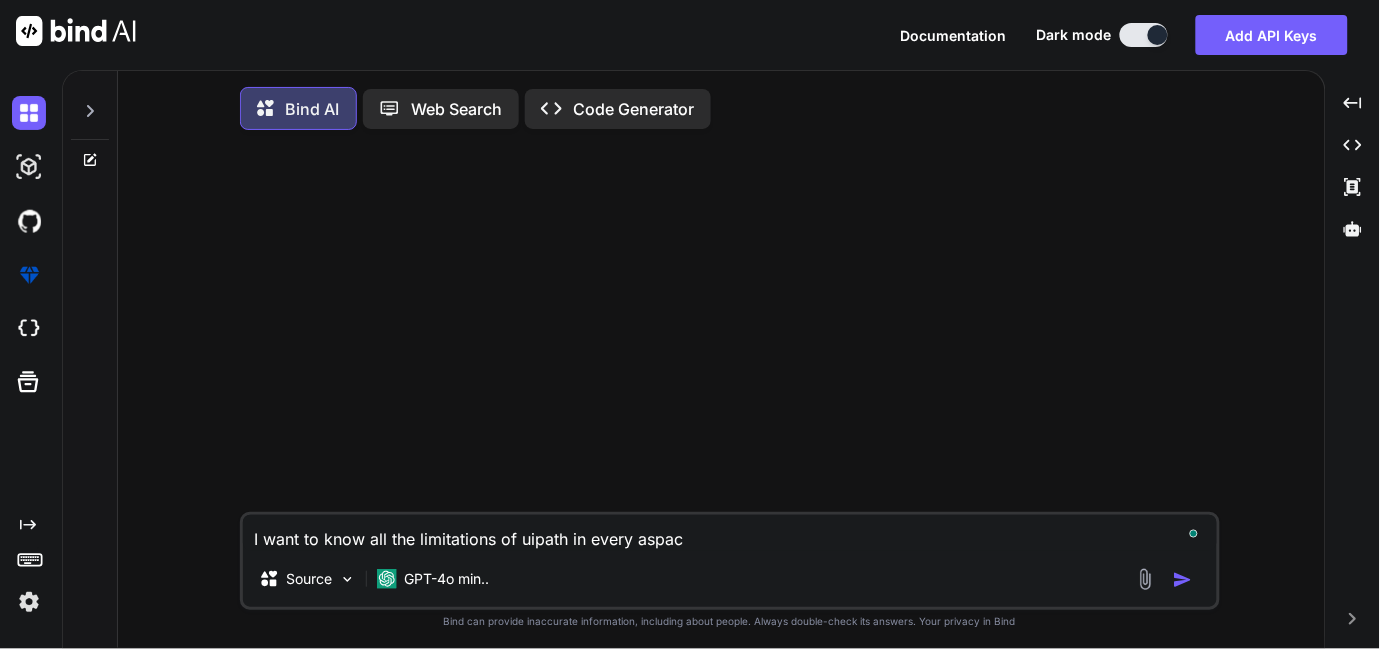 type on "I want to know all the limitations of uipath in every aspact" 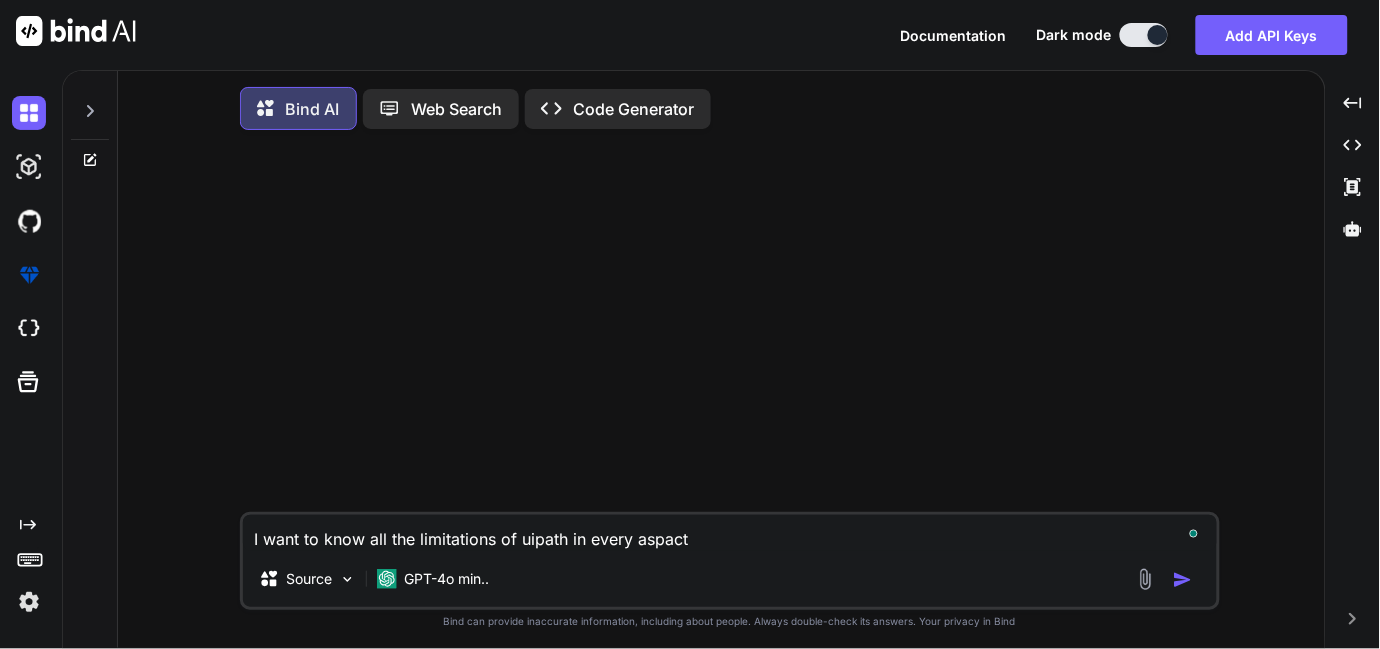 type on "I want to know all the limitations of uipath in every aspact" 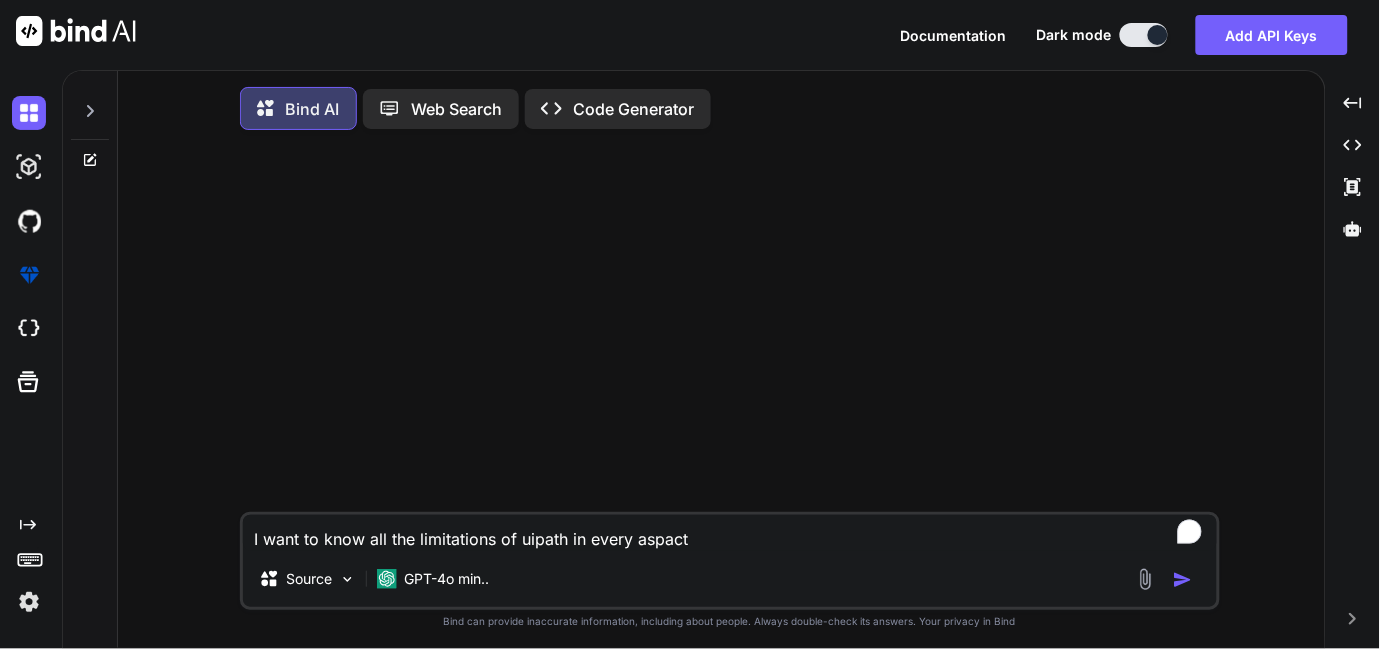 type on "I want to know all the limitations of uipath in every aspact l" 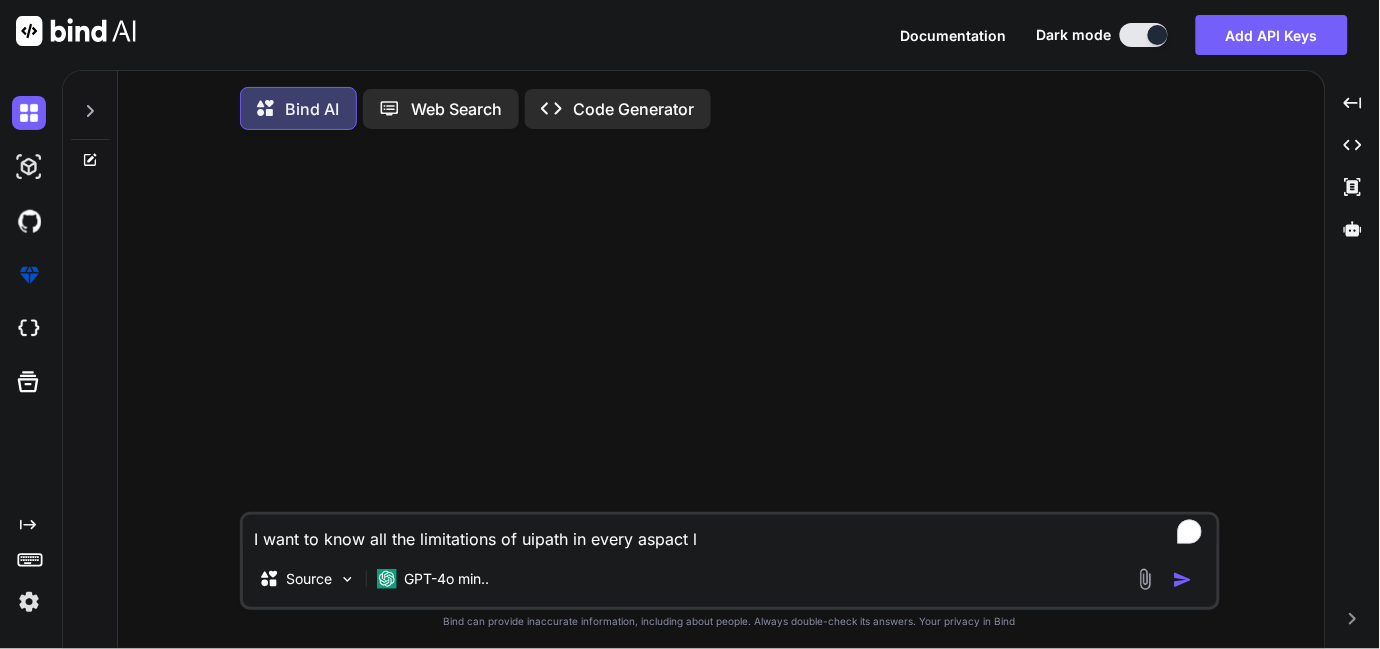 type on "I want to know all the limitations of uipath in every aspact li" 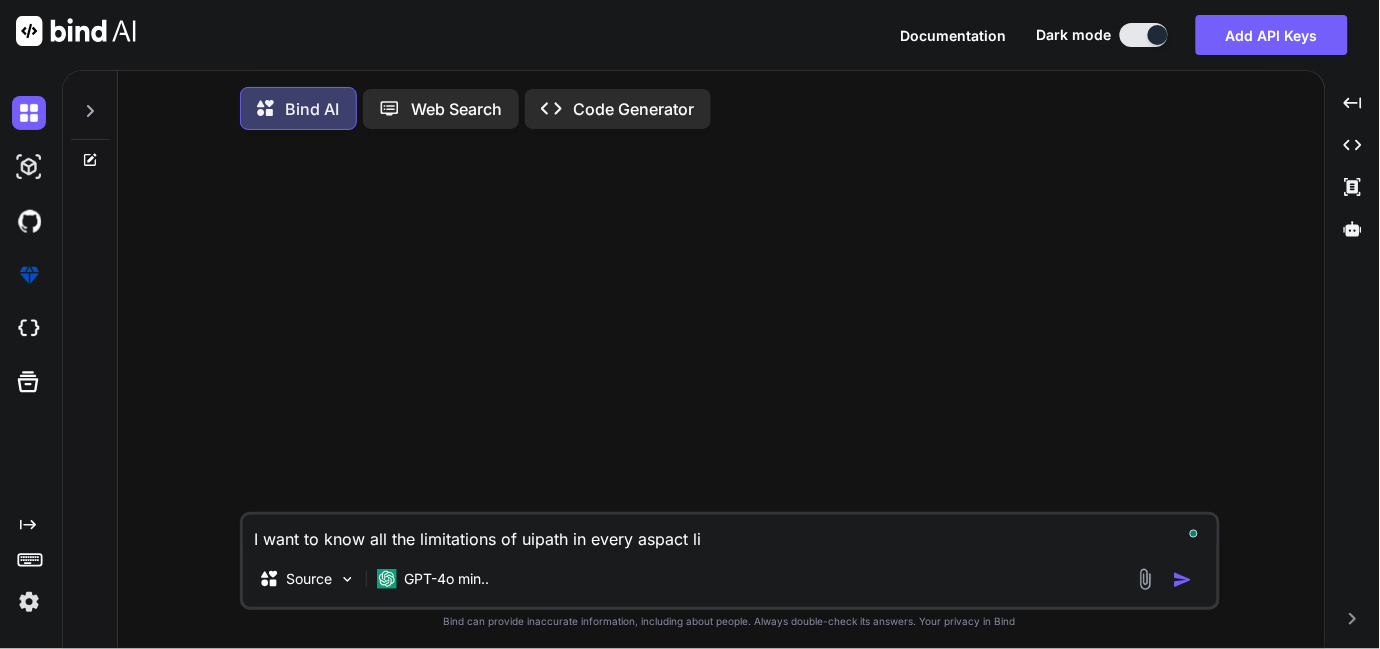 type on "I want to know all the limitations of uipath in every aspact lik" 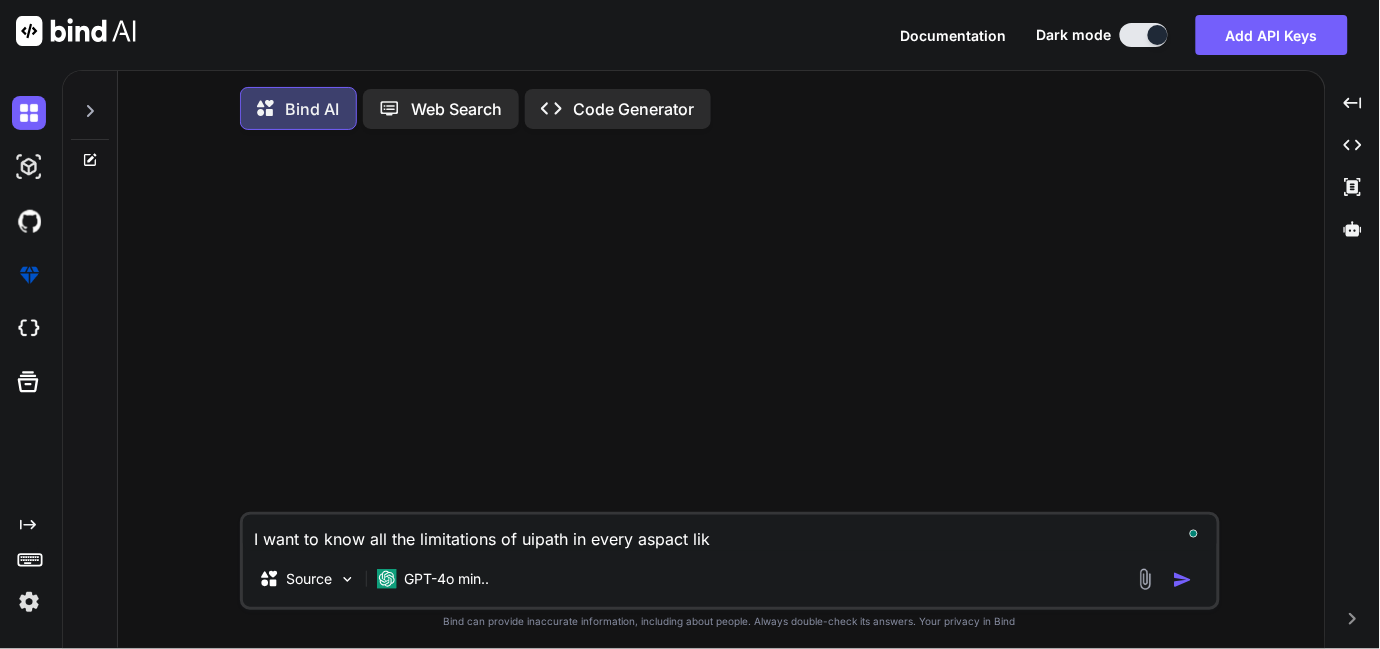 type on "I want to know all the limitations of uipath in every aspact like" 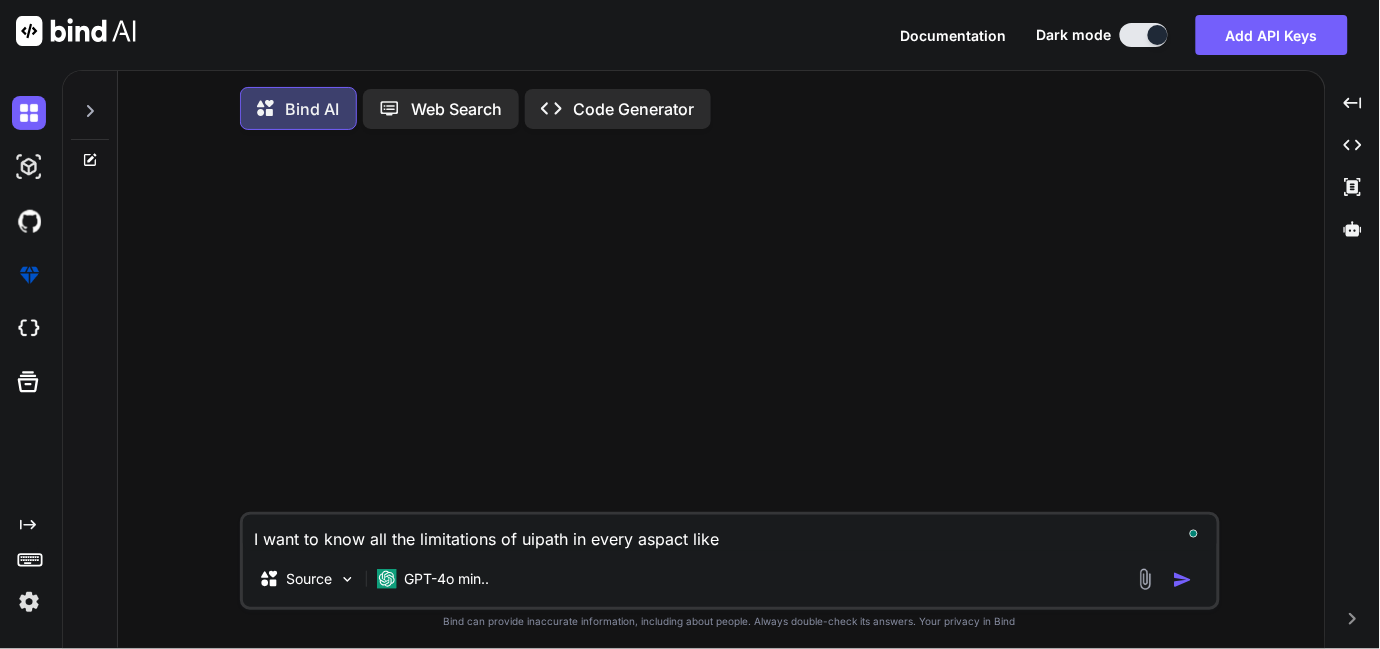 type on "I want to know all the limitations of uipath in every aspact like" 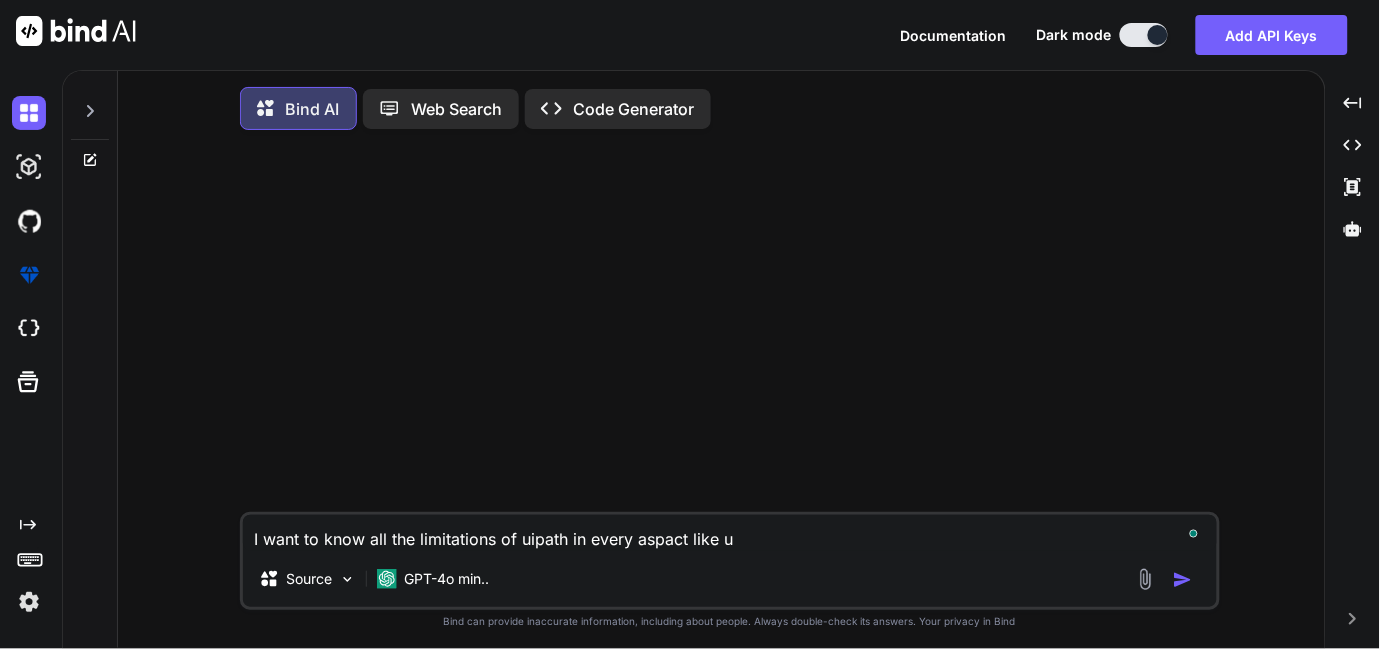 type on "I want to know all the limitations of uipath in every aspact like ui" 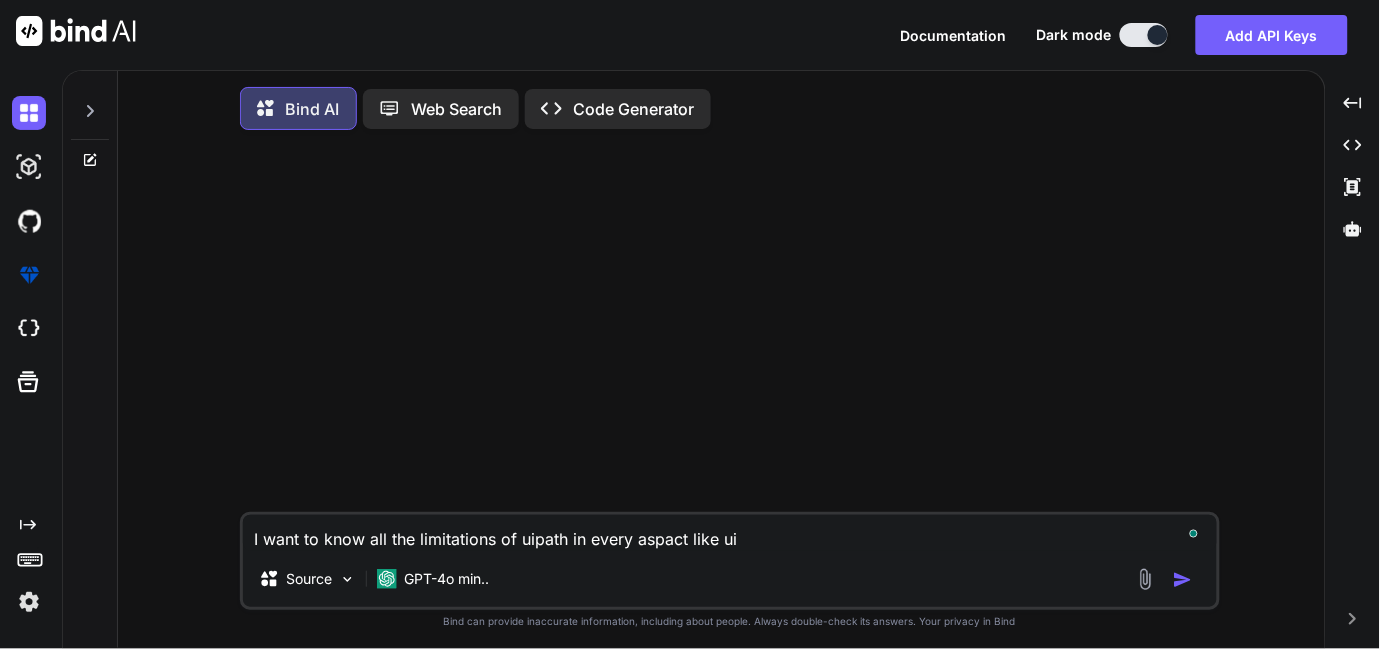 type on "I want to know all the limitations of uipath in every aspact like ui" 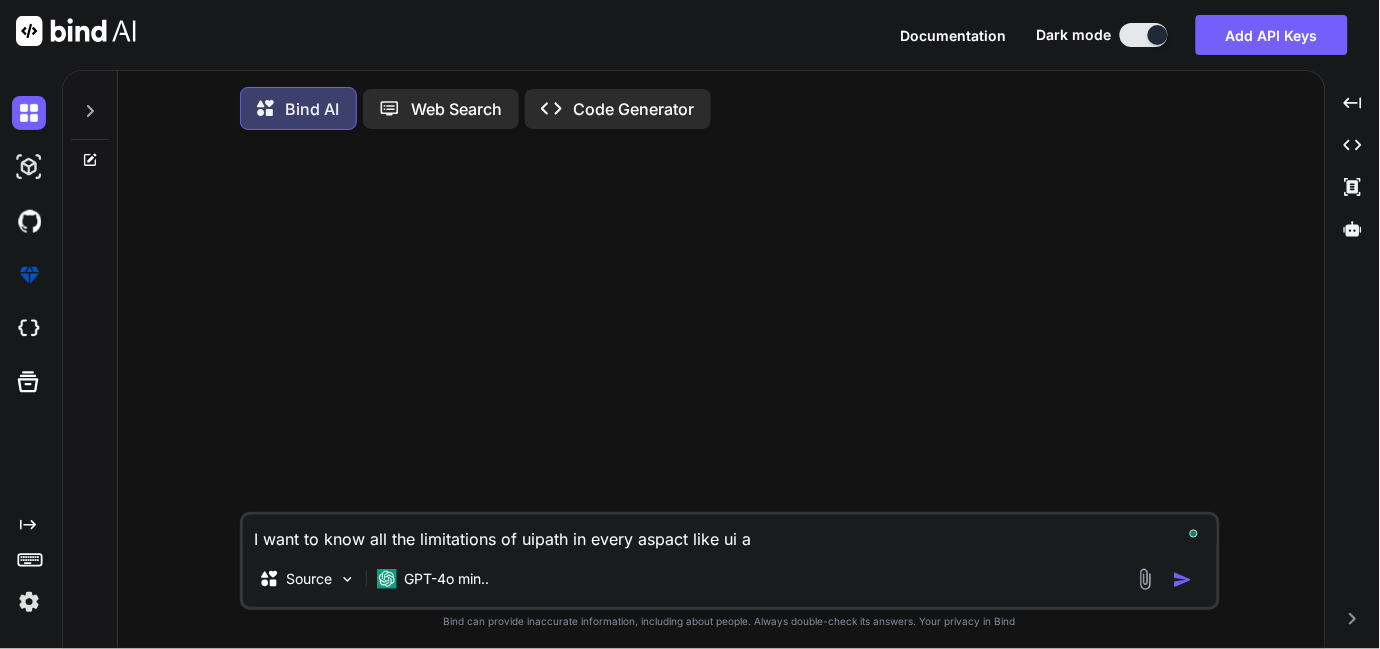 type on "I want to know all the limitations of uipath in every aspact like ui au" 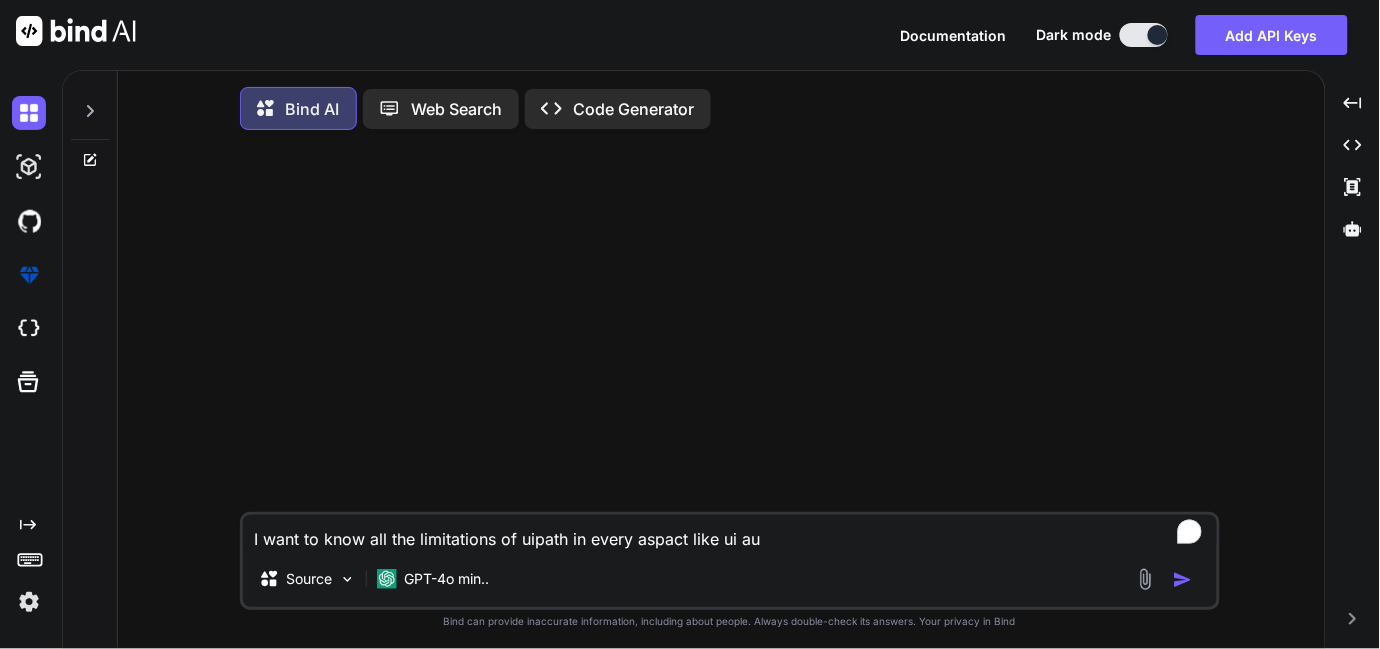 type on "I want to know all the limitations of uipath in every aspact like ui aut" 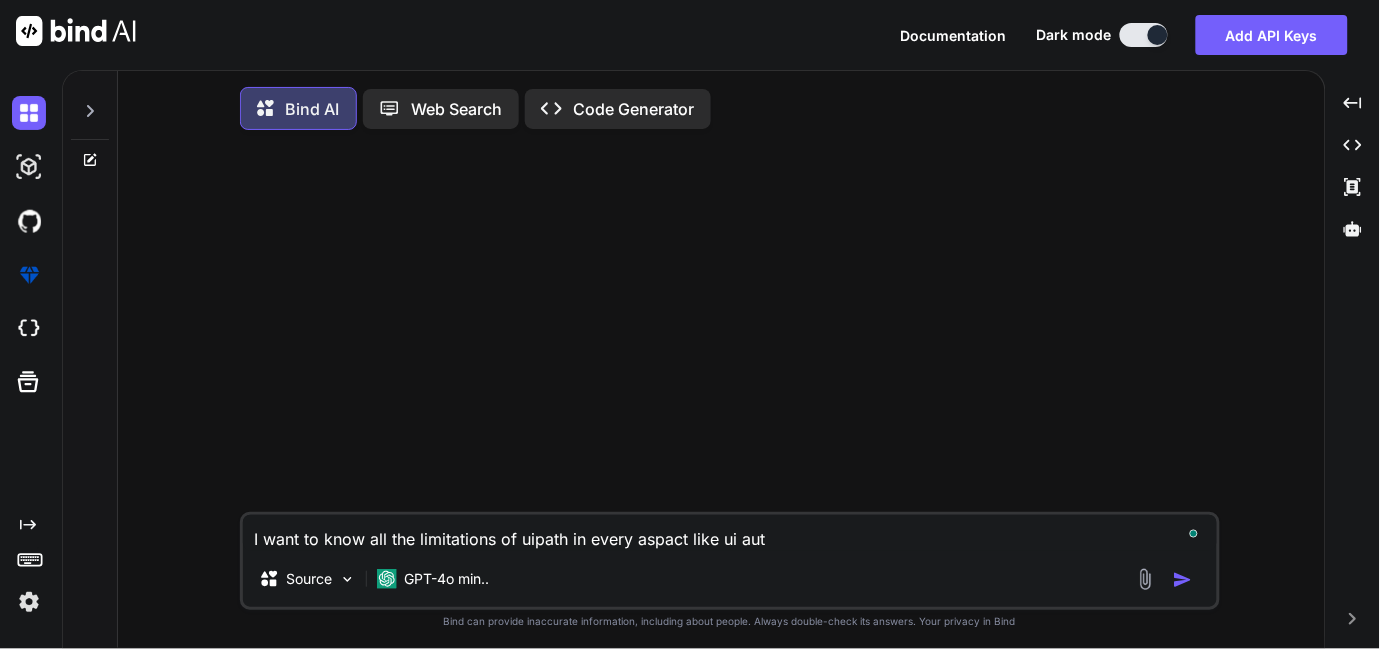 type on "I want to know all the limitations of uipath in every aspact like ui auto" 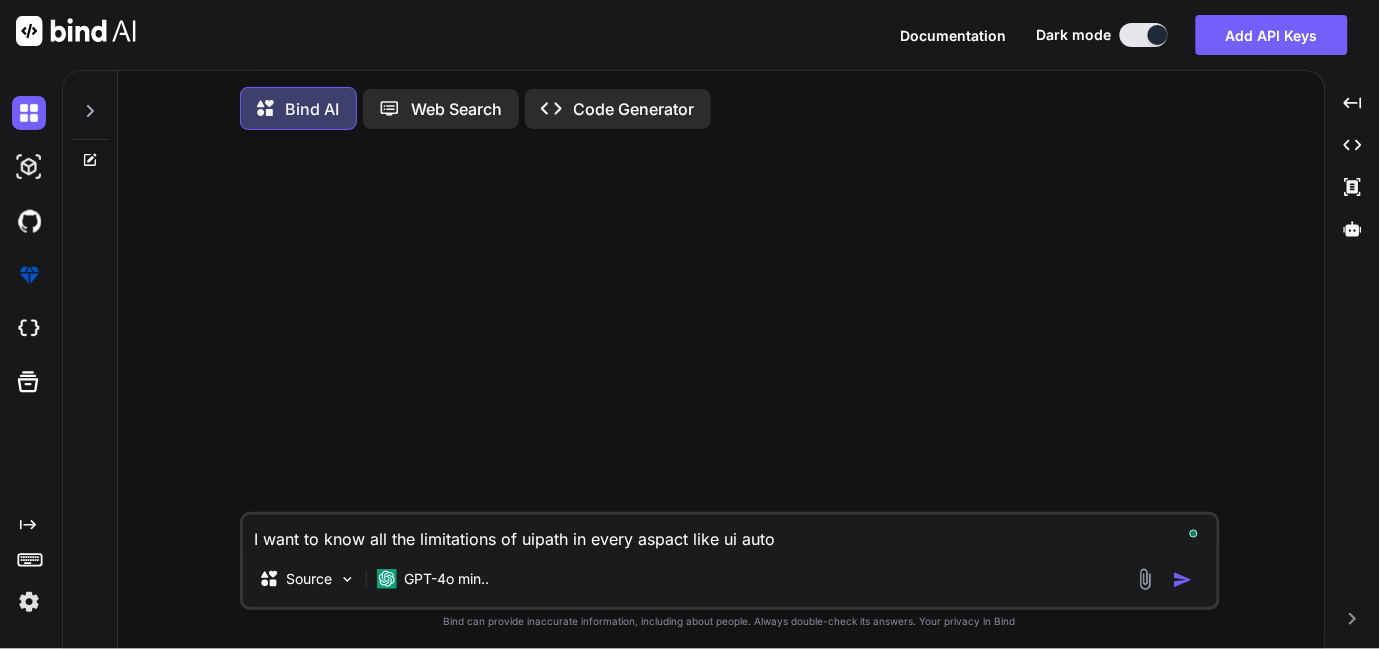 type on "I want to know all the limitations of uipath in every aspact like ui autom" 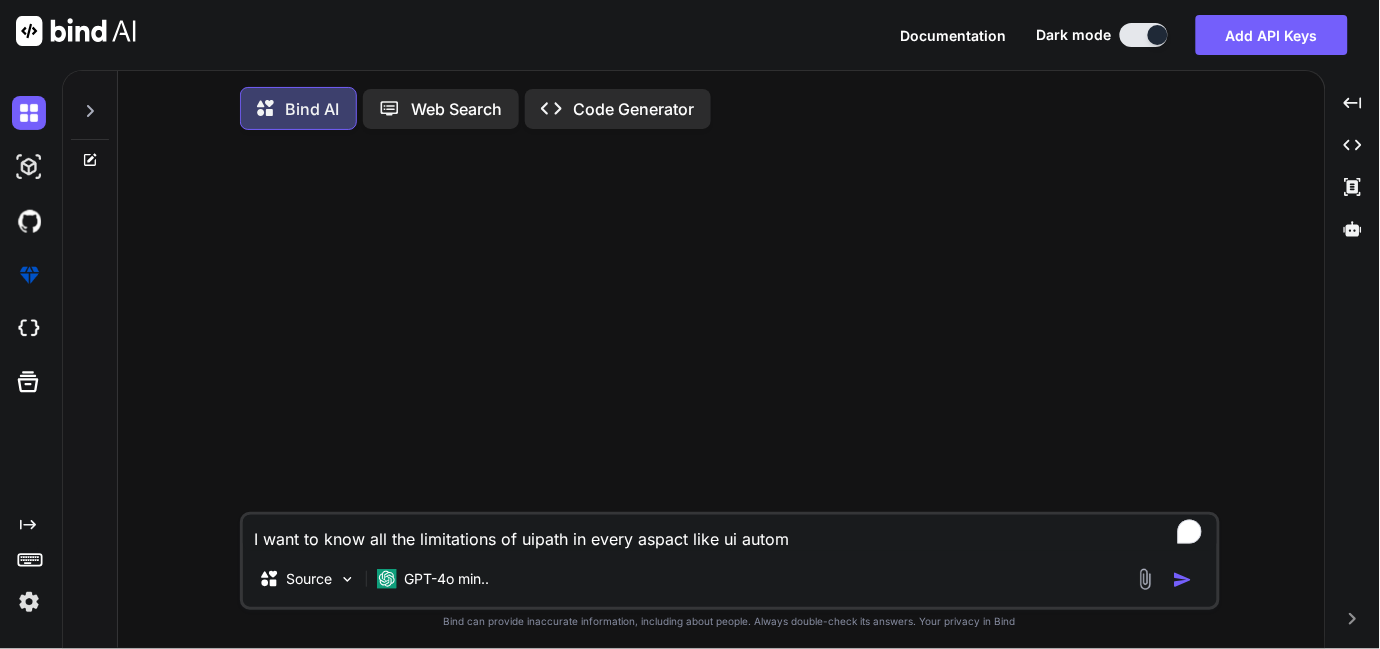 type on "I want to know all the limitations of uipath in every aspact like ui automa" 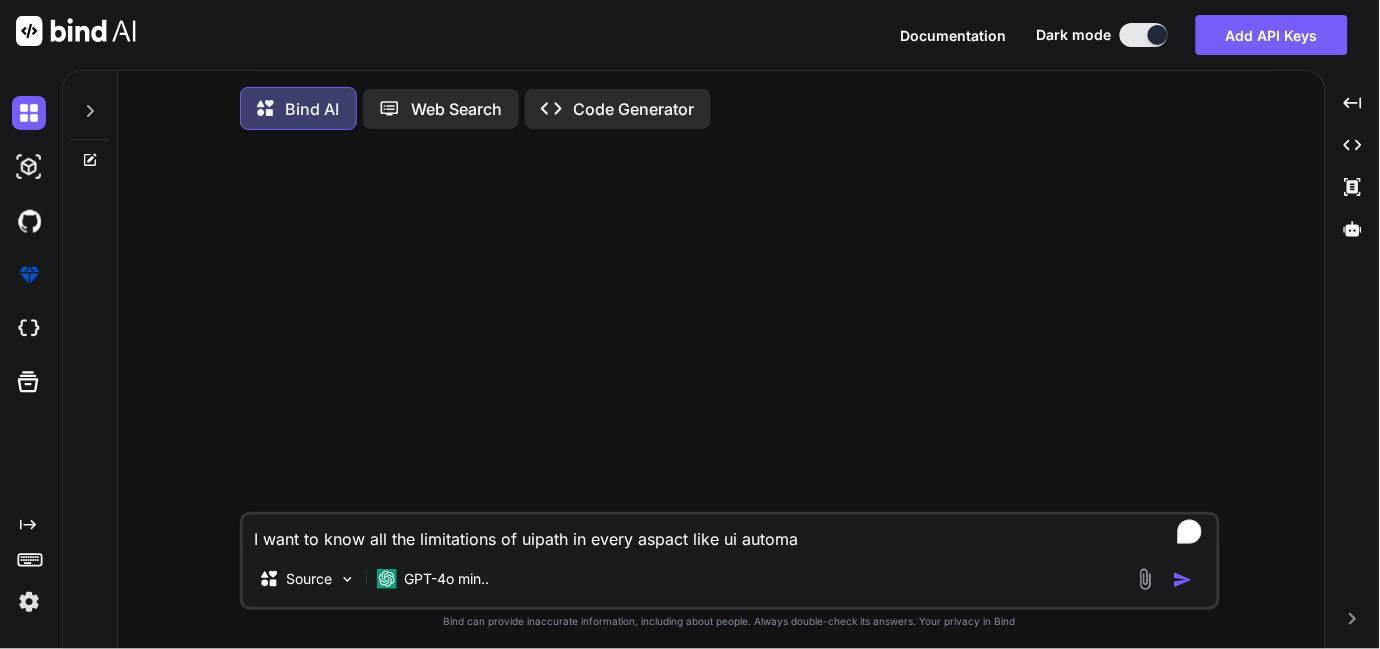 type on "I want to know all the limitations of uipath in every aspact like ui automat" 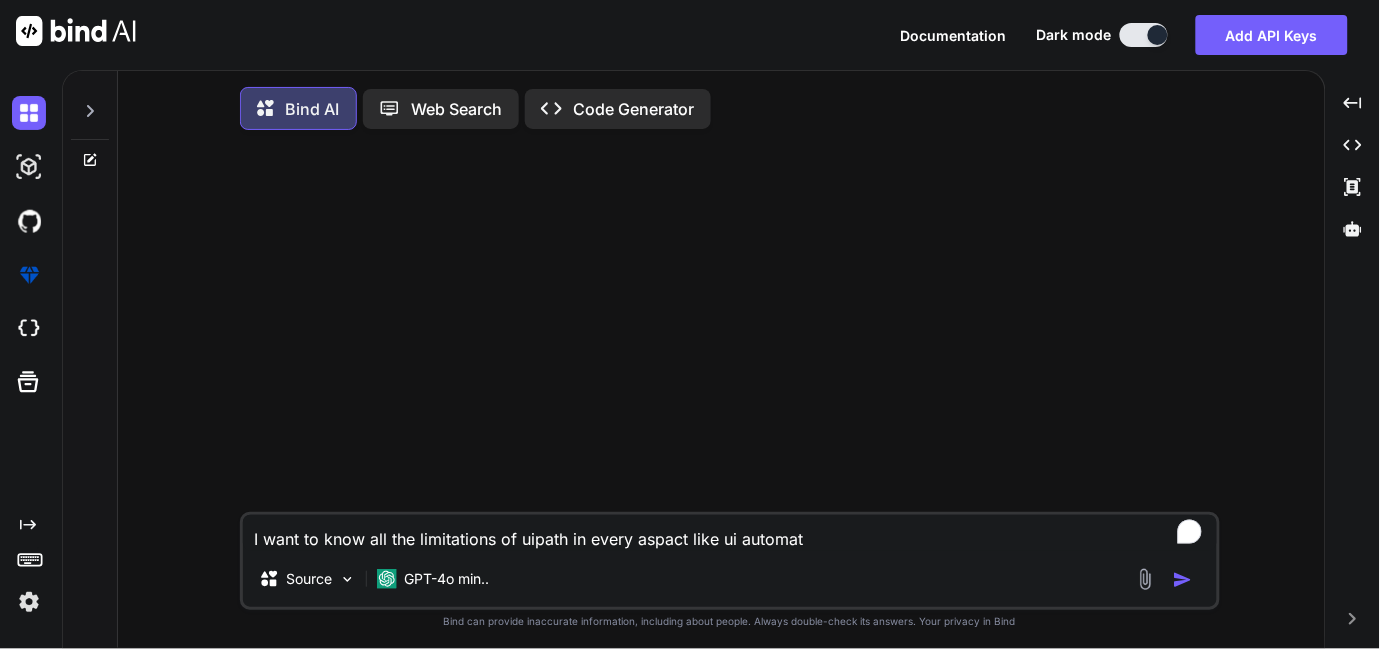 type on "I want to know all the limitations of uipath in every aspact like ui automati" 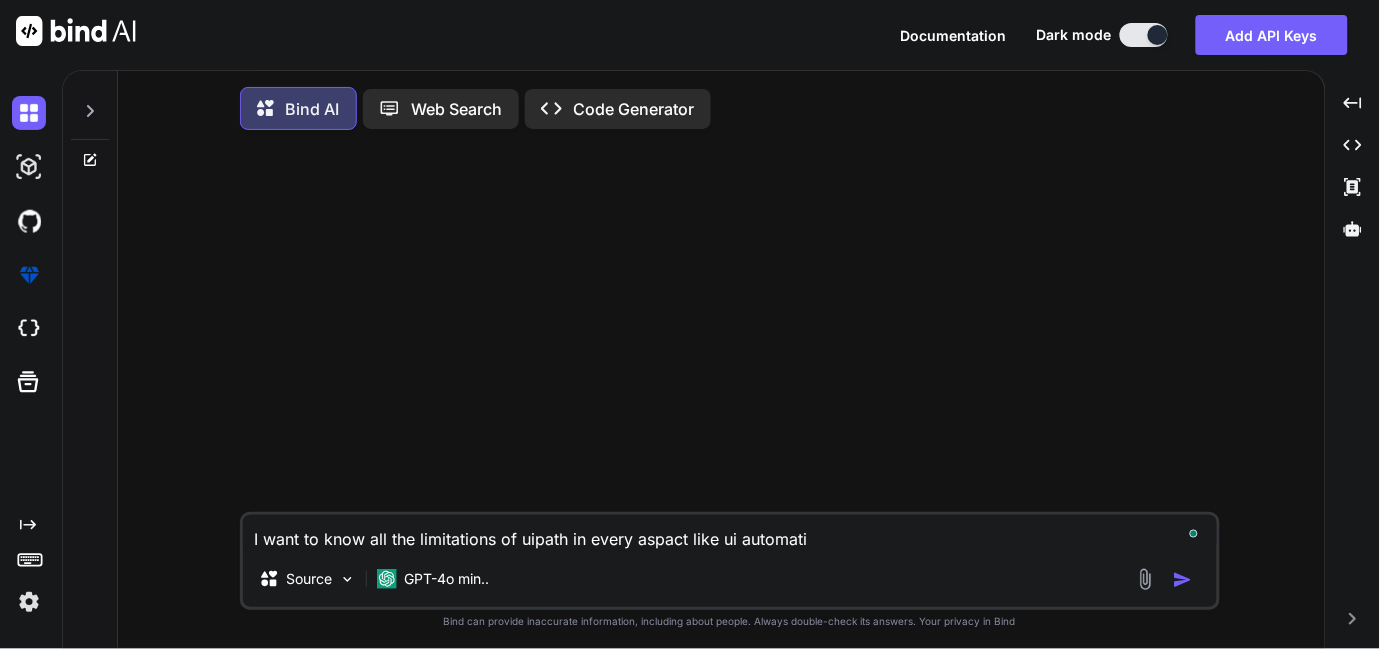 type on "I want to know all the limitations of uipath in every aspact like ui automatio" 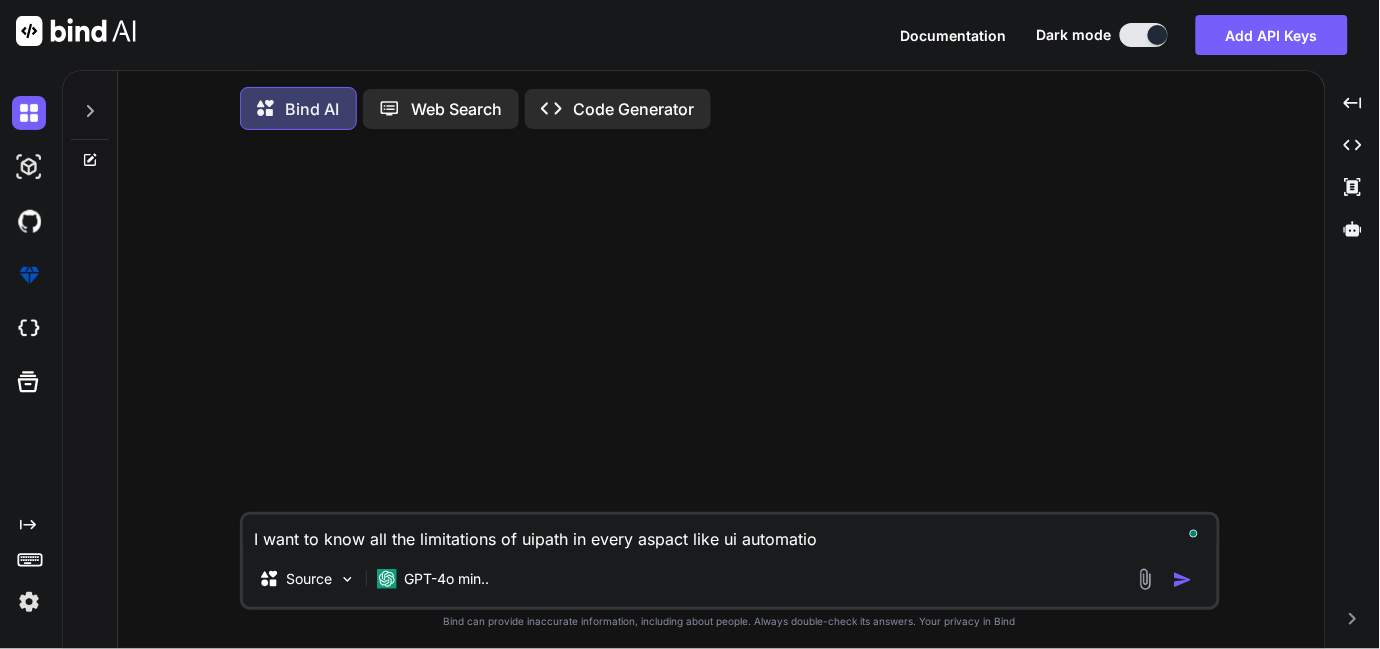 type on "I want to know all the limitations of uipath in every aspact like ui automation" 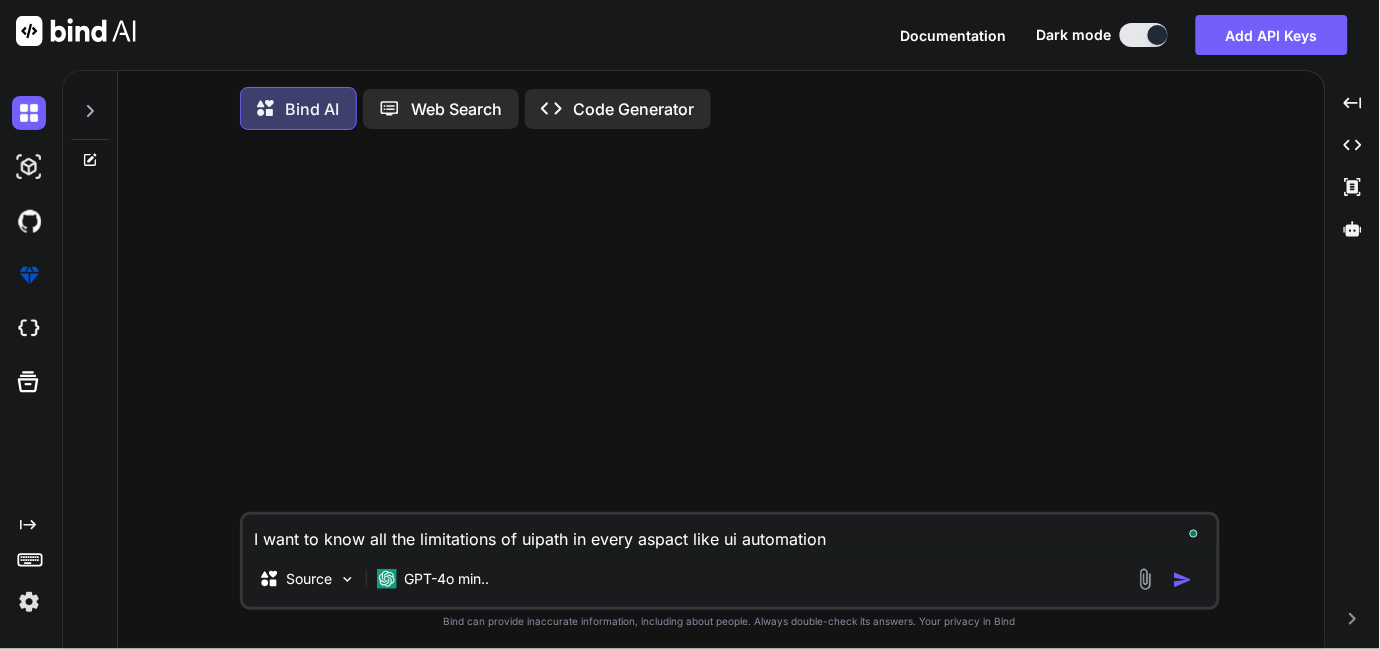 type on "I want to know all the limitations of uipath in every aspact like ui automation" 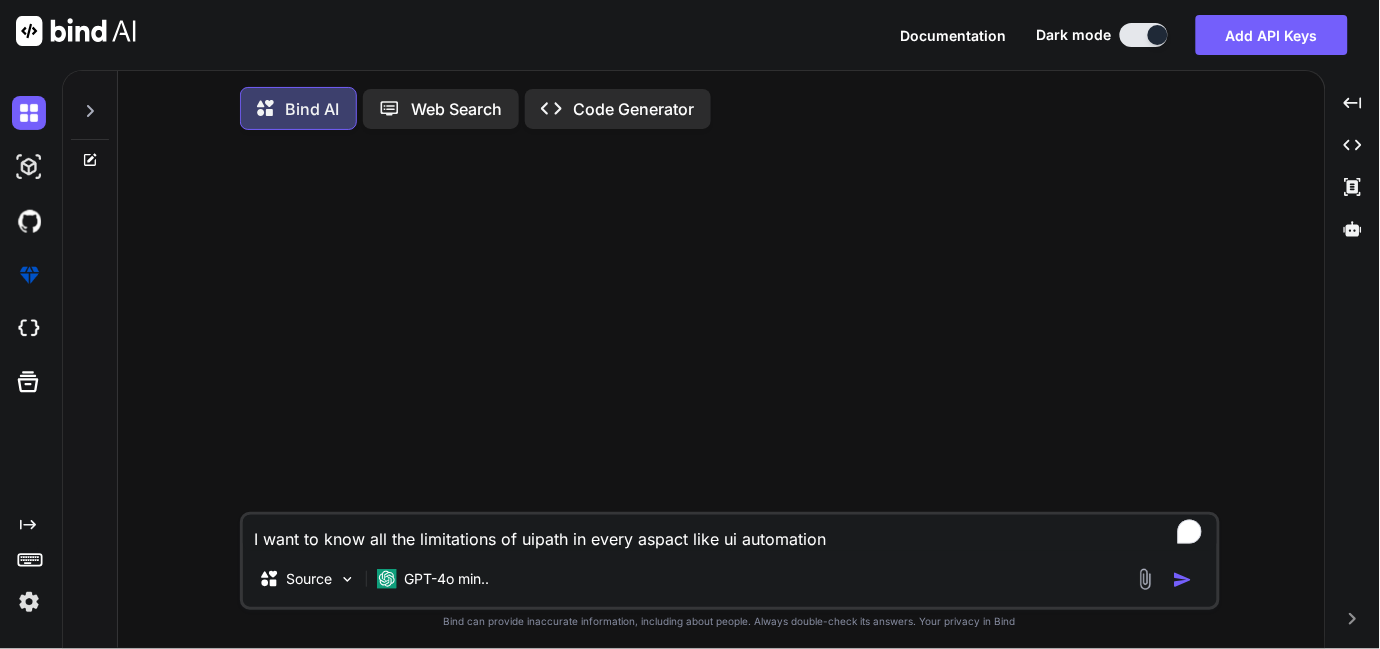 type on "I want to know all the limitations of uipath in every aspact like ui automation" 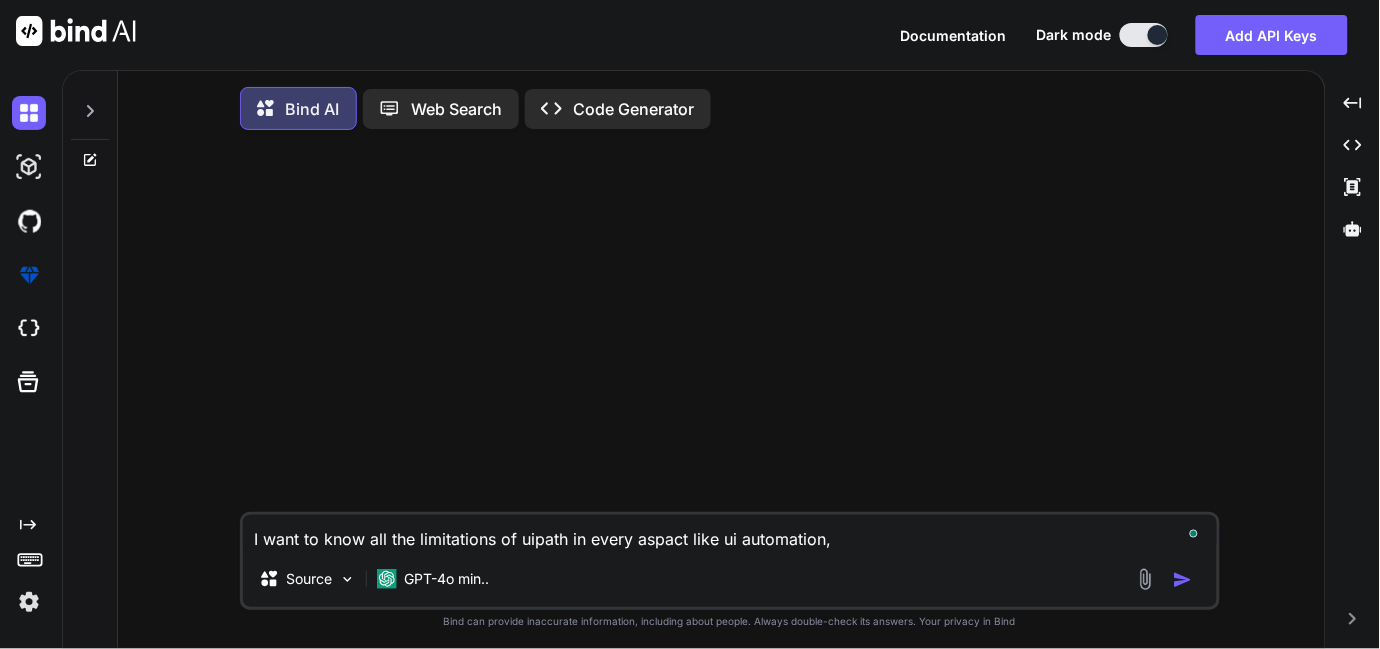 type on "I want to know all the limitations of uipath in every aspact like ui automation," 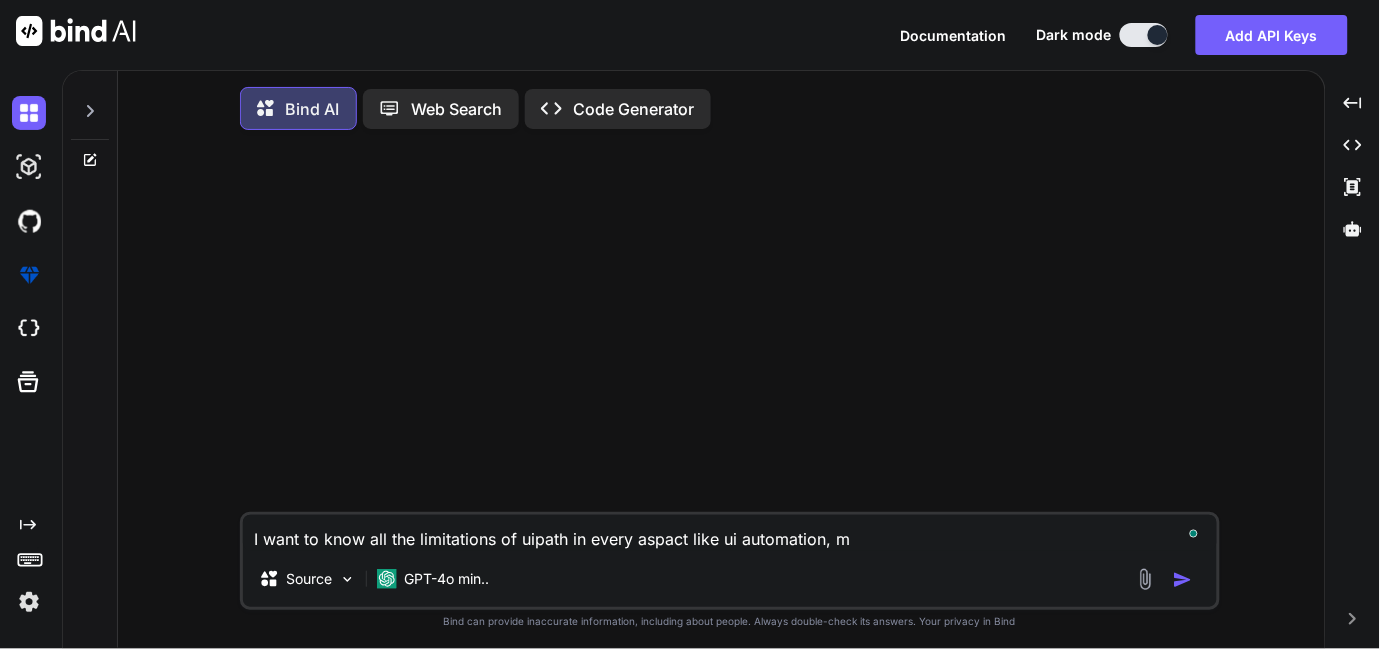 type on "I want to know all the limitations of uipath in every aspact like ui automation, ma" 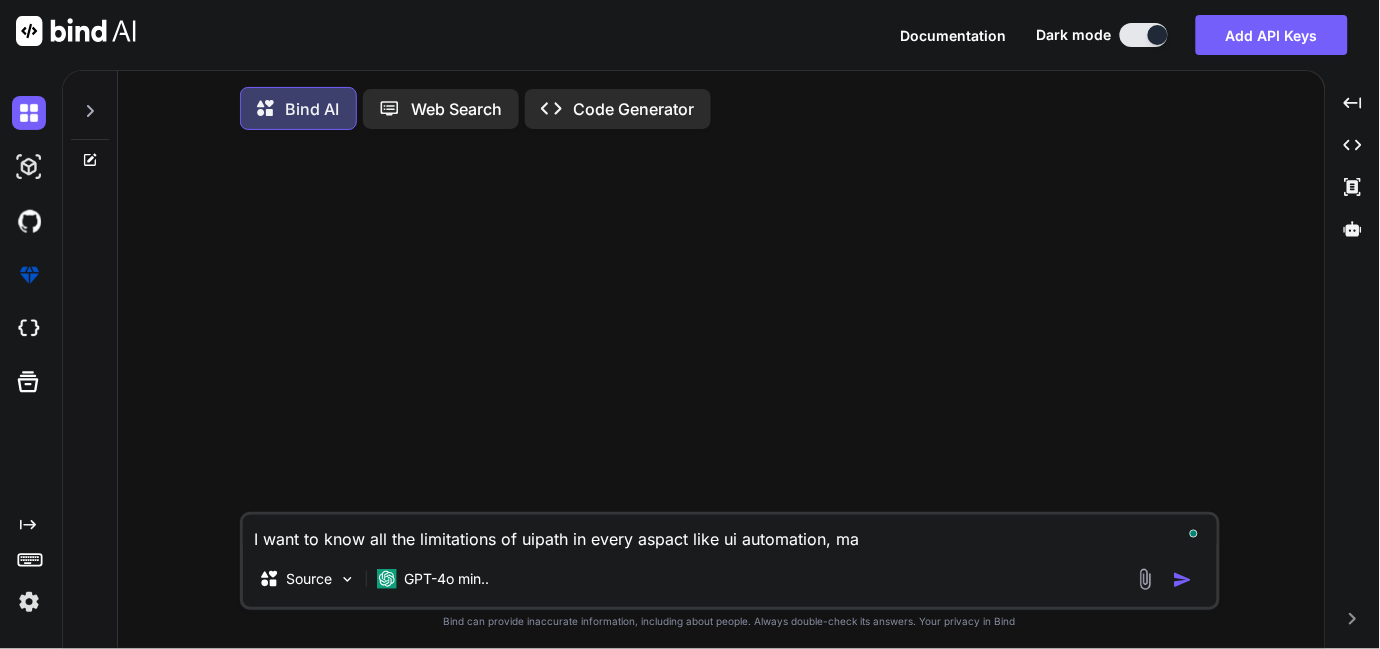type on "I want to know all the limitations of uipath in every aspact like ui automation, mac" 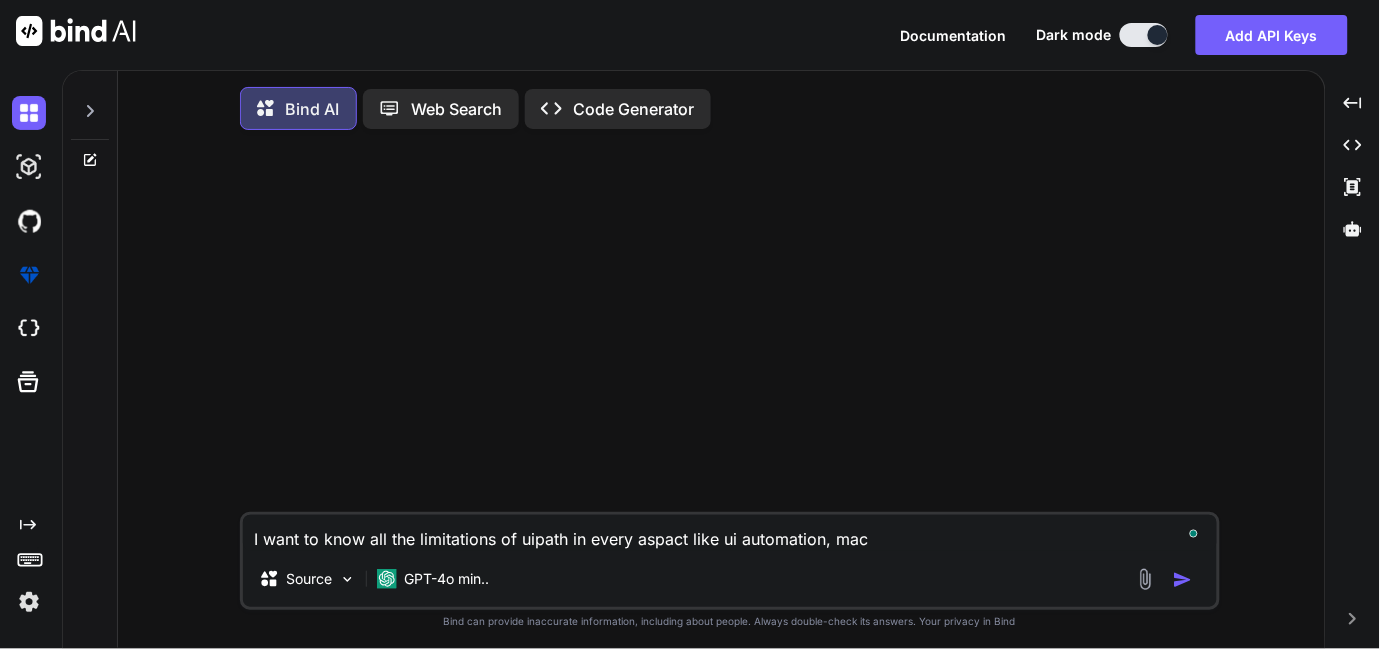 type on "I want to know all the limitations of uipath in every aspact like ui automation, mach" 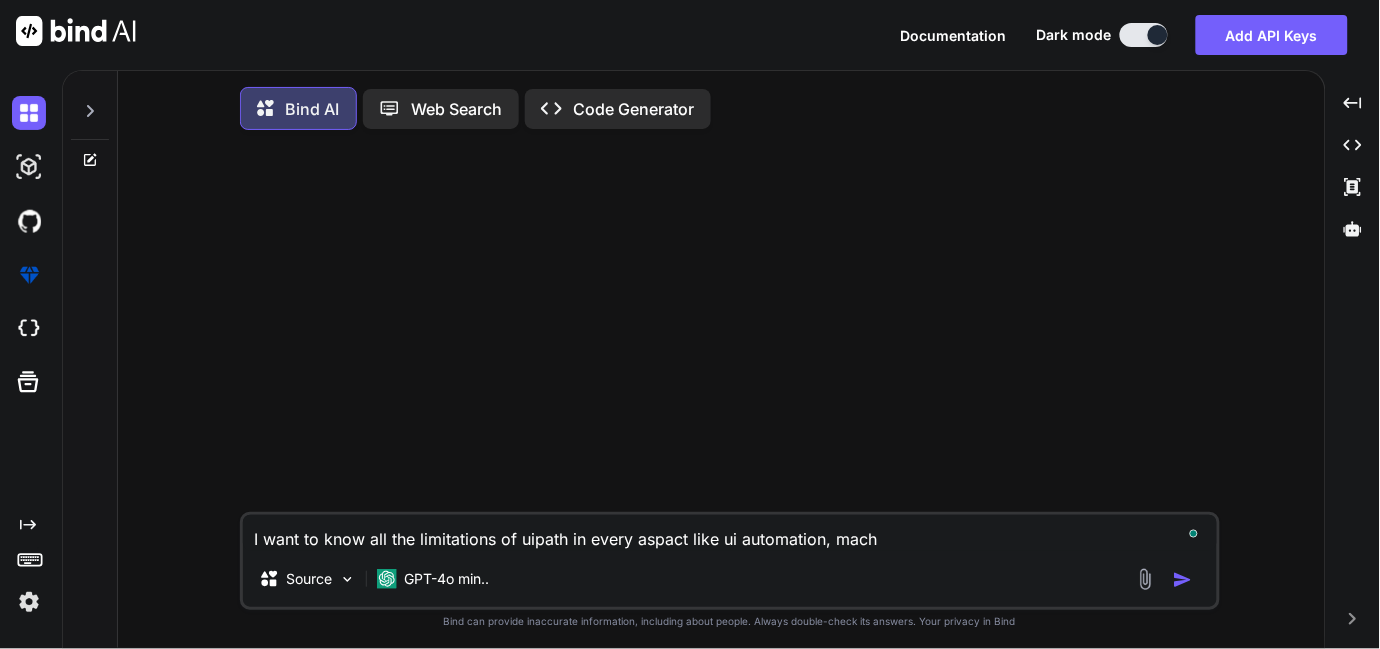 type on "I want to know all the limitations of uipath in every aspact like ui automation, machi" 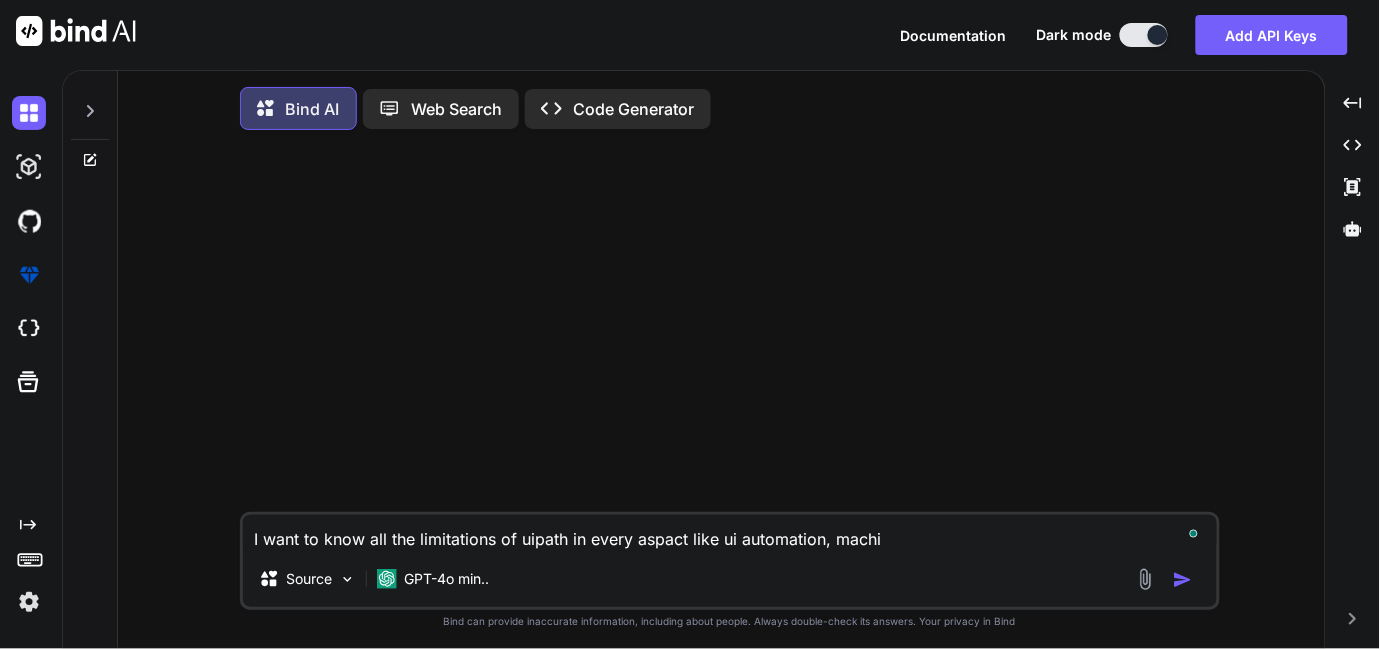 type on "I want to know all the limitations of uipath in every aspact like ui automation, machin" 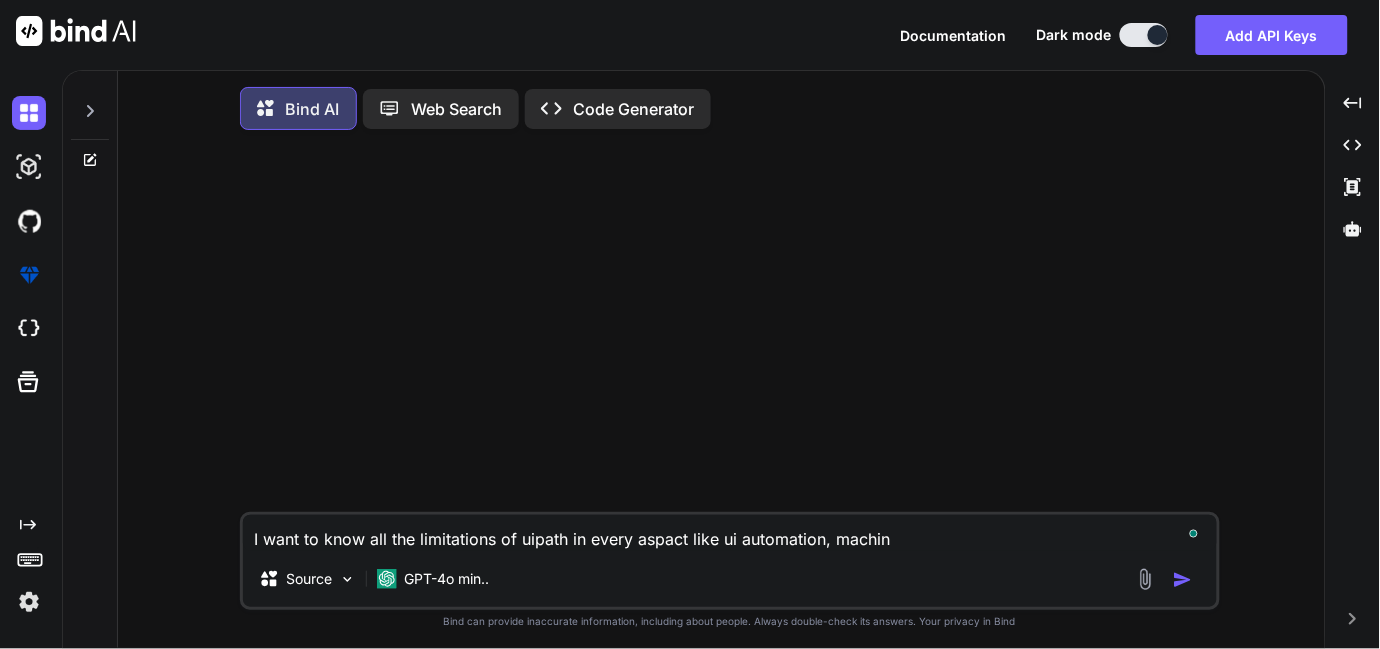 type on "I want to know all the limitations of uipath in every aspact like ui automation, machine" 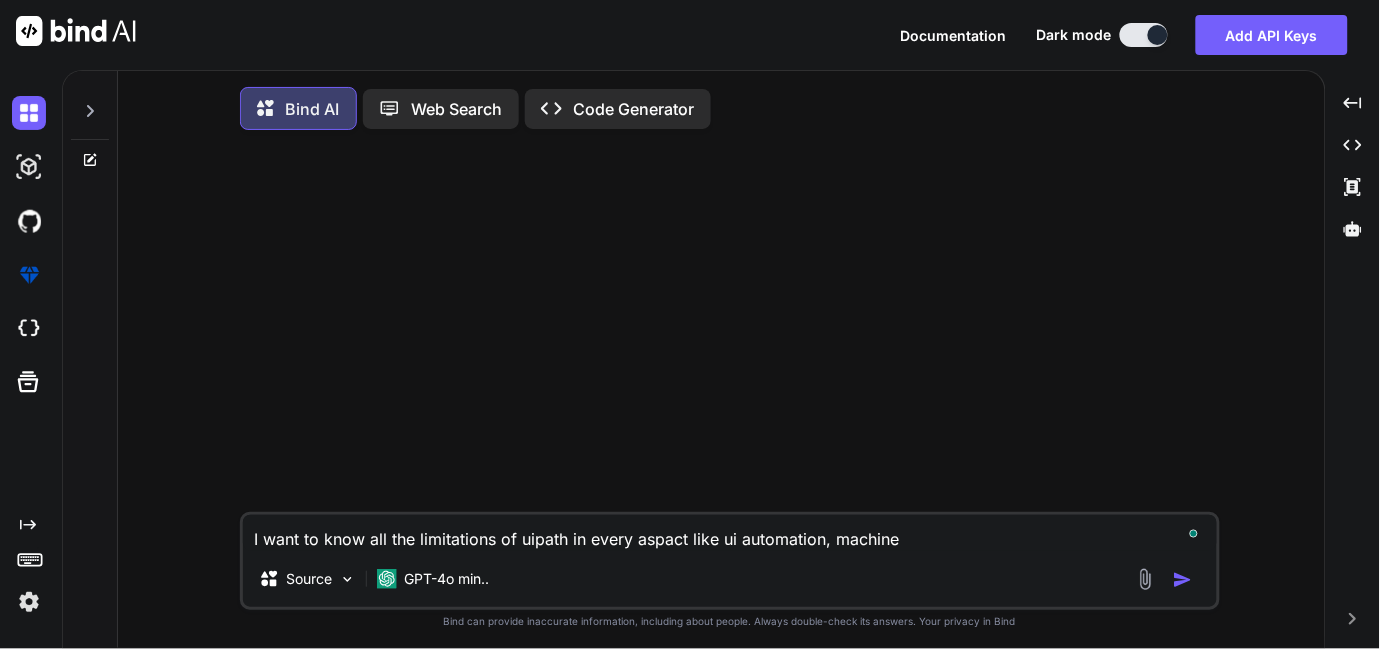 type on "I want to know all the limitations of uipath in every aspact like ui automation, machine" 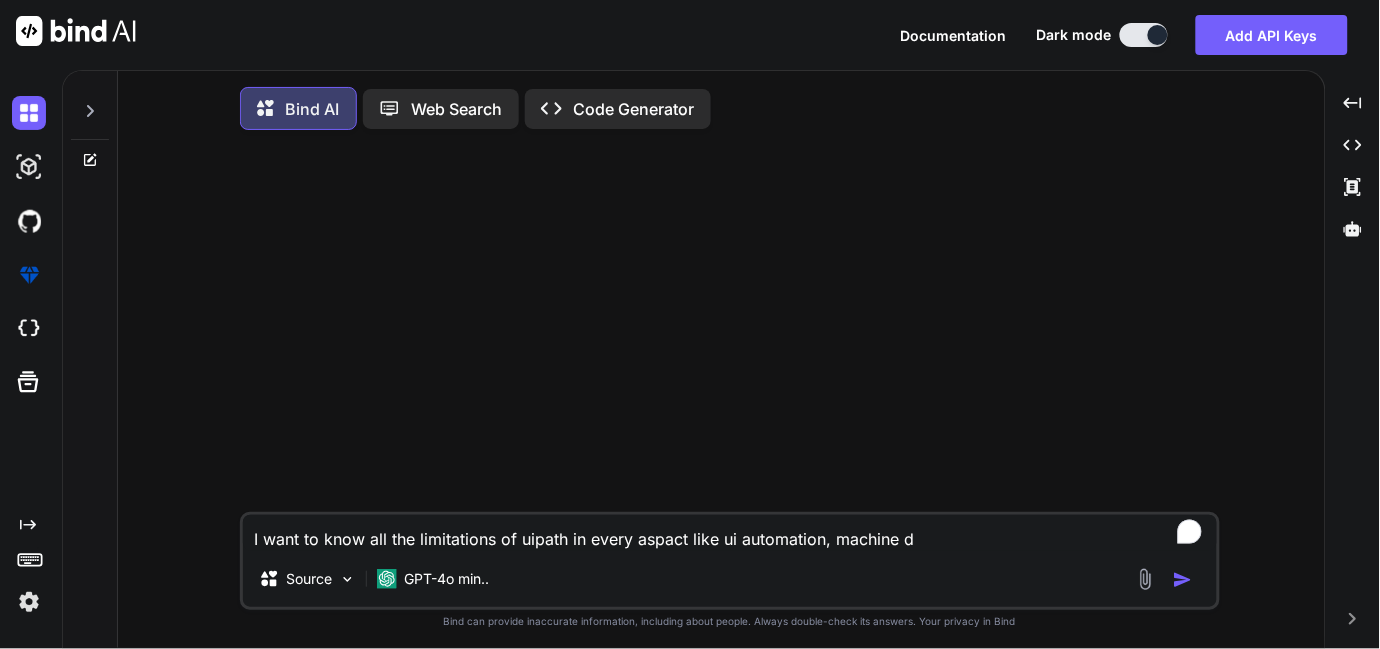 type on "I want to know all the limitations of uipath in every aspact like ui automation, machine de" 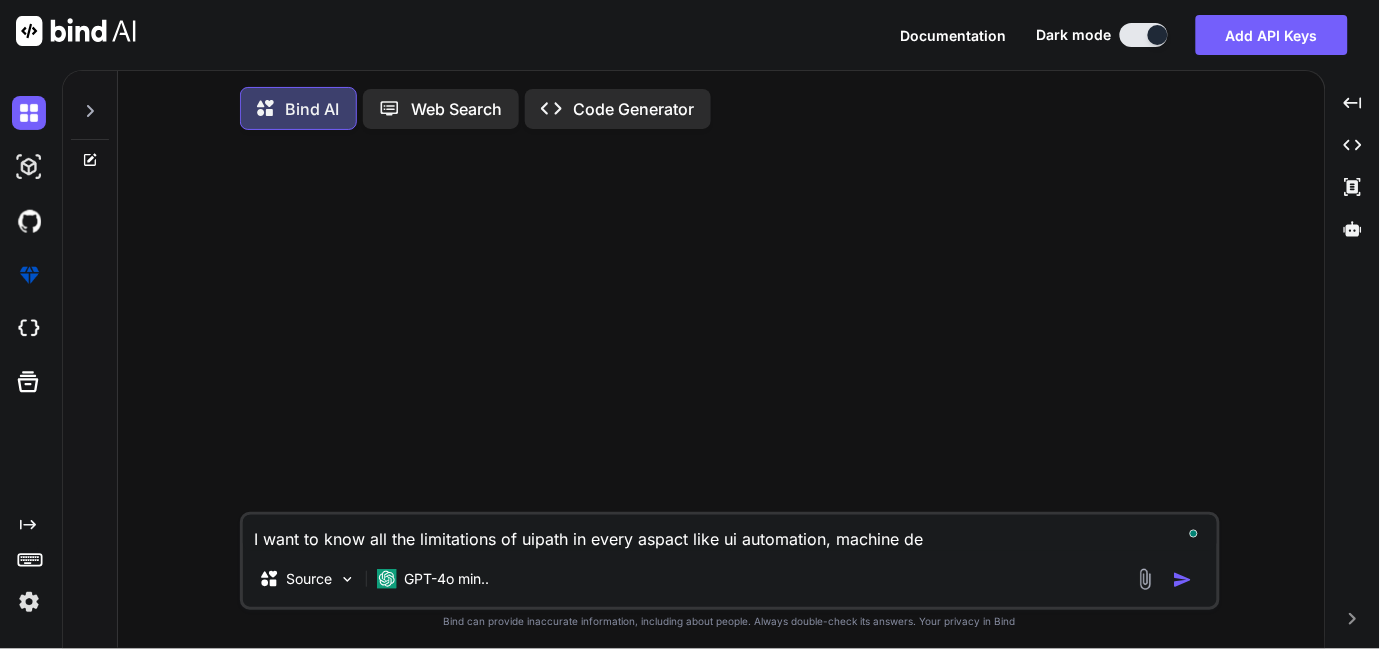 type on "I want to know all the limitations of uipath in every aspact like ui automation, machine dep" 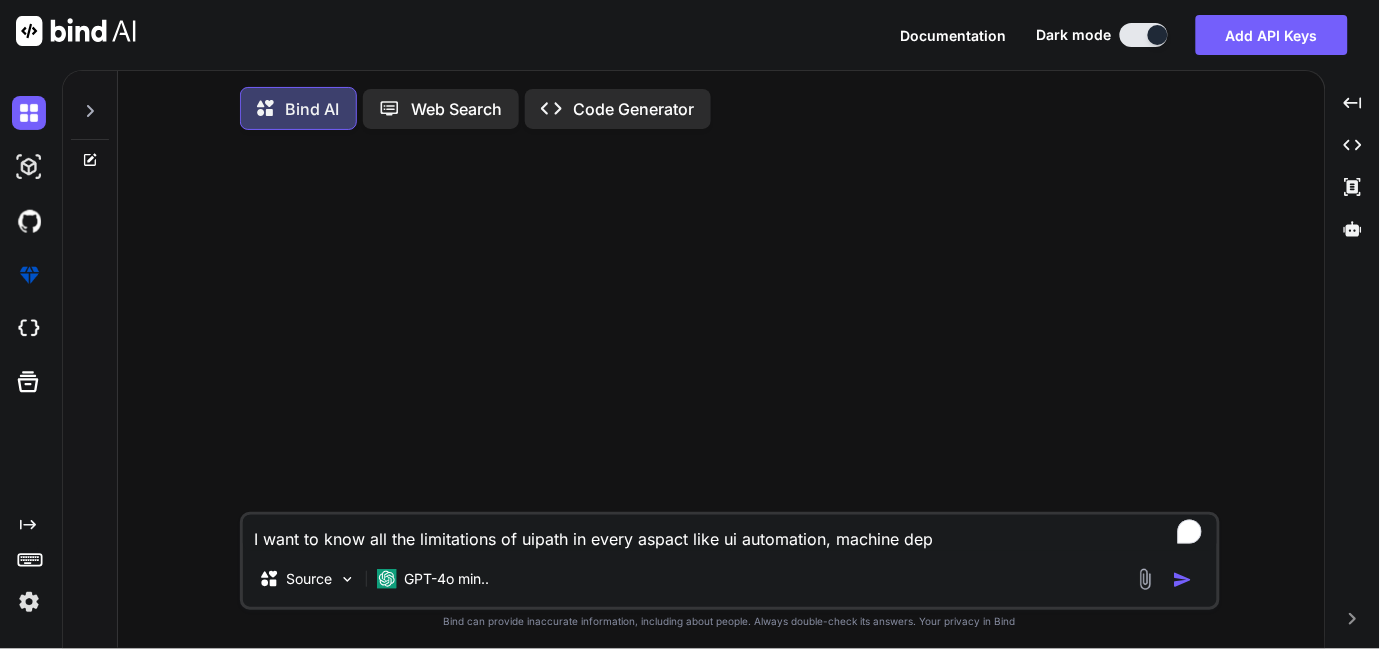 type on "I want to know all the limitations of uipath in every aspact like ui automation, machine depe" 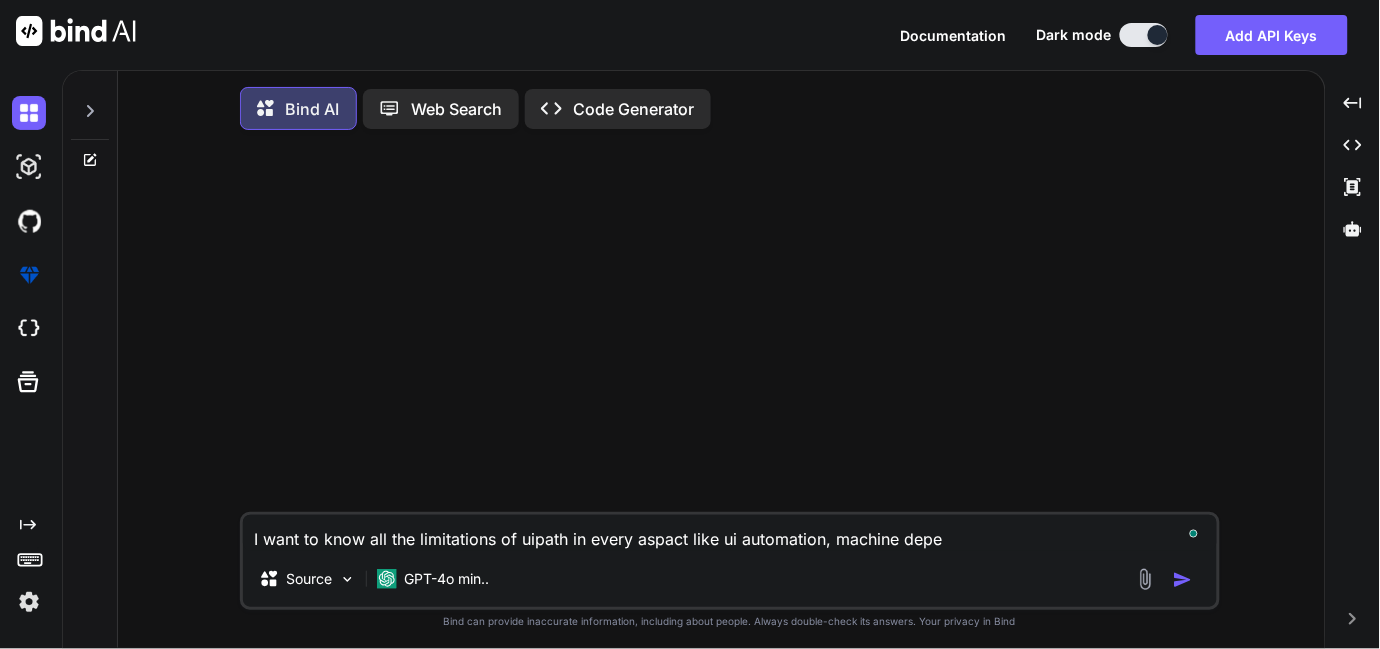 type on "I want to know all the limitations of uipath in every aspact like ui automation, machine depen" 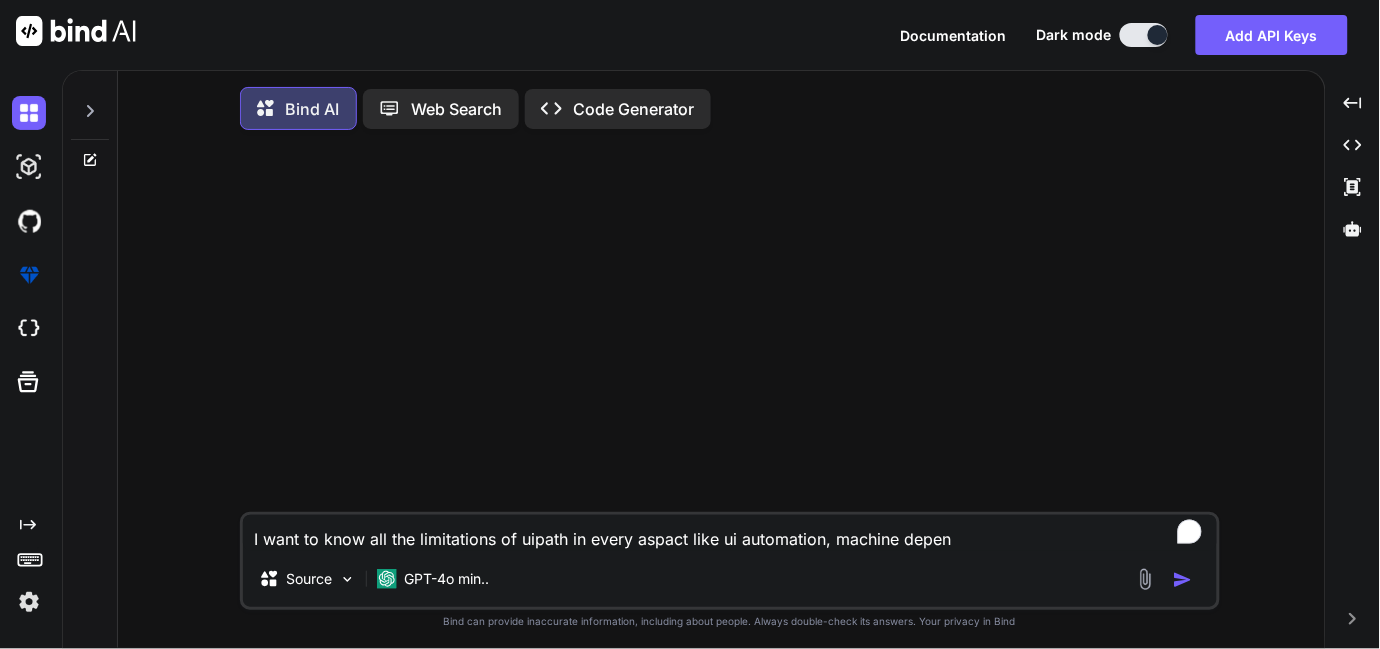 type on "I want to know all the limitations of uipath in every aspact like ui automation, machine depend" 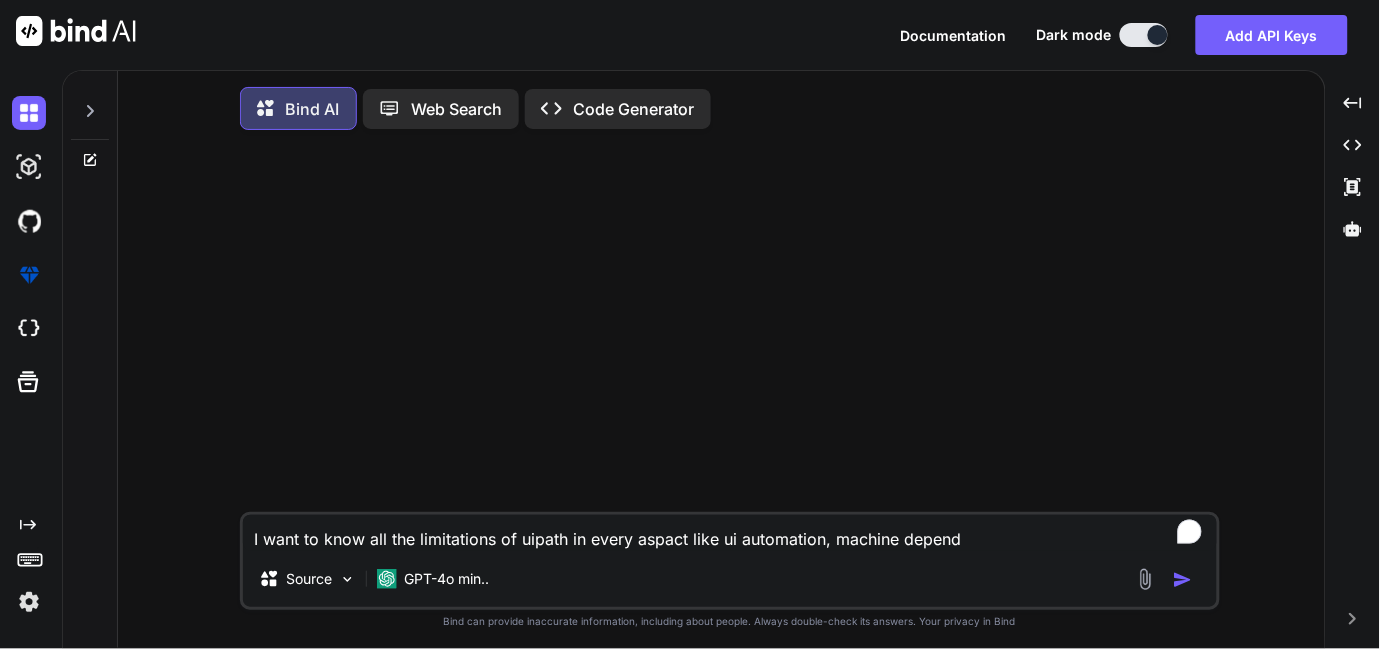 type on "I want to know all the limitations of uipath in every aspact like ui automation, machine depende" 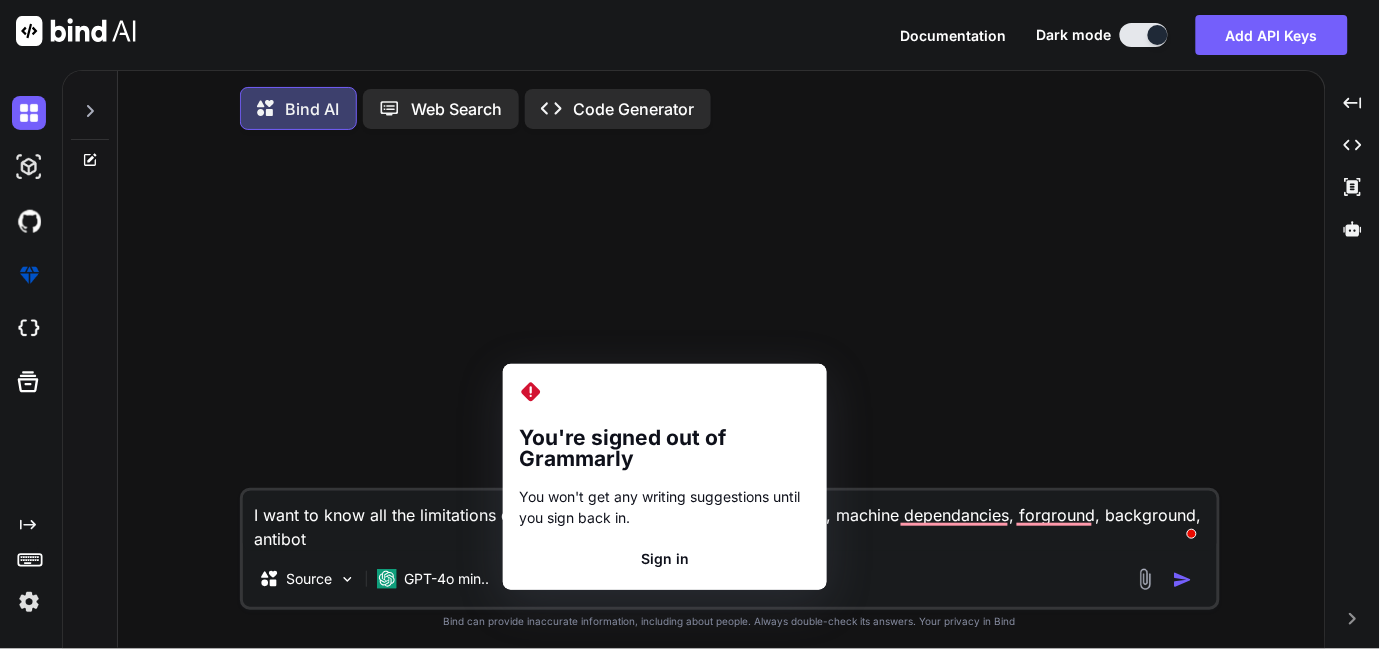 drag, startPoint x: 545, startPoint y: 521, endPoint x: 401, endPoint y: 414, distance: 179.40178 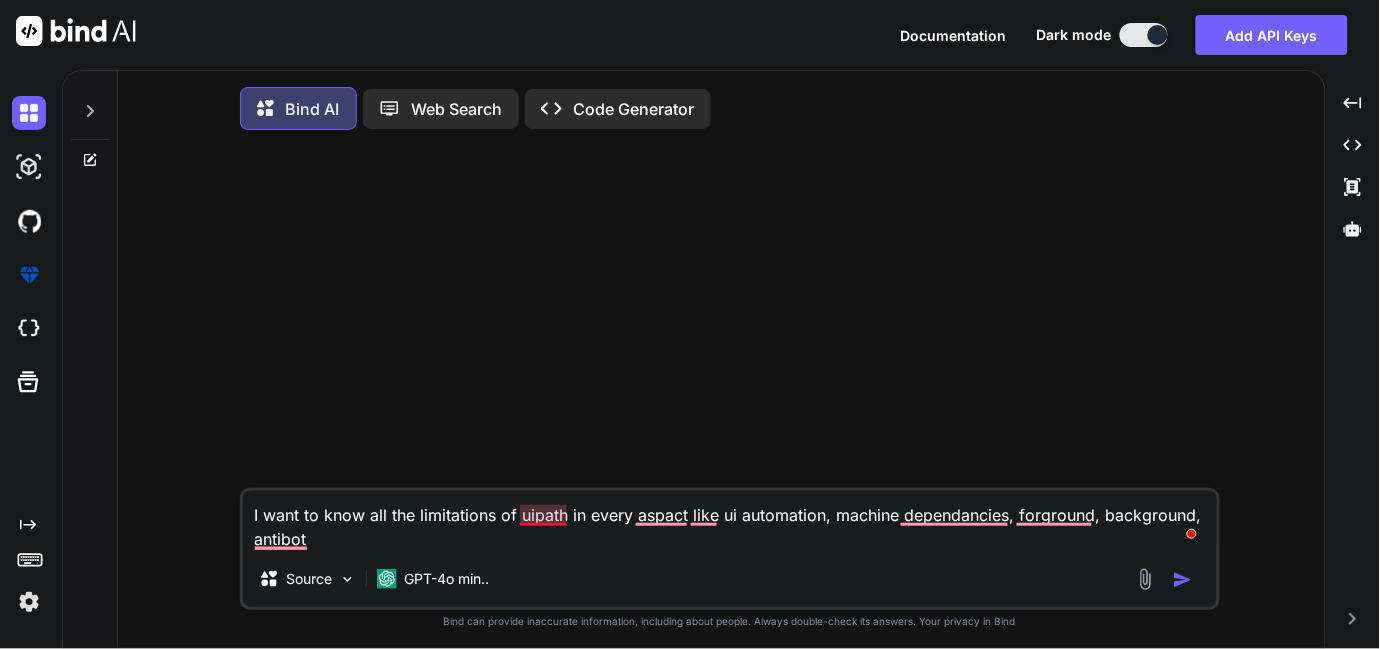 click on "I want to know all the limitations of uipath in every aspact like ui automation, machine dependancies, forground, background, antibot" at bounding box center [730, 521] 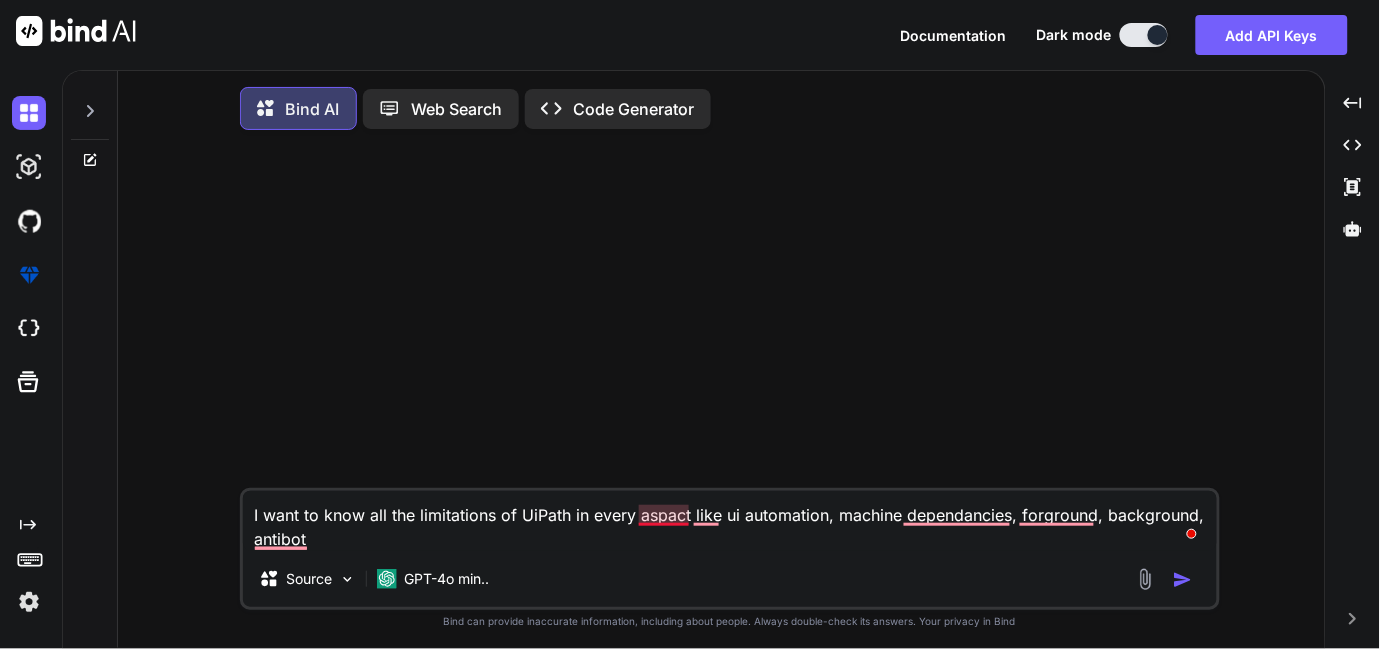 click on "I want to know all the limitations of UiPath in every aspact like ui automation, machine dependancies, forground, background, antibot" at bounding box center (730, 521) 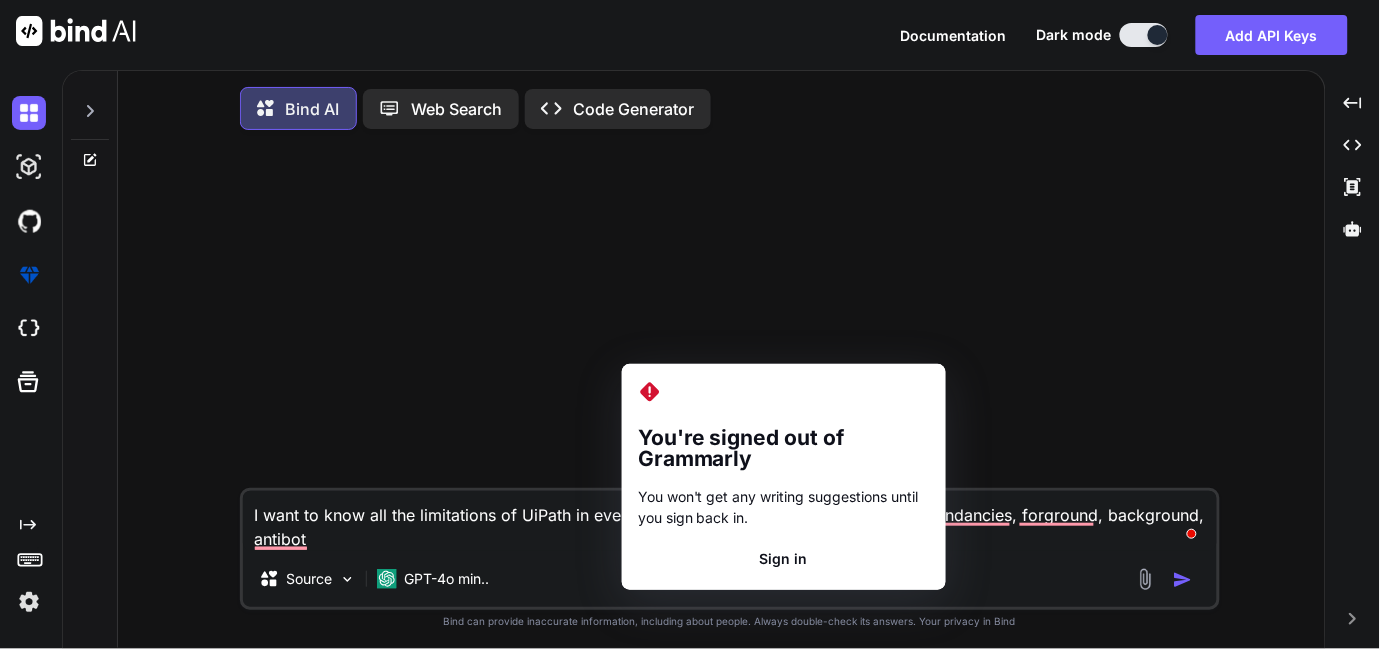 click on "I want to know all the limitations of UiPath in every aspact like ui automation, machine dependancies, forground, background, antibot" at bounding box center [730, 521] 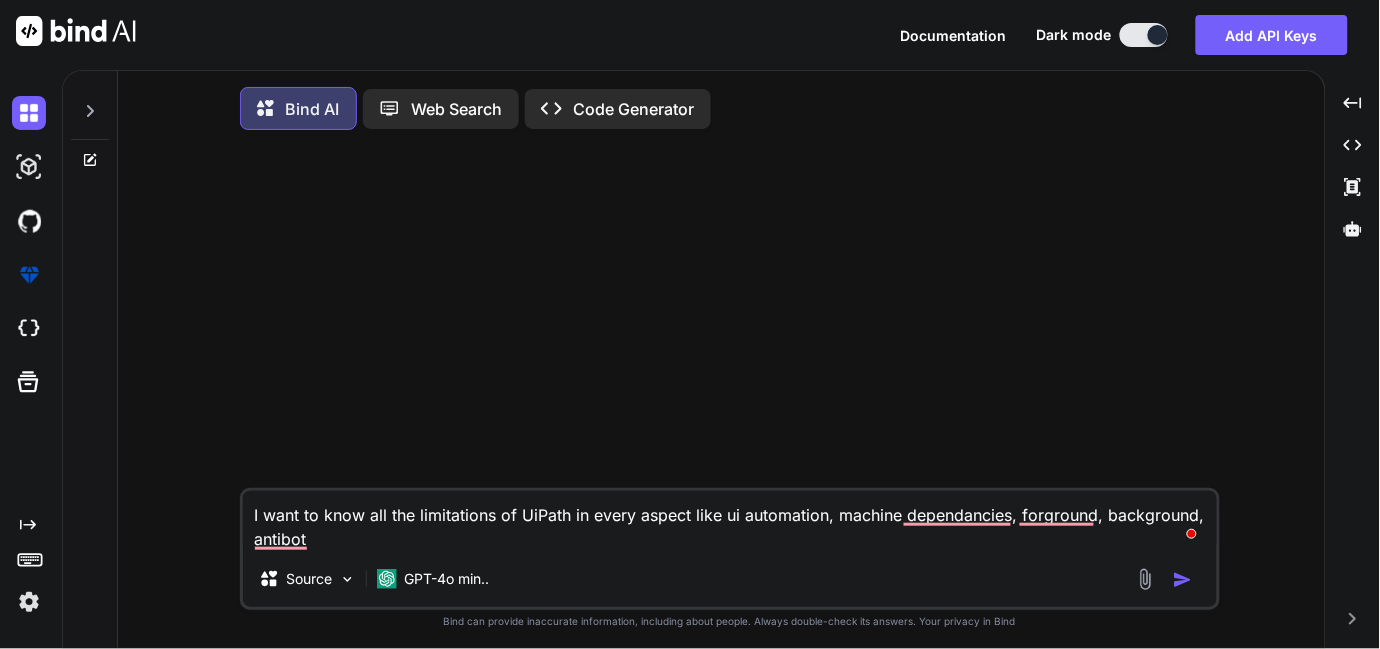 click on "I want to know all the limitations of UiPath in every aspect like ui automation, machine dependancies, forground, background, antibot" at bounding box center (730, 521) 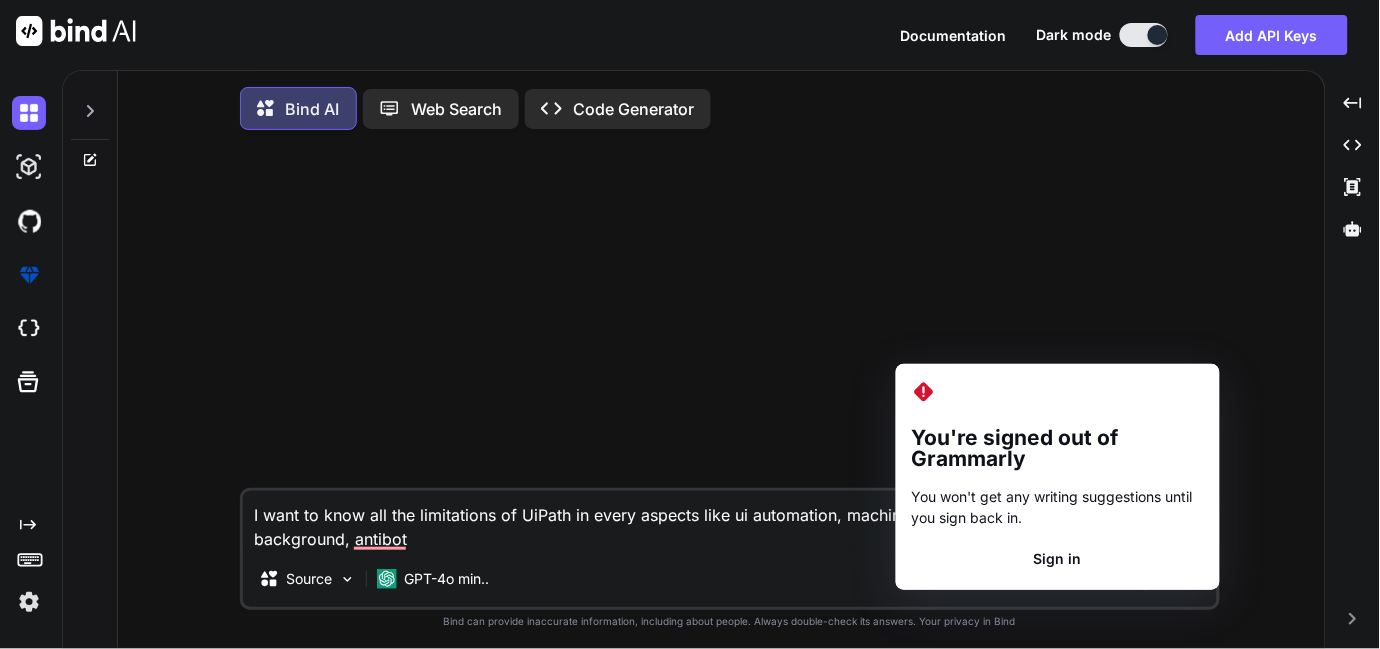 click on "I want to know all the limitations of UiPath in every aspects like ui automation, machine dependancies, forground, background, antibot" at bounding box center (730, 521) 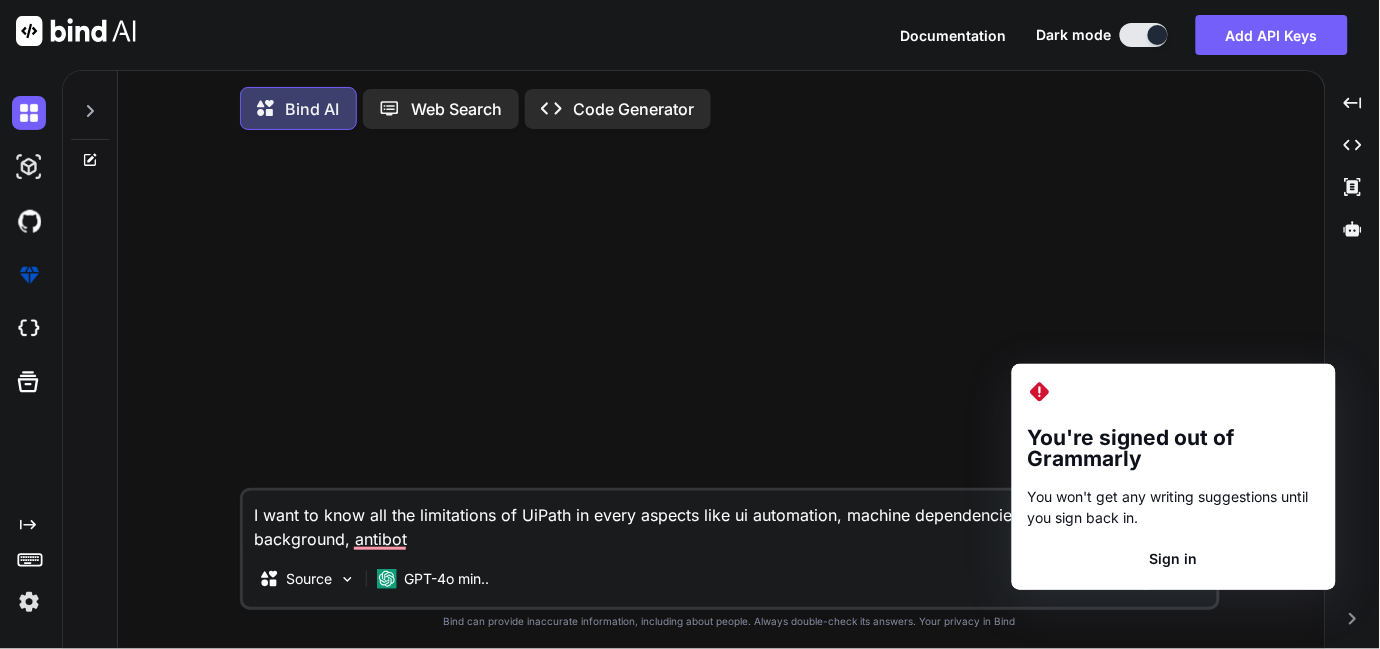 click on "I want to know all the limitations of UiPath in every aspects like ui automation, machine dependencies, forground, background, antibot" at bounding box center (730, 521) 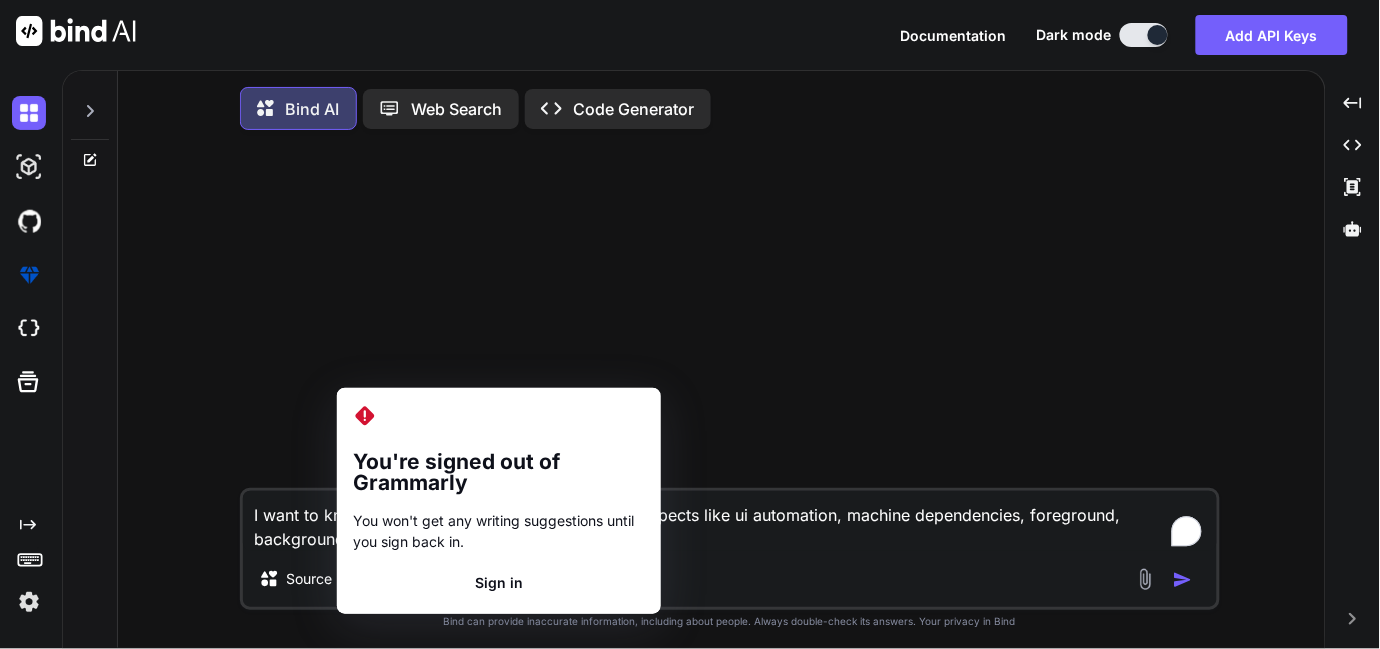 click on "I want to know all the limitations of UiPath in every aspects like ui automation, machine dependencies, foreground, background, antibot" at bounding box center [730, 521] 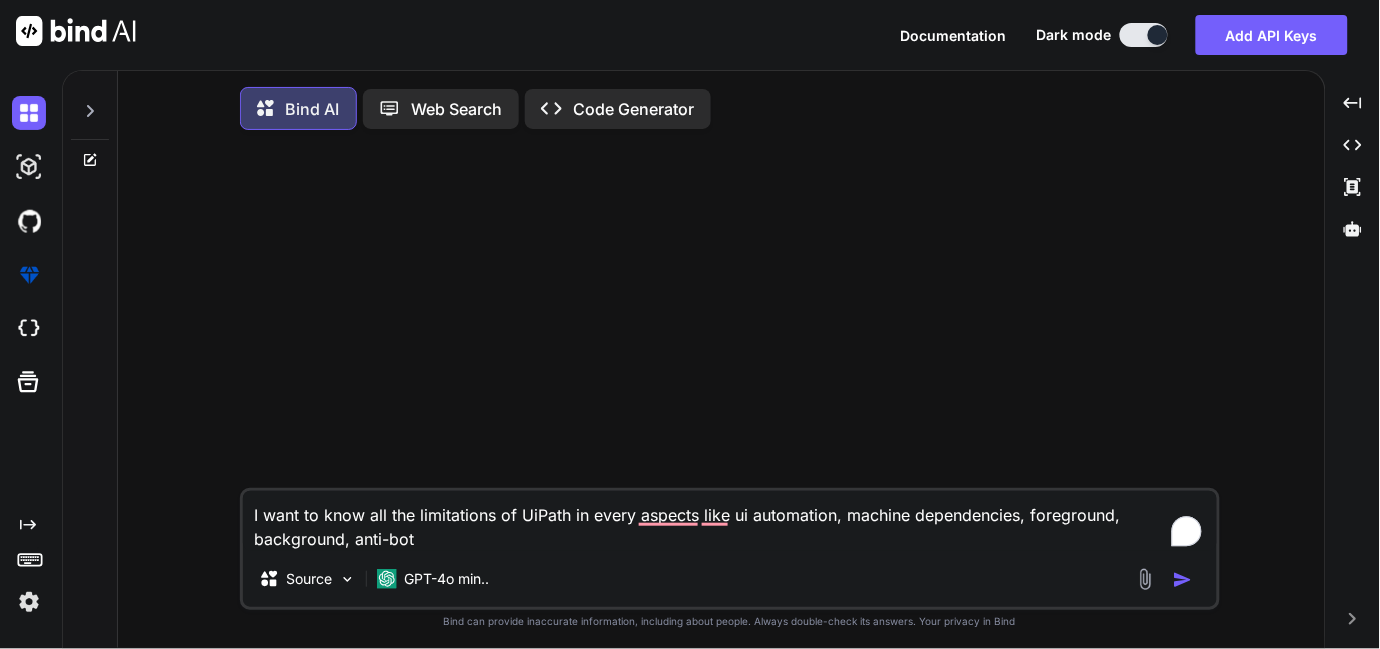 click on "I want to know all the limitations of UiPath in every aspects like ui automation, machine dependencies, foreground, background, anti-bot" at bounding box center [730, 521] 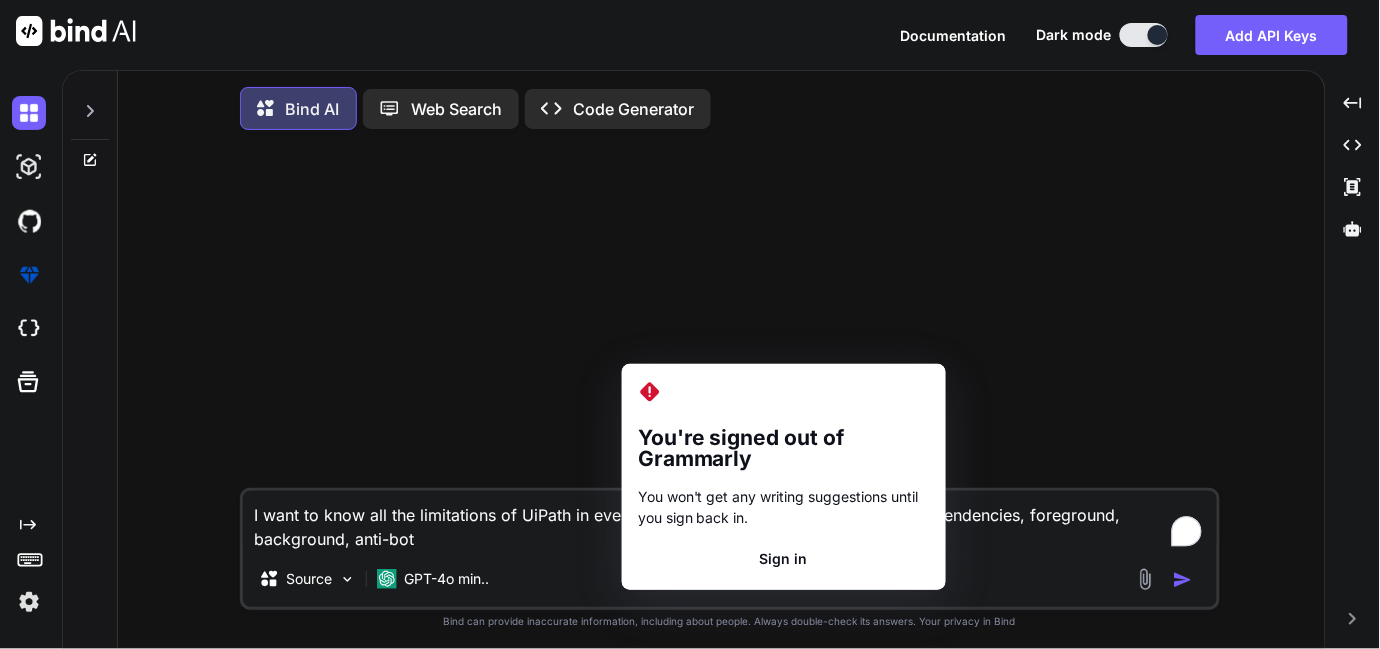 click on "I want to know all the limitations of UiPath in every aspects like ui automation, machine dependencies, foreground, background, anti-bot" at bounding box center [730, 521] 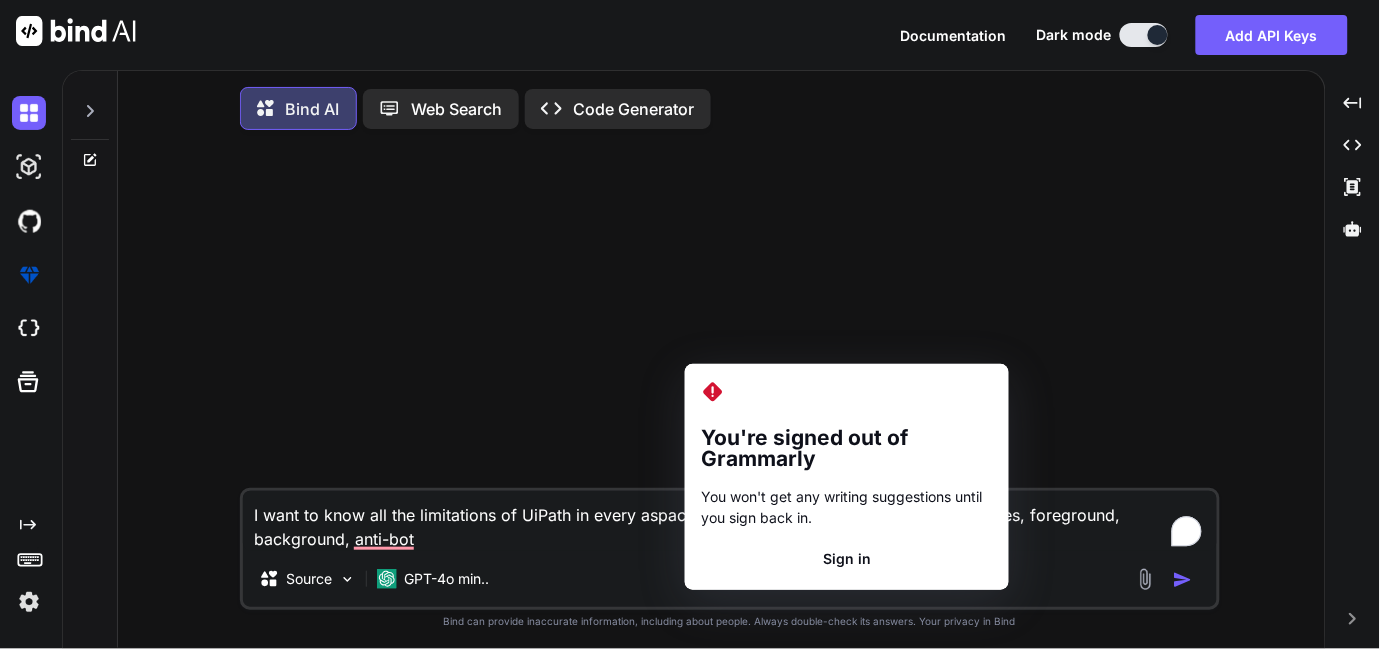 click on "I want to know all the limitations of UiPath in every aspacts like ui automation, machine dependencies, foreground, background, anti-bot" at bounding box center (730, 521) 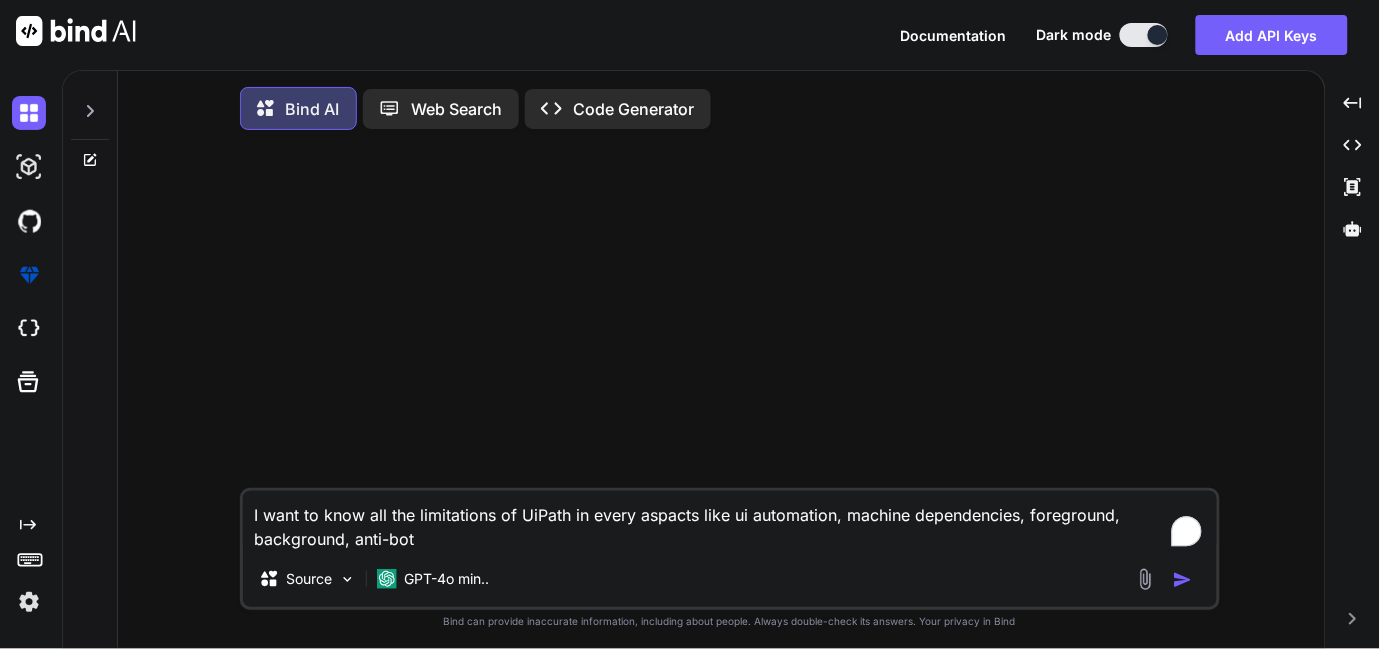 click on "I want to know all the limitations of UiPath in every aspacts like ui automation, machine dependencies, foreground, background, anti-bot" at bounding box center [730, 521] 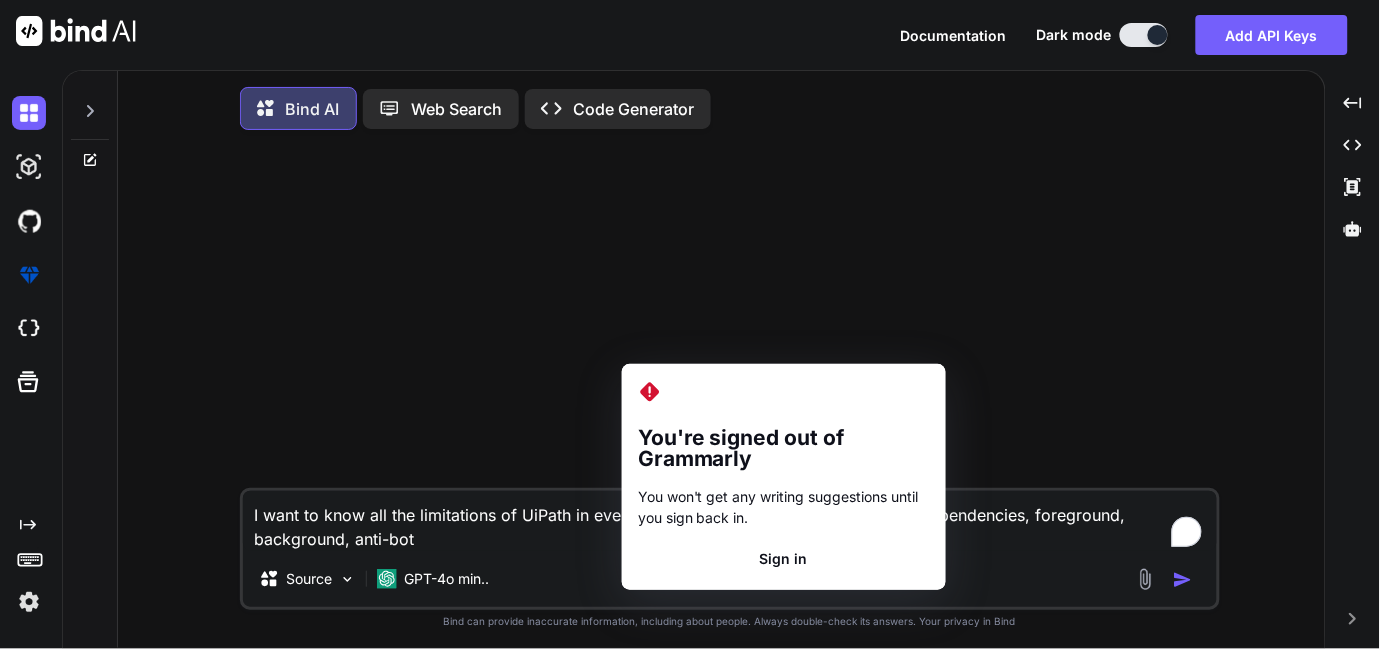 click on "I want to know all the limitations of UiPath in every aspacts like, ui automation, machine dependencies, foreground, background, anti-bot" at bounding box center [730, 521] 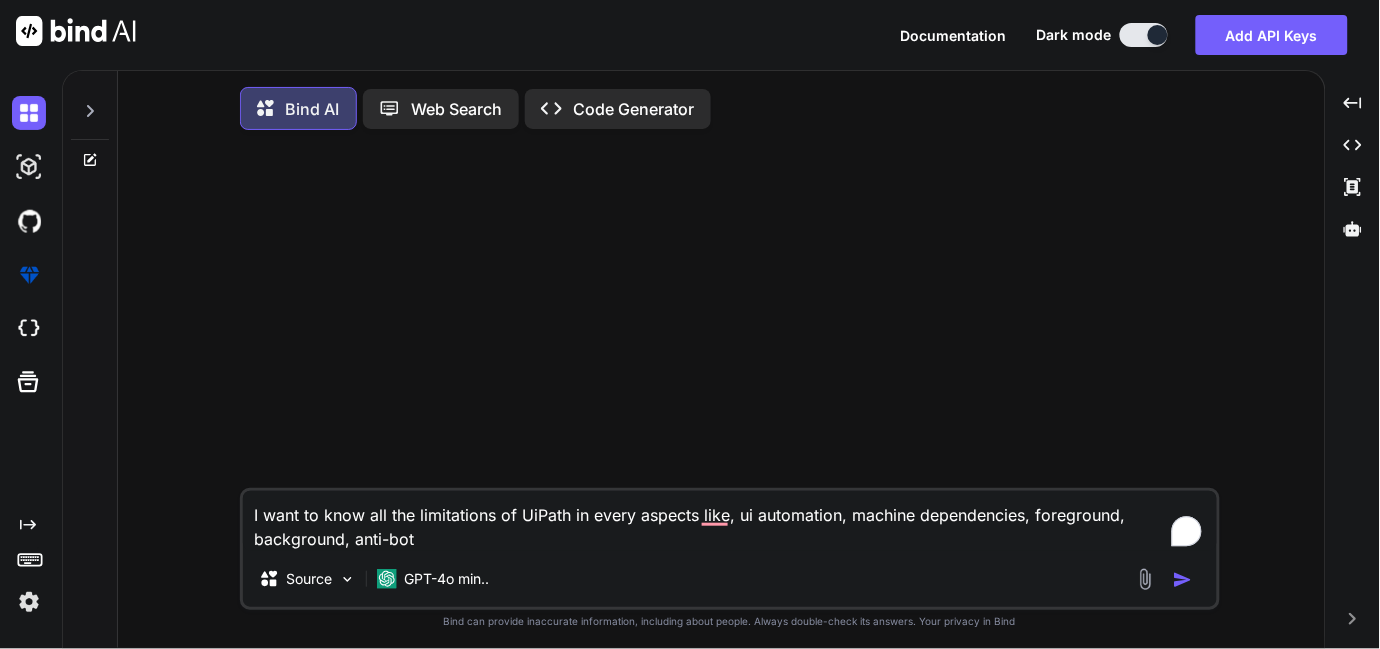 click on "I want to know all the limitations of UiPath in every aspects like, ui automation, machine dependencies, foreground, background, anti-bot" at bounding box center (730, 521) 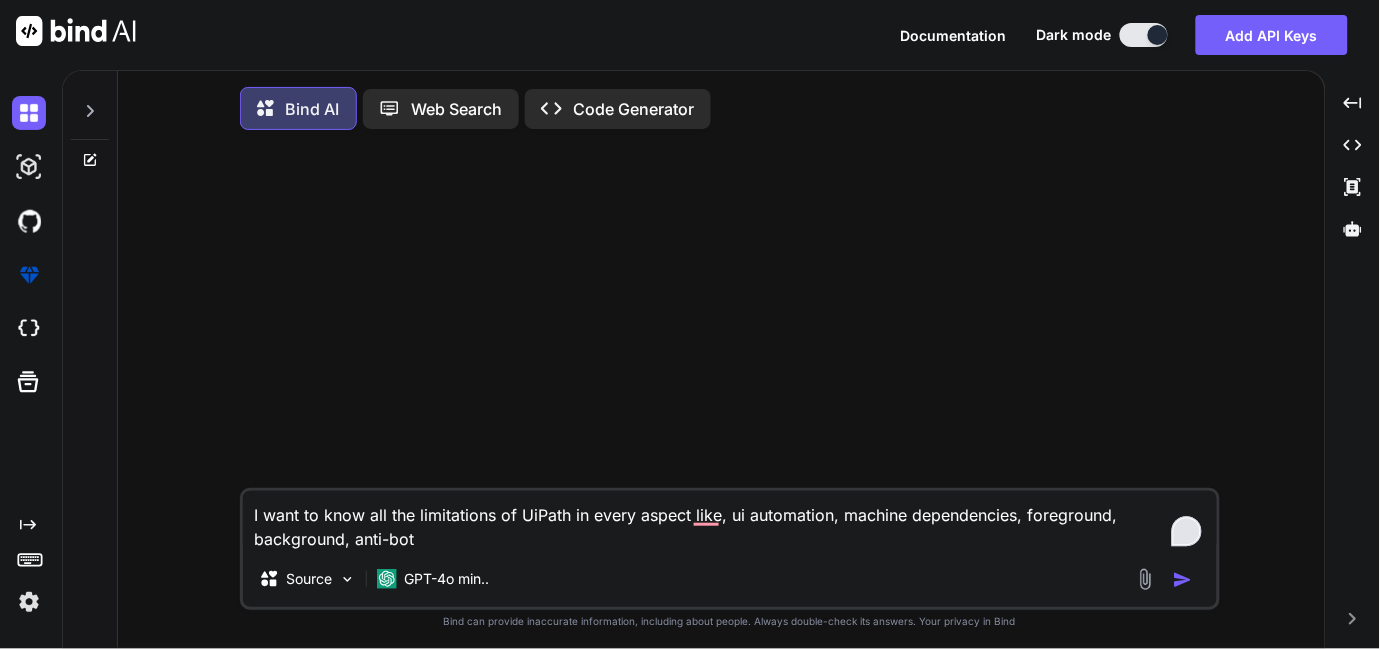 click on "1" at bounding box center (1187, 532) 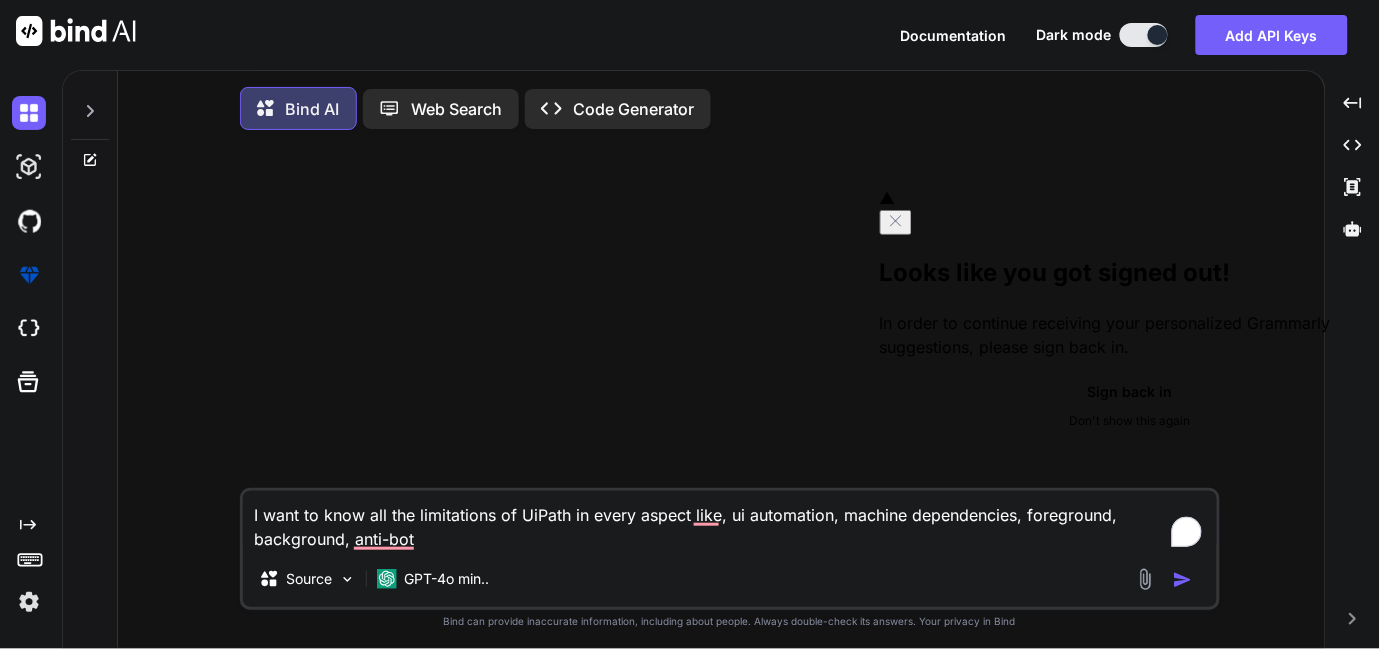 click on "Sign back in" 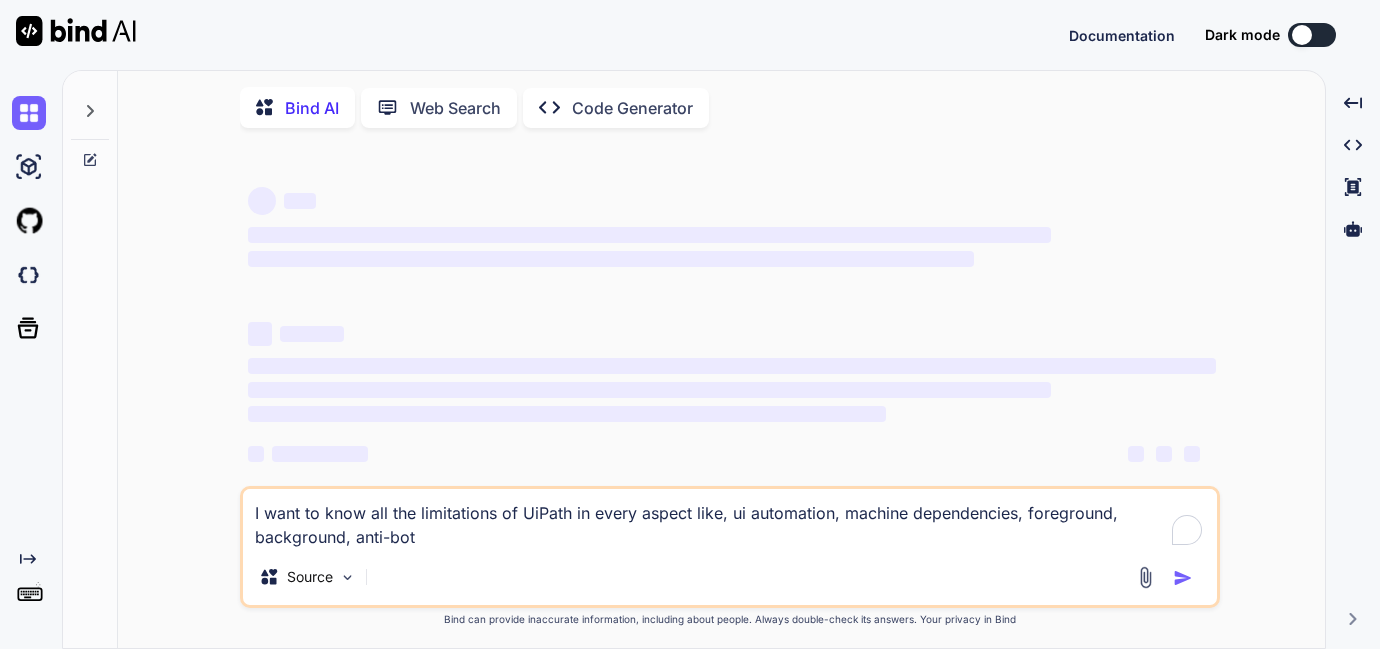 scroll, scrollTop: 0, scrollLeft: 0, axis: both 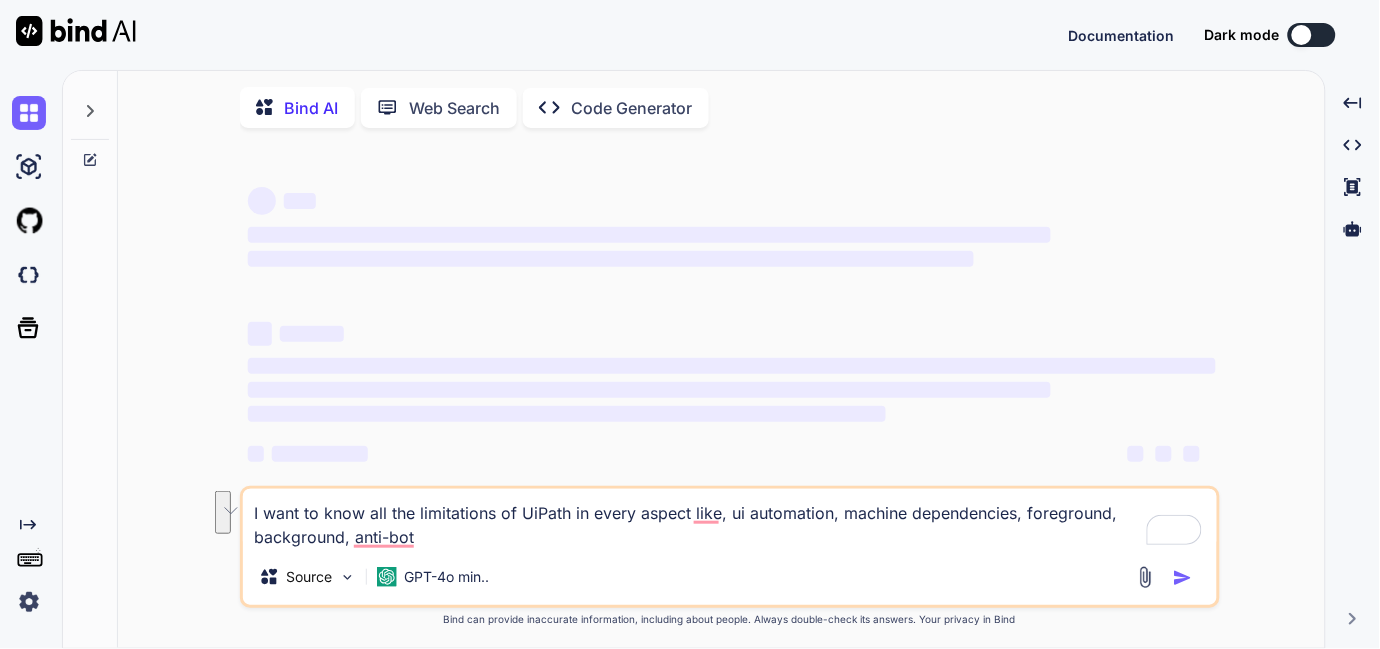 drag, startPoint x: 434, startPoint y: 546, endPoint x: 249, endPoint y: 521, distance: 186.68155 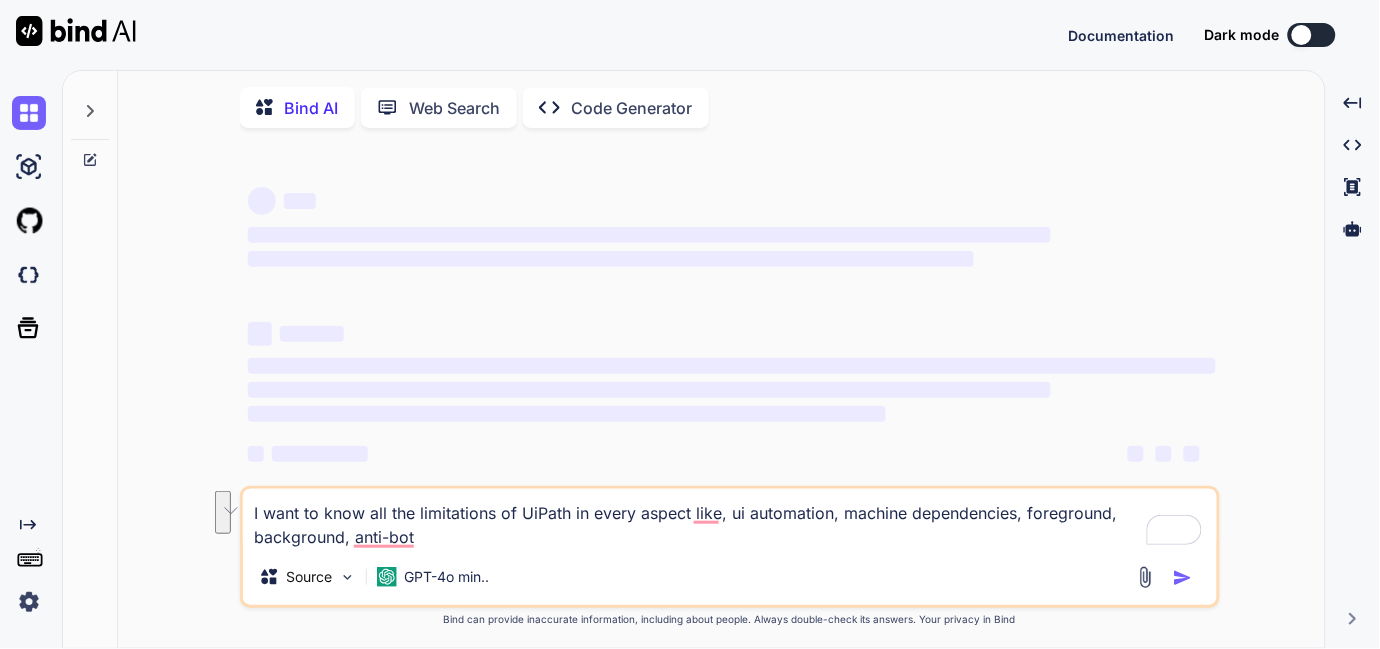 click on "I want to know all the limitations of UiPath in every aspect like, ui automation, machine dependencies, foreground, background, anti-bot" at bounding box center [730, 519] 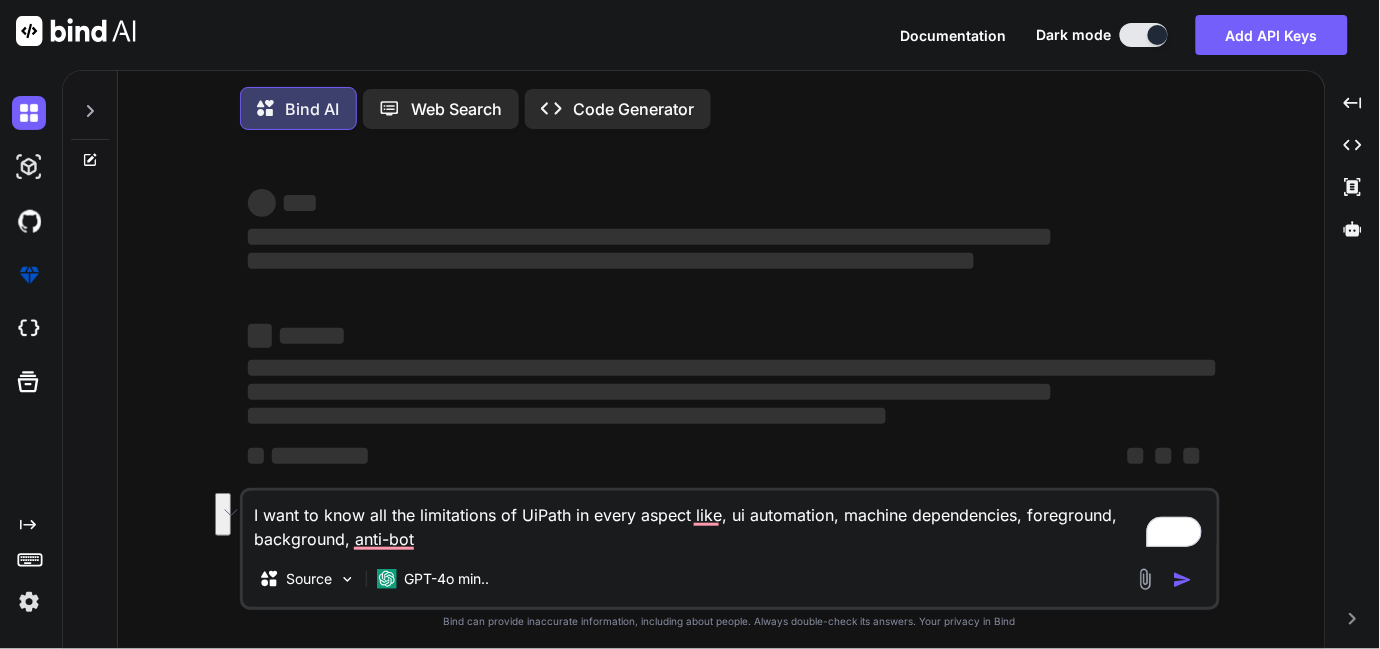 click on "I want to know all the limitations of UiPath in every aspect like, ui automation, machine dependencies, foreground, background, anti-bot" at bounding box center [730, 521] 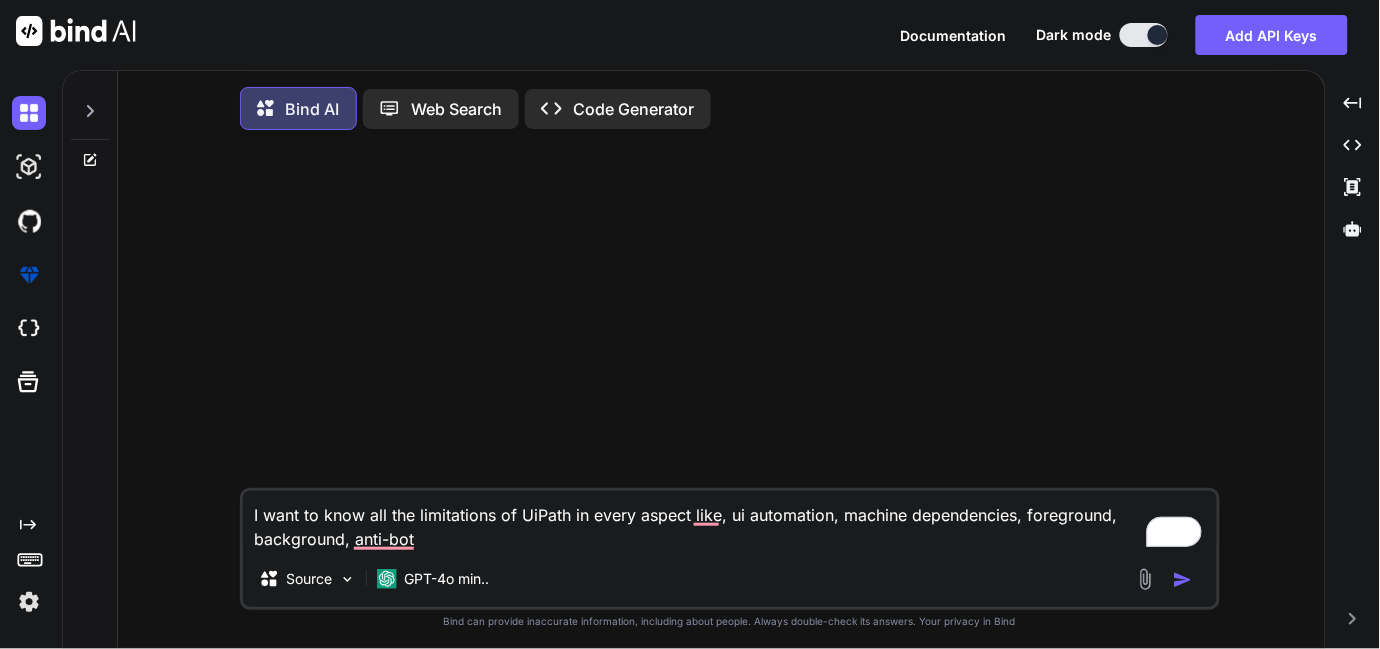 type on "x" 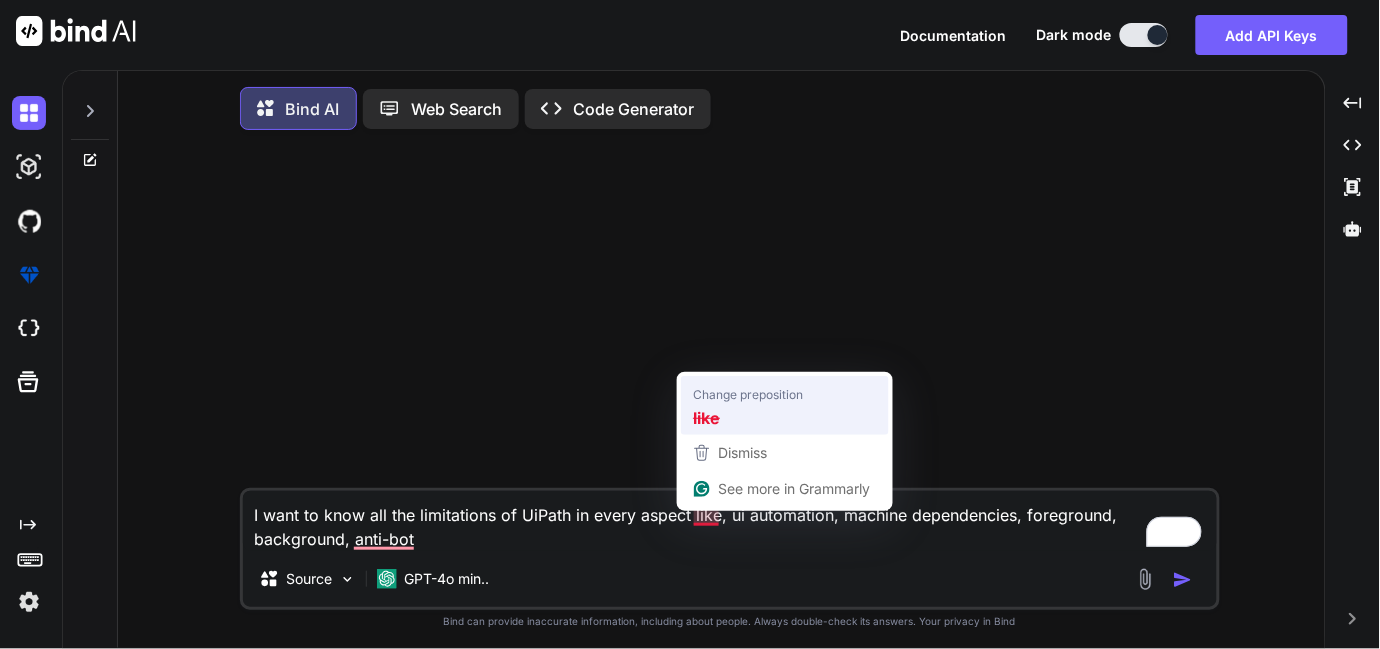 type on "I want to know all the limitations of UiPath in every aspect, ui automation, machine dependencies, foreground, background, anti-bot" 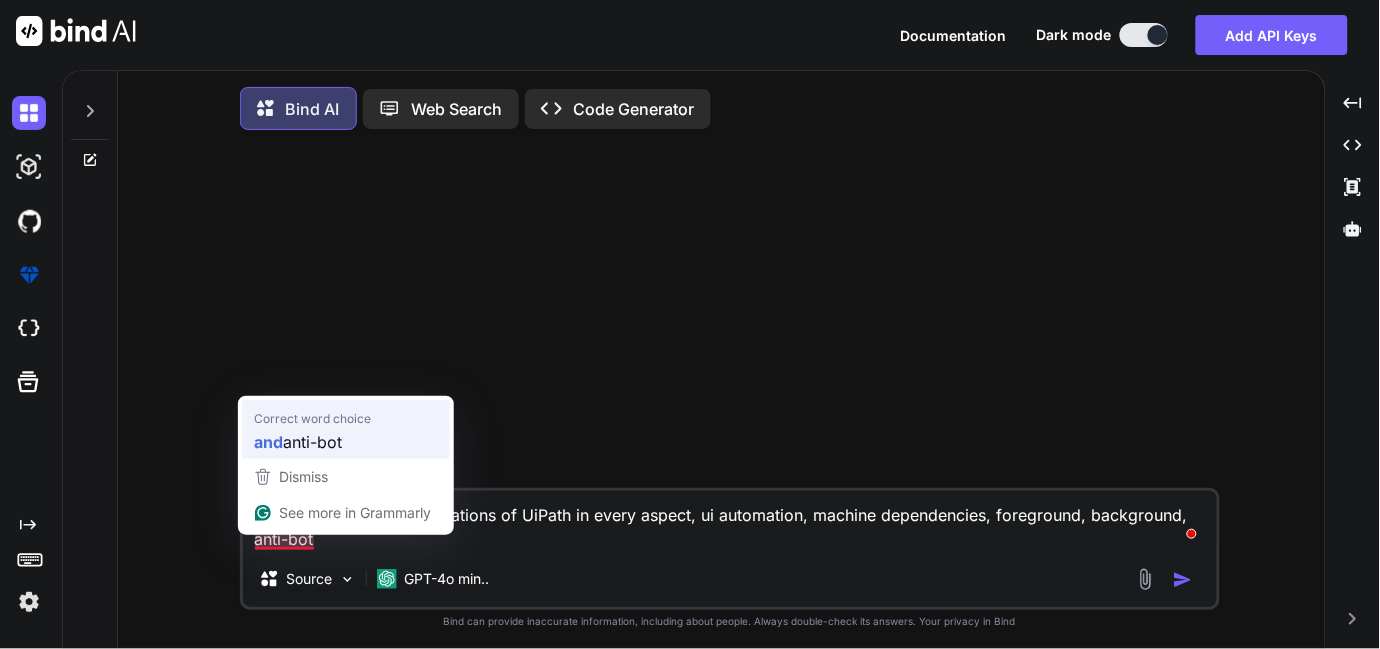 type on "I want to know all the limitations of UiPath in every aspect, ui automation, machine dependencies, foreground, background, and anti-bot" 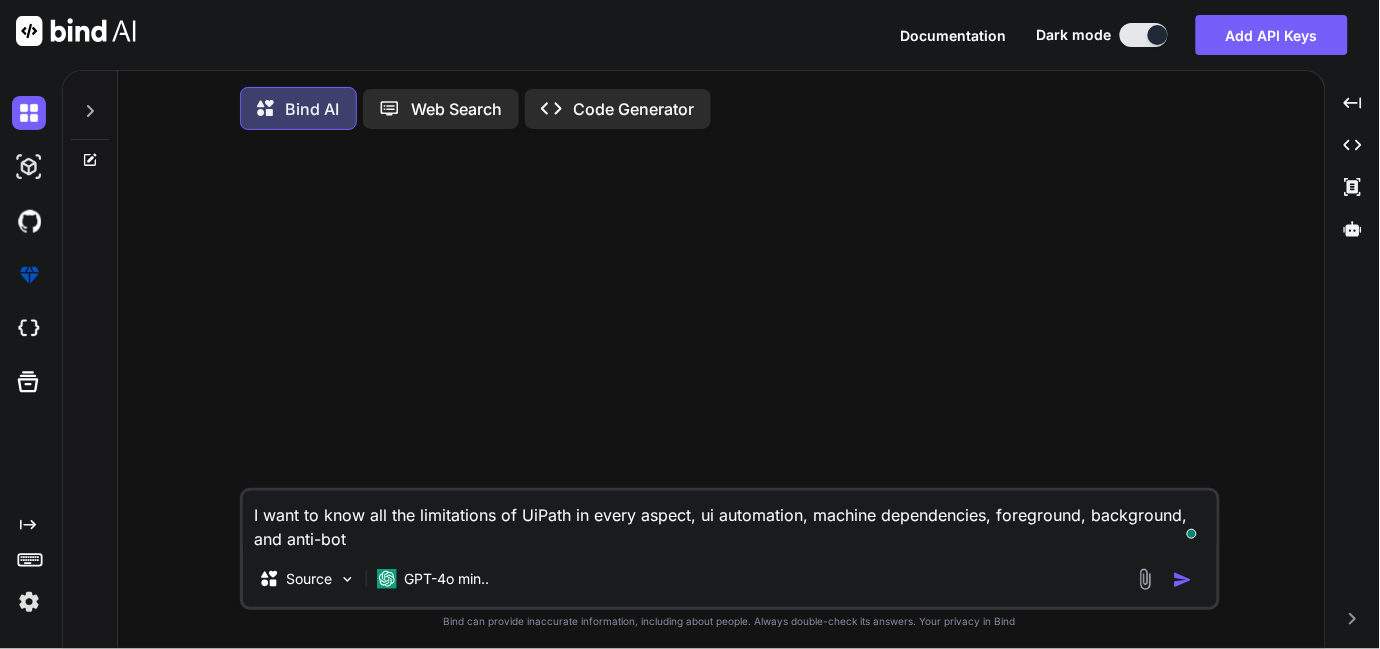 click on "I want to know all the limitations of UiPath in every aspect, ui automation, machine dependencies, foreground, background, and anti-bot" at bounding box center [730, 521] 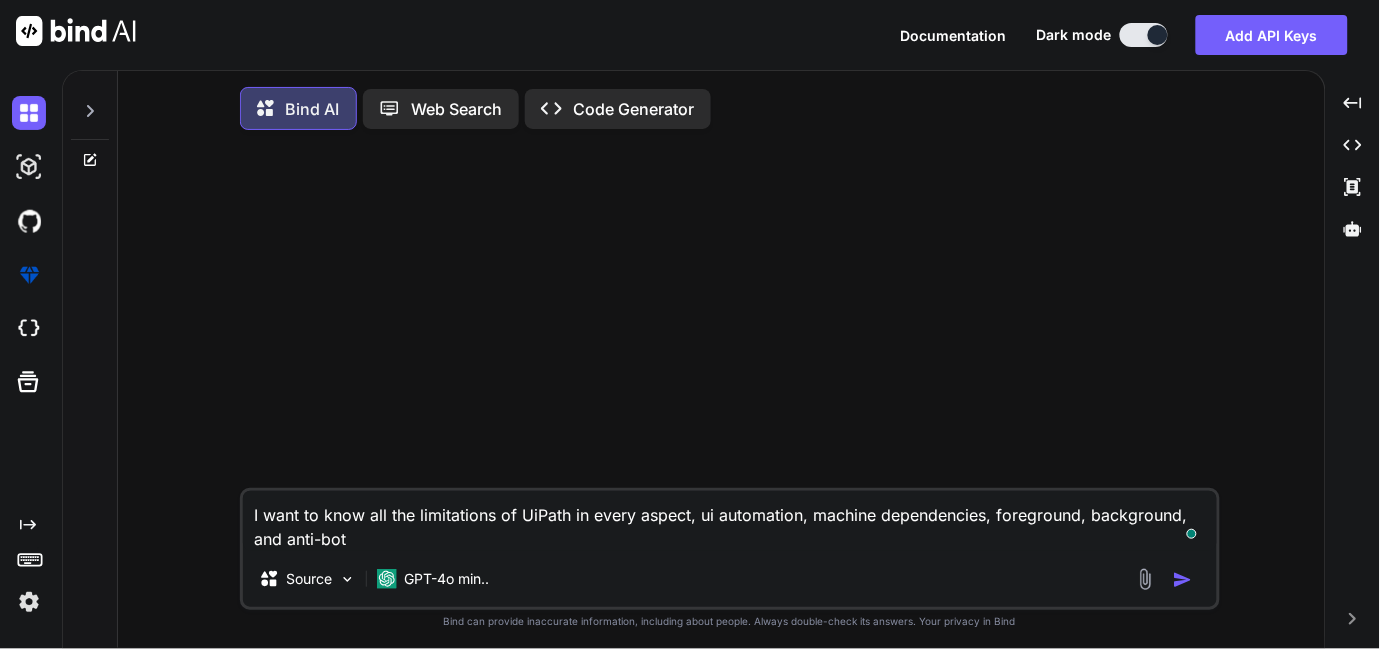 type on "x" 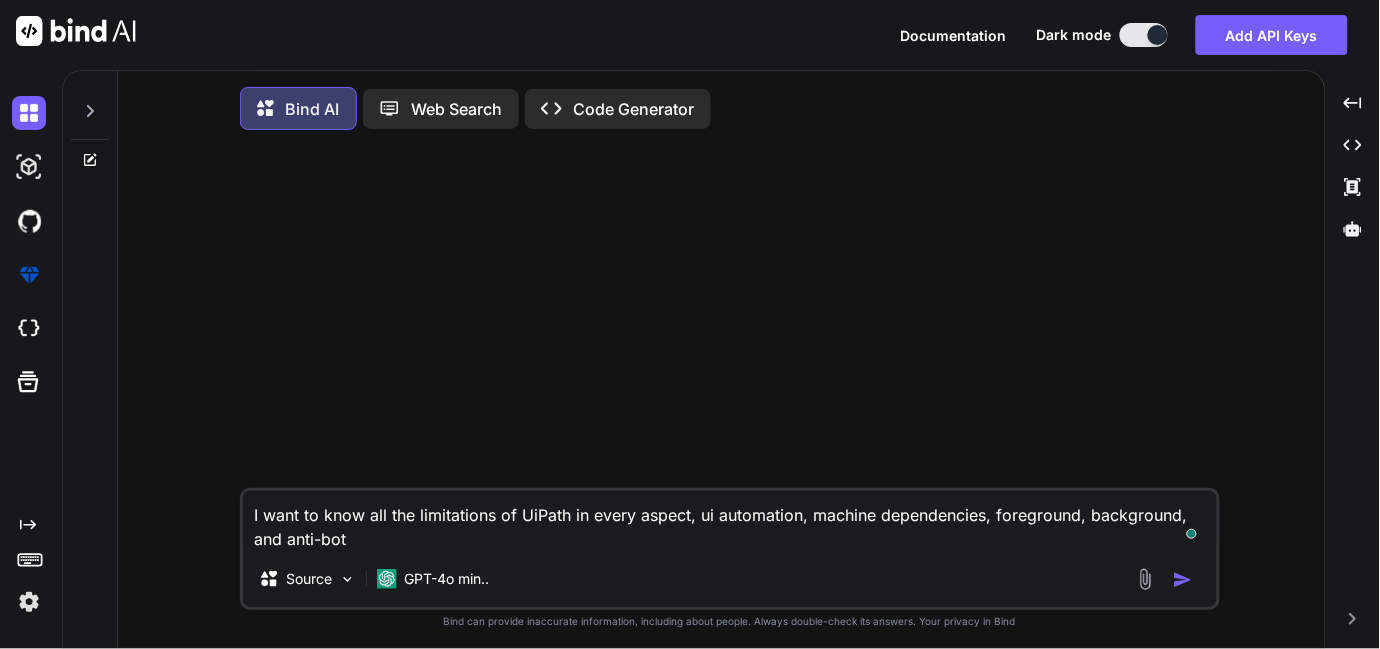 type 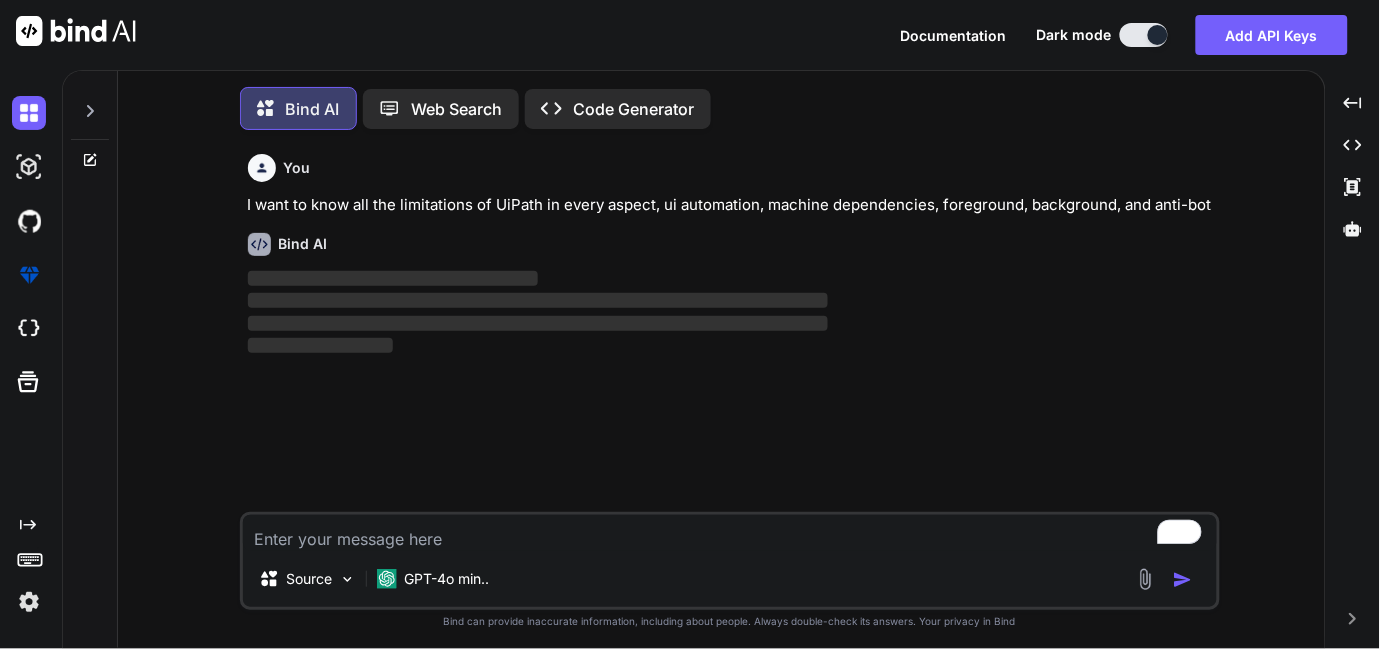 scroll, scrollTop: 9, scrollLeft: 0, axis: vertical 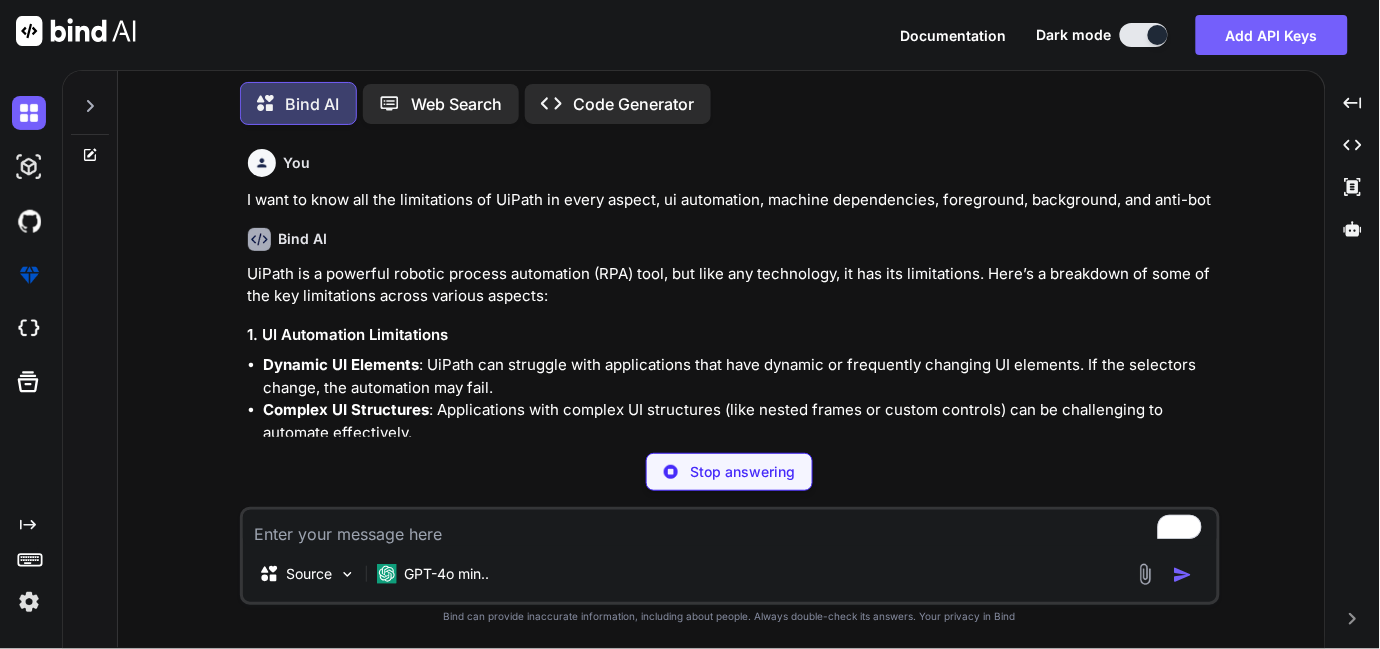 type on "x" 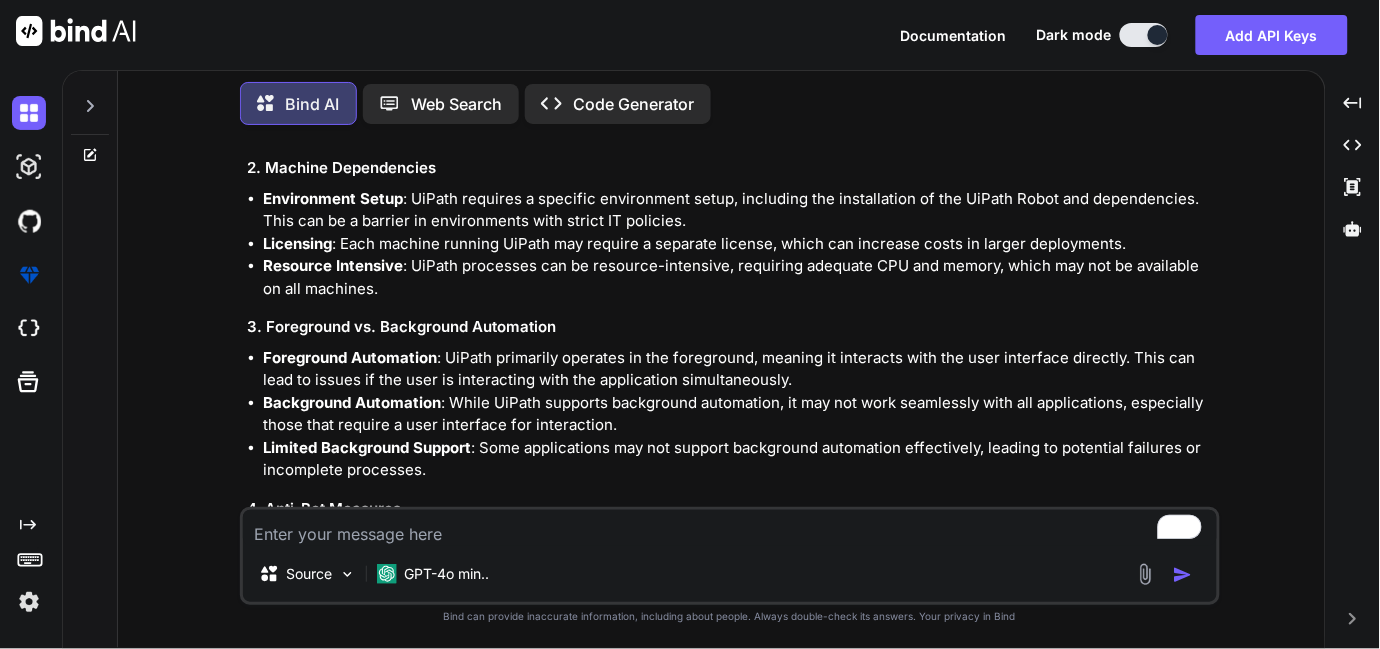 scroll, scrollTop: 0, scrollLeft: 0, axis: both 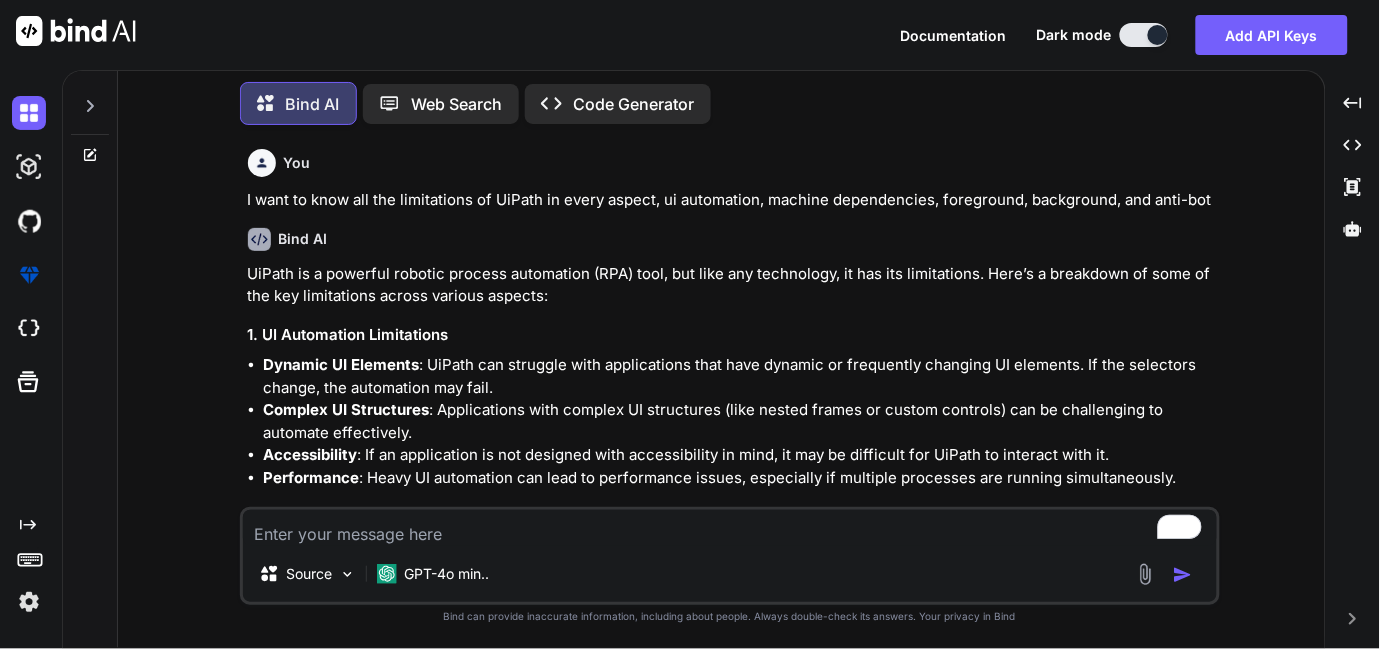 click at bounding box center (730, 528) 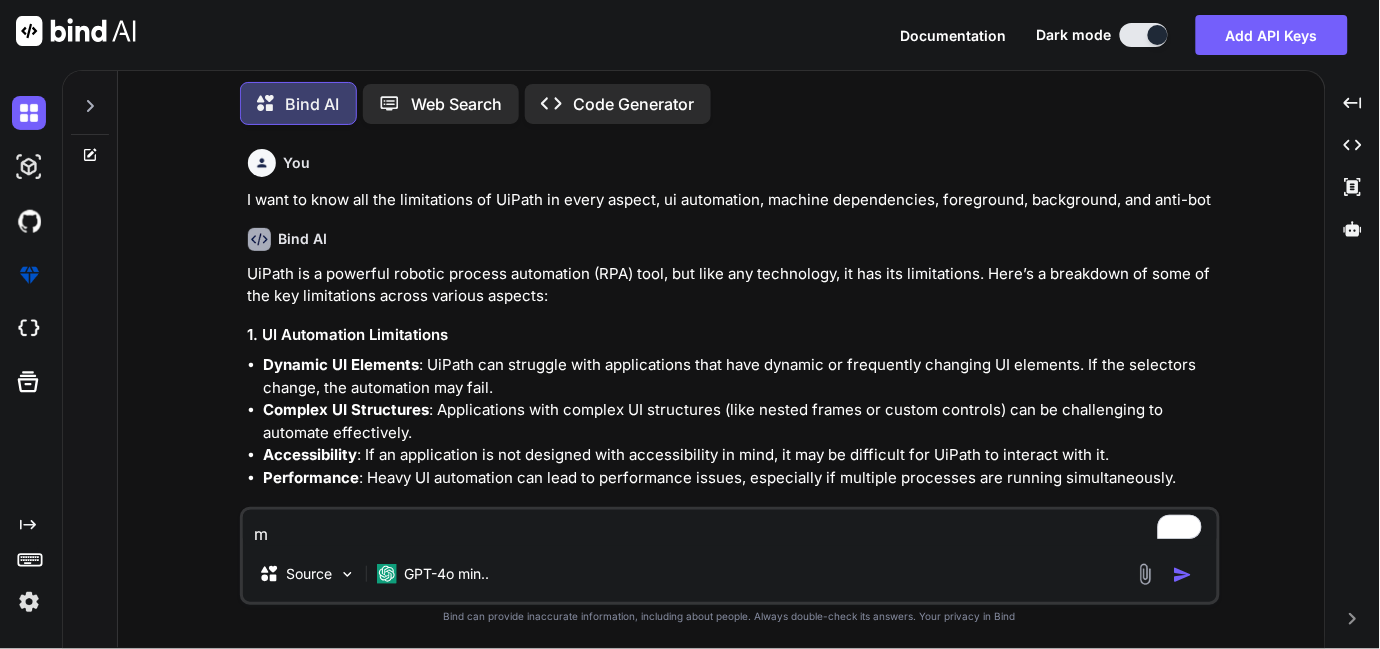 type on "me" 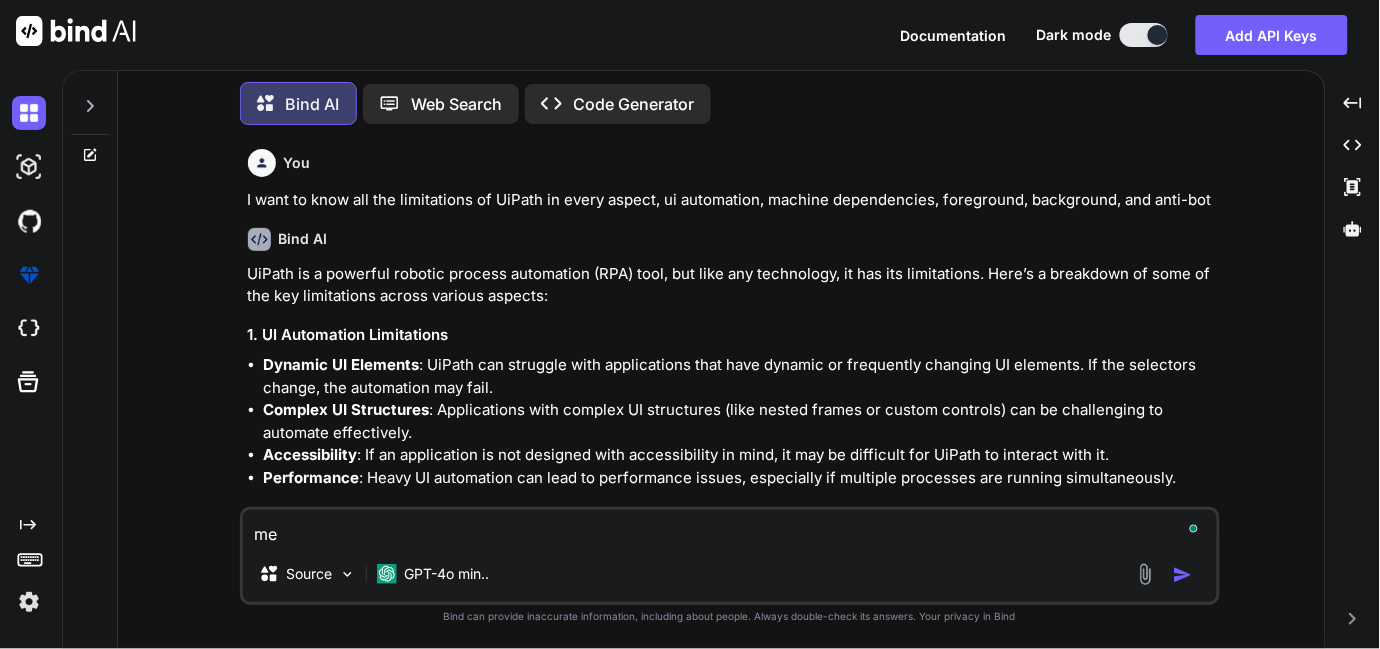 type on "men" 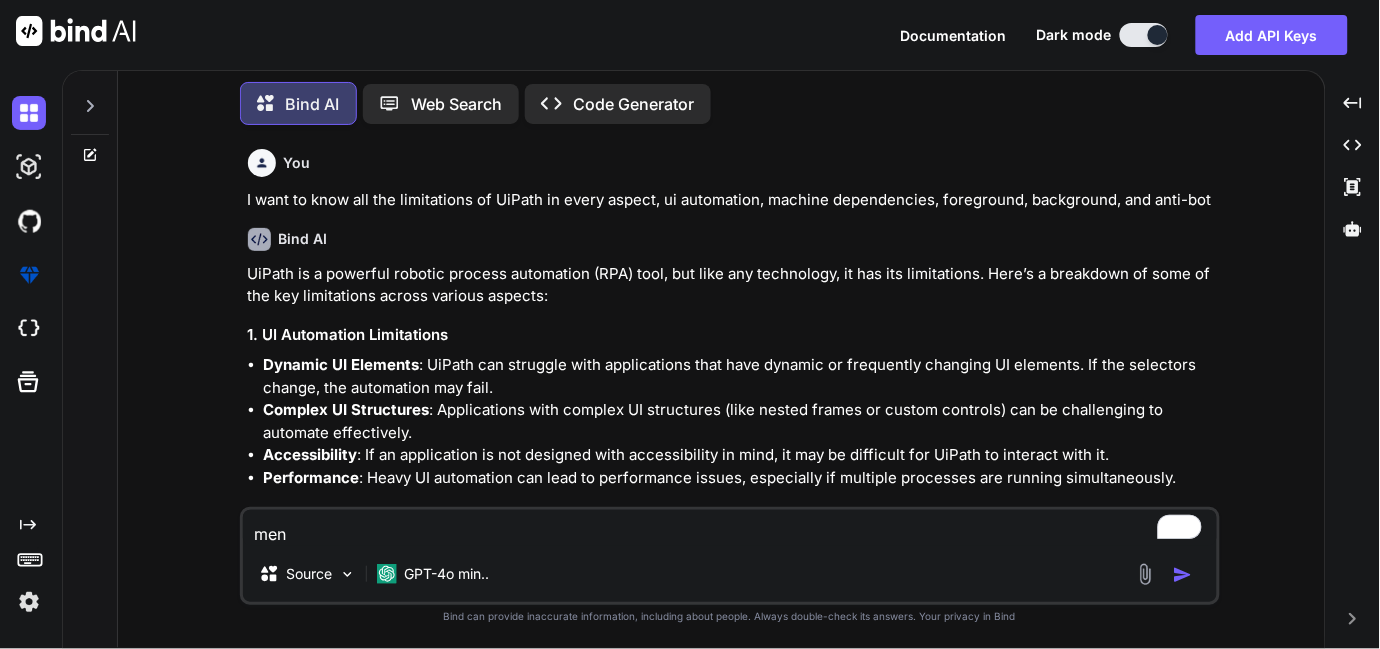 type on "ment" 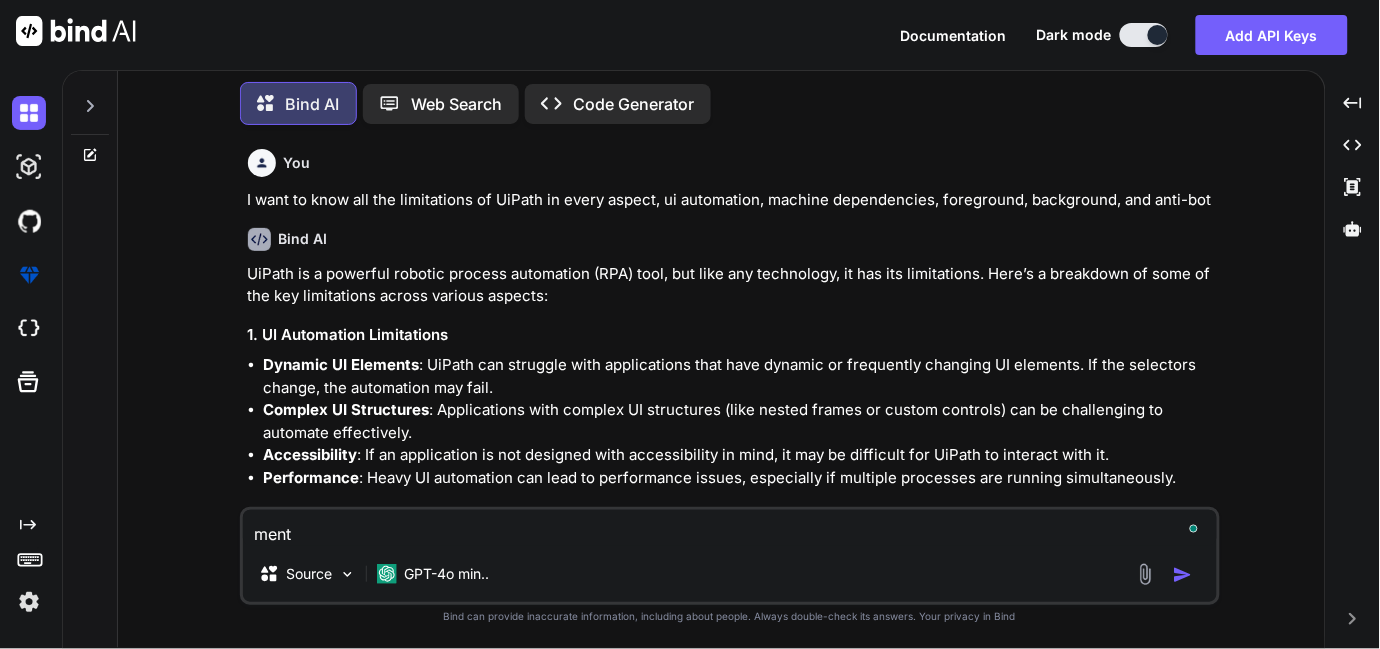 type on "menti" 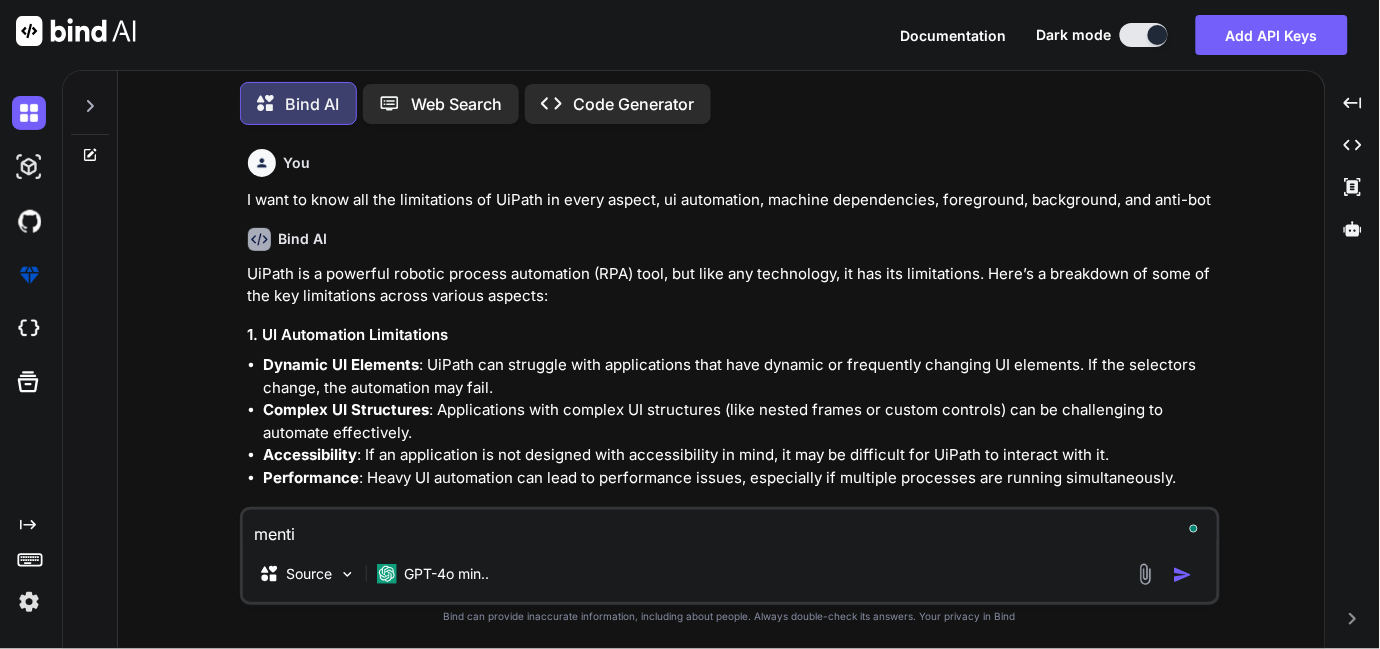 type on "mentio" 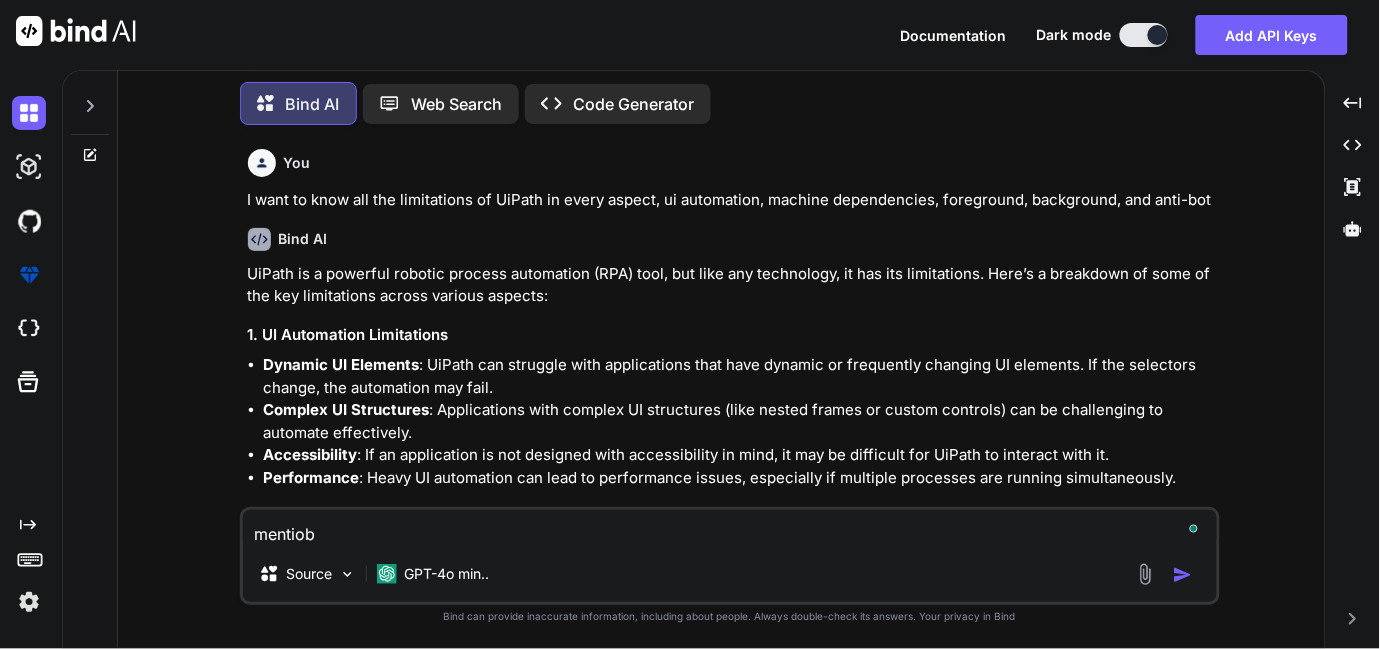 type on "mentiobn" 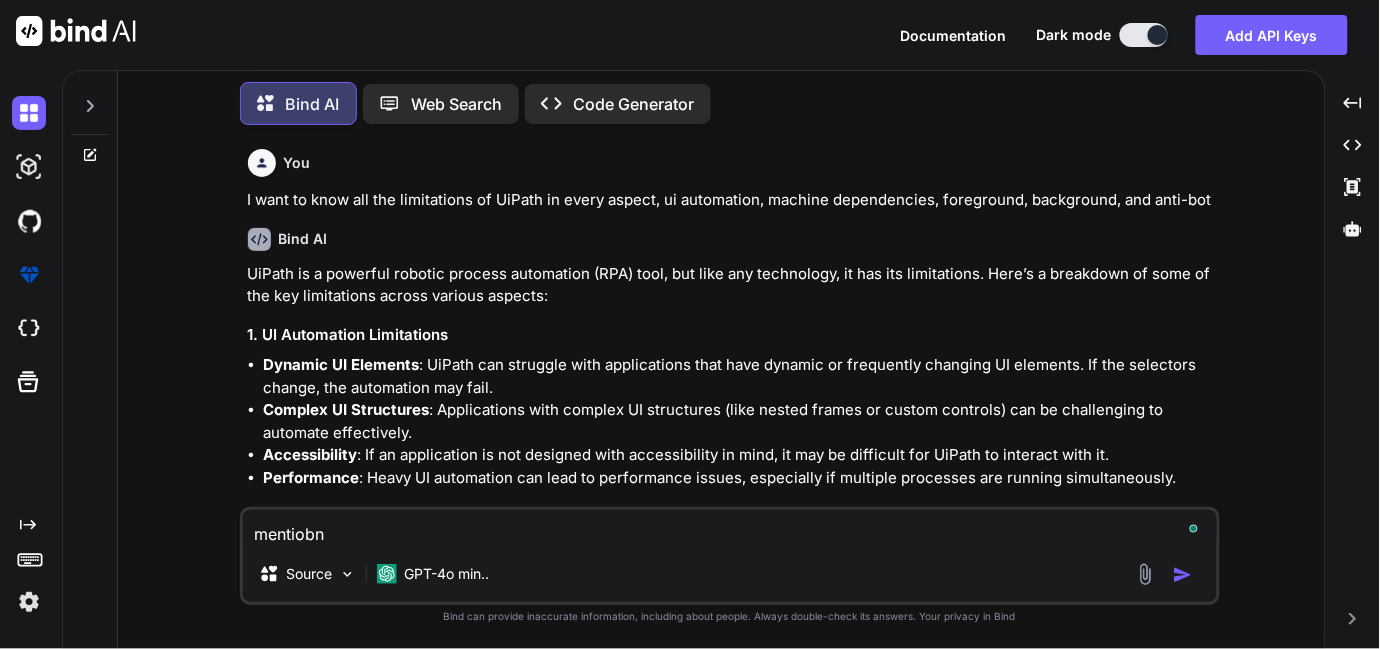 type on "mentiob" 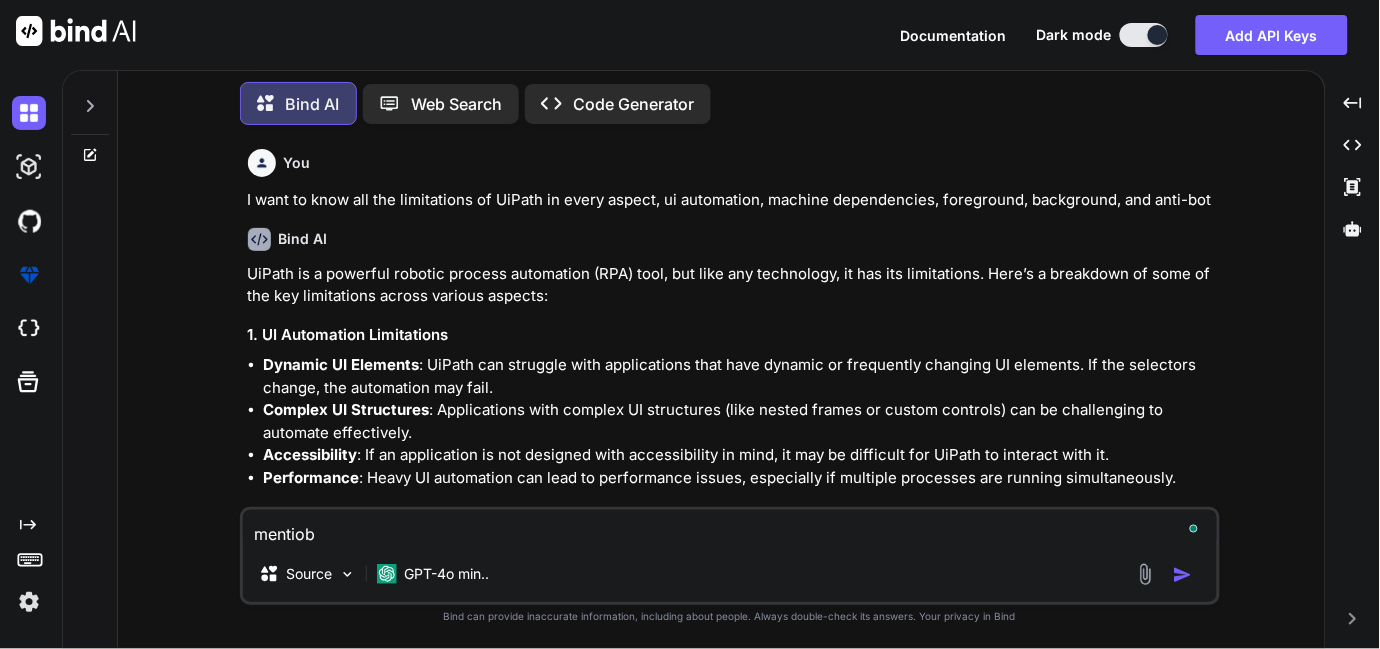 type on "mentio" 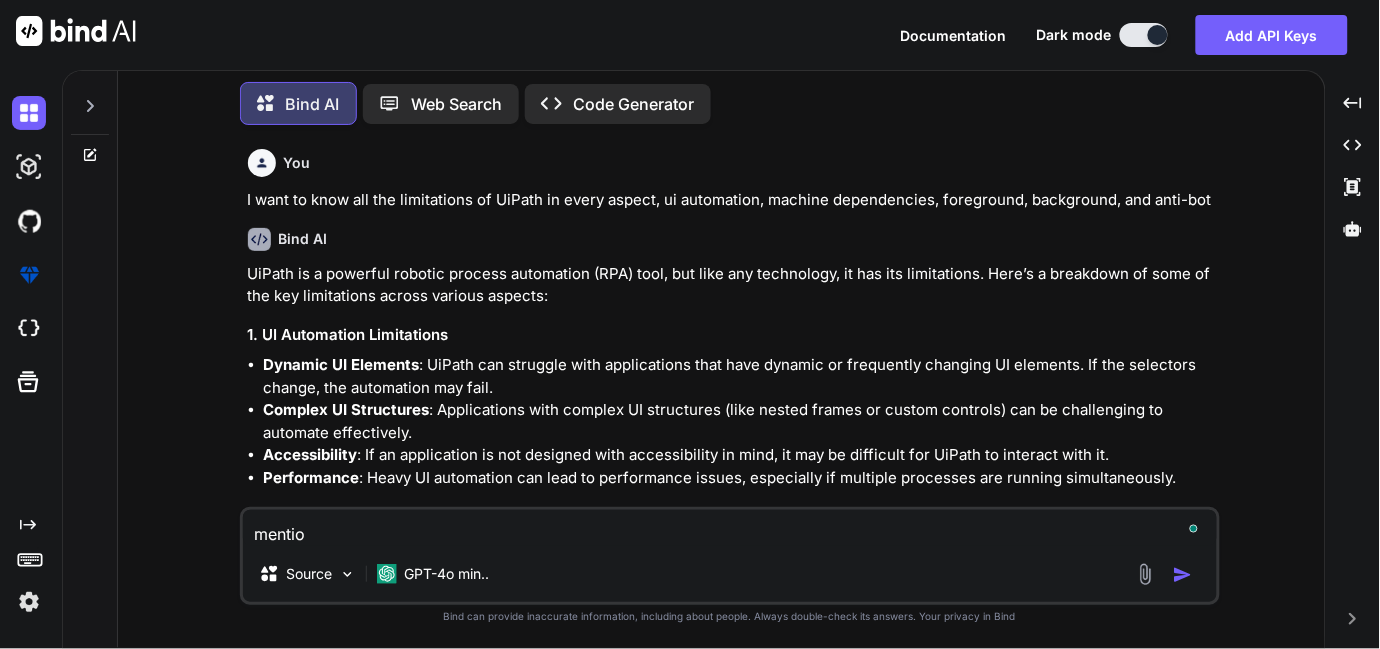 type on "mention" 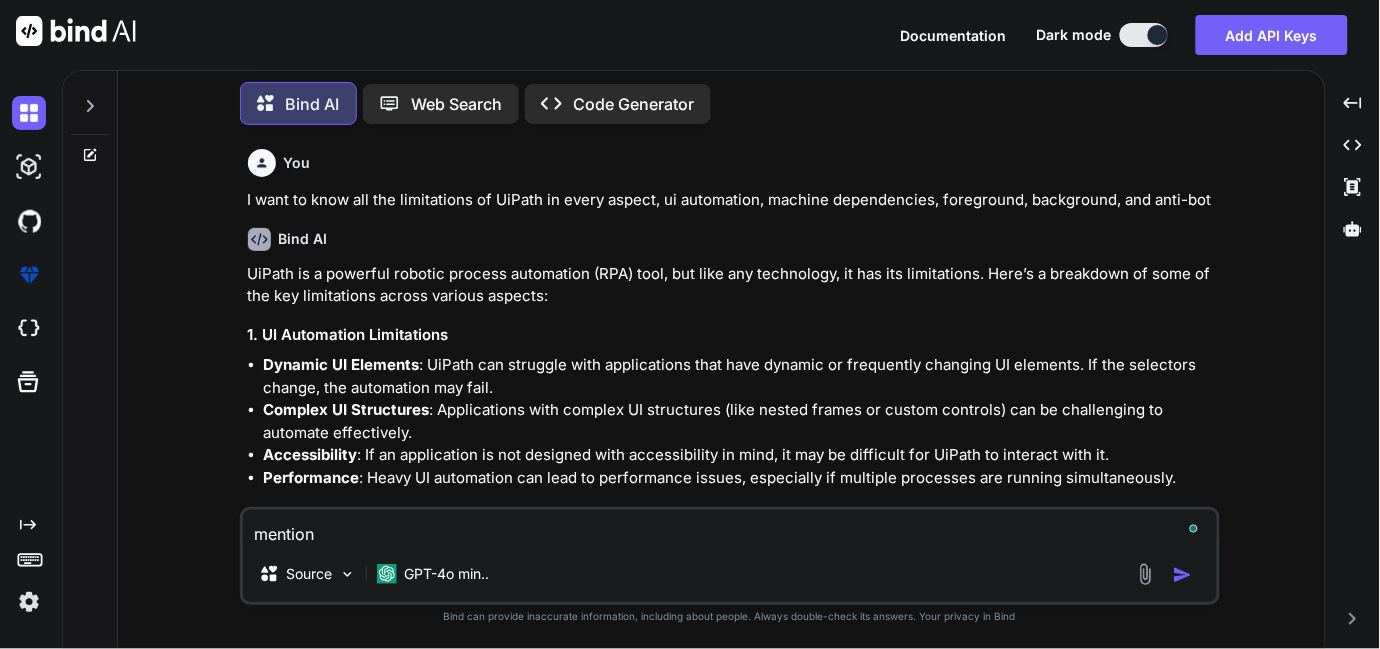 type on "mention" 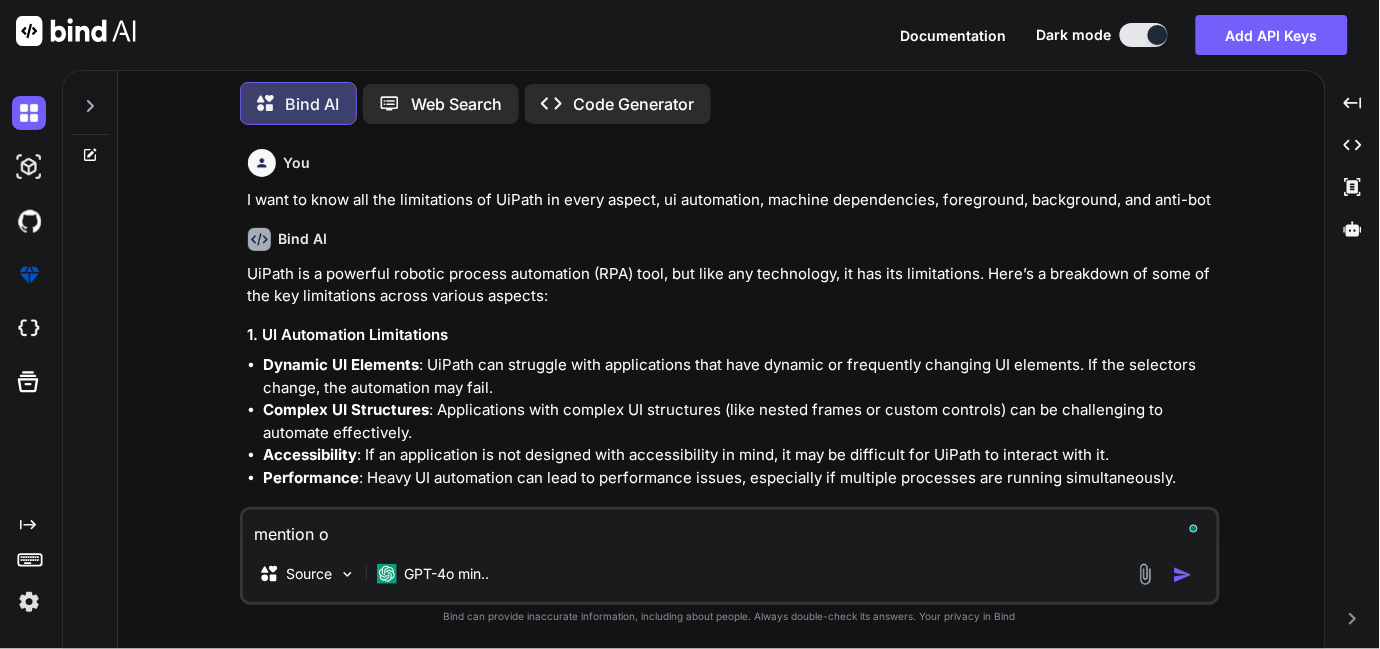 type on "mention" 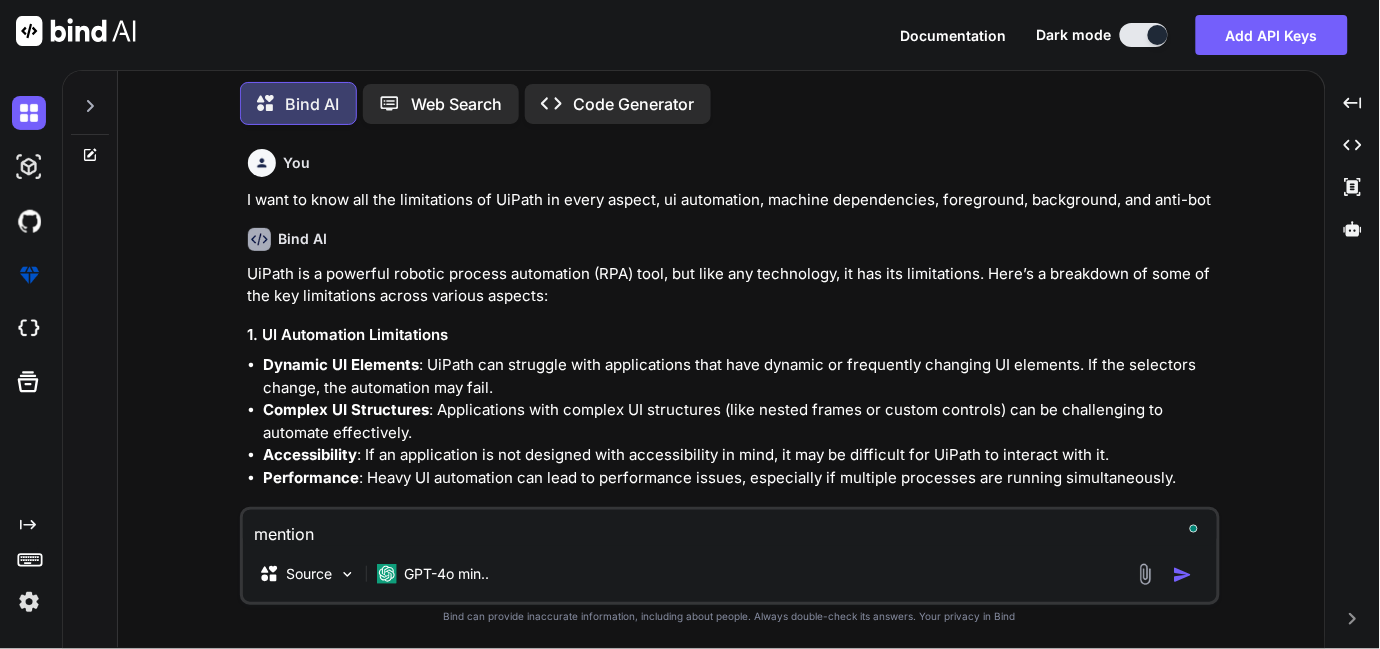 type on "mention o" 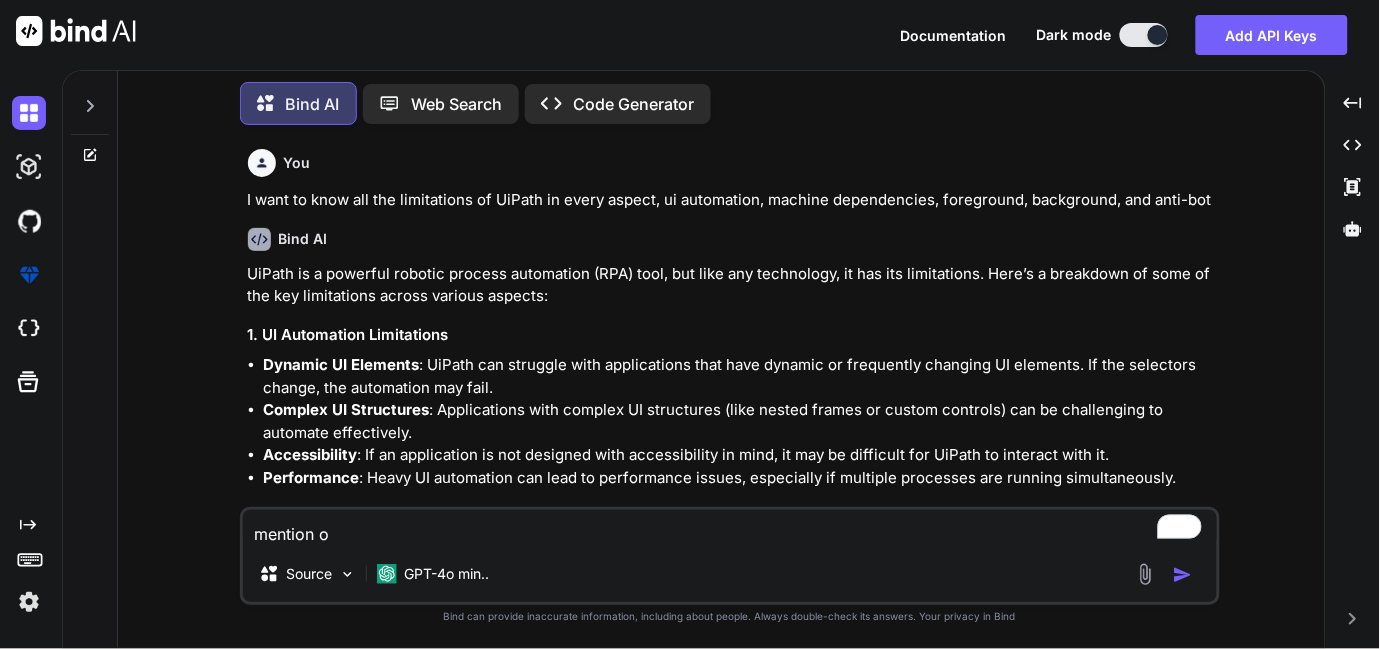 type on "mention ot" 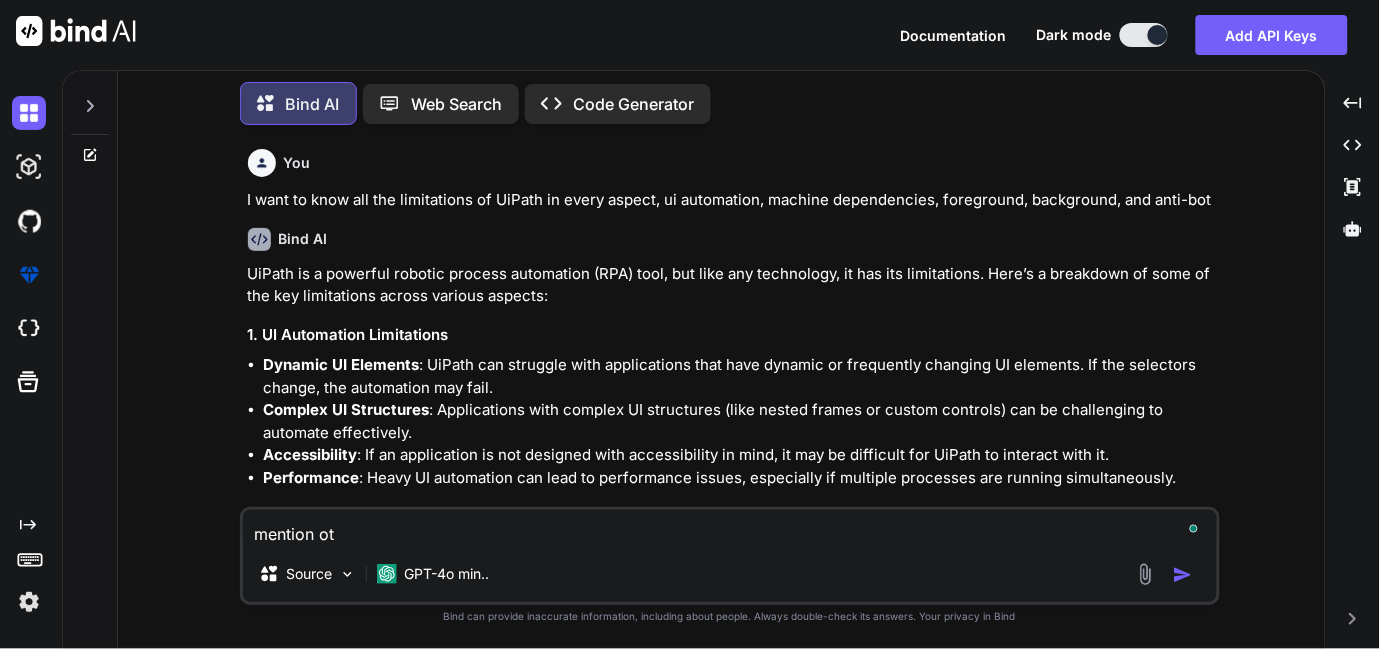 type on "mention oth" 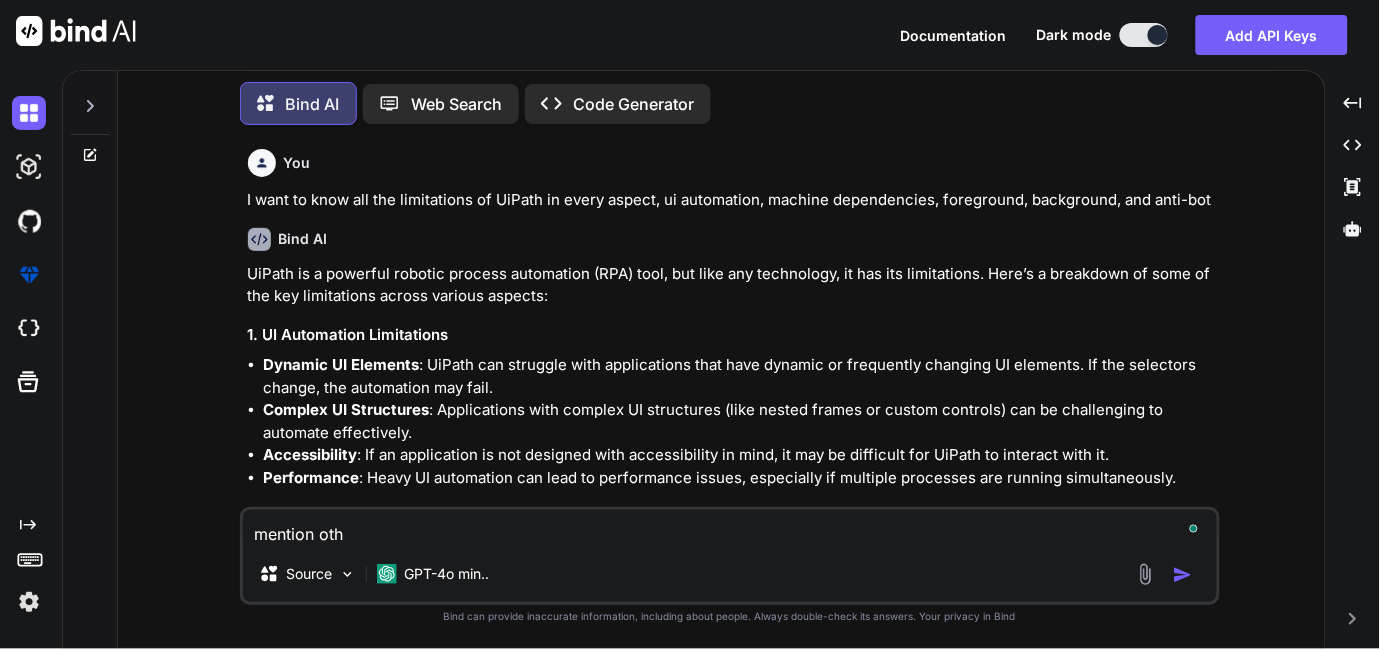 type on "mention othe" 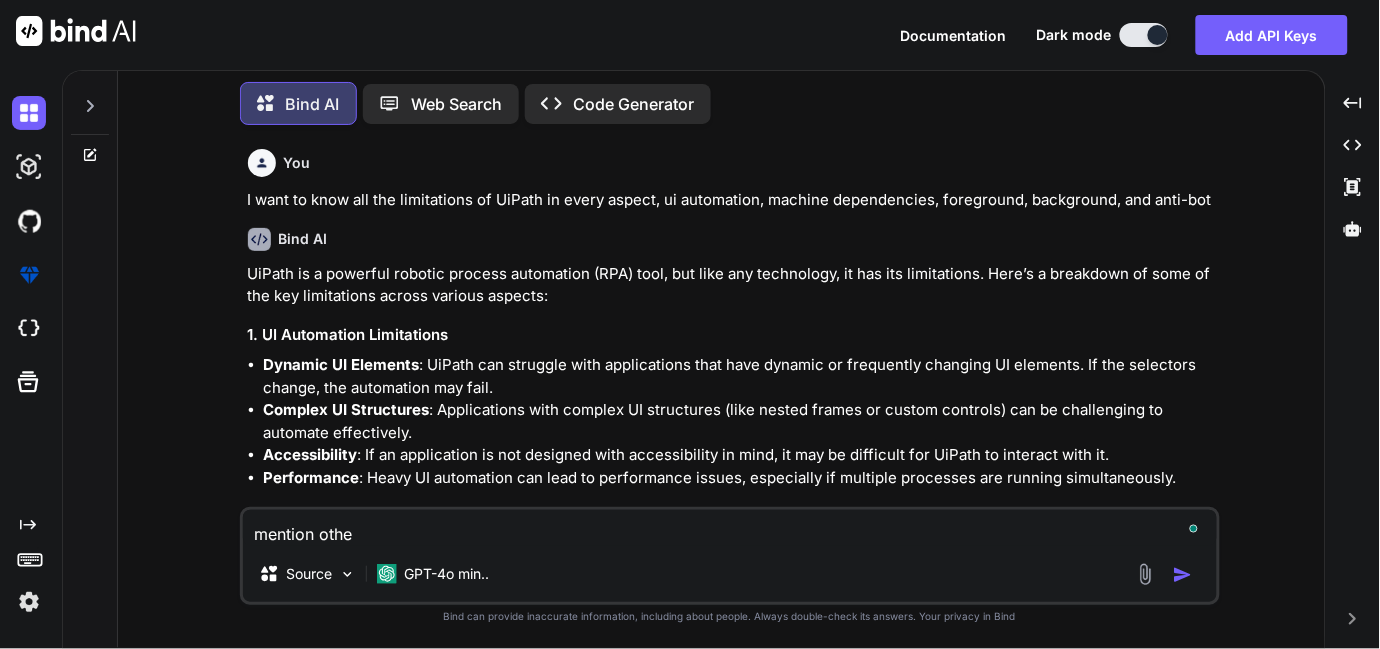 type on "mention other" 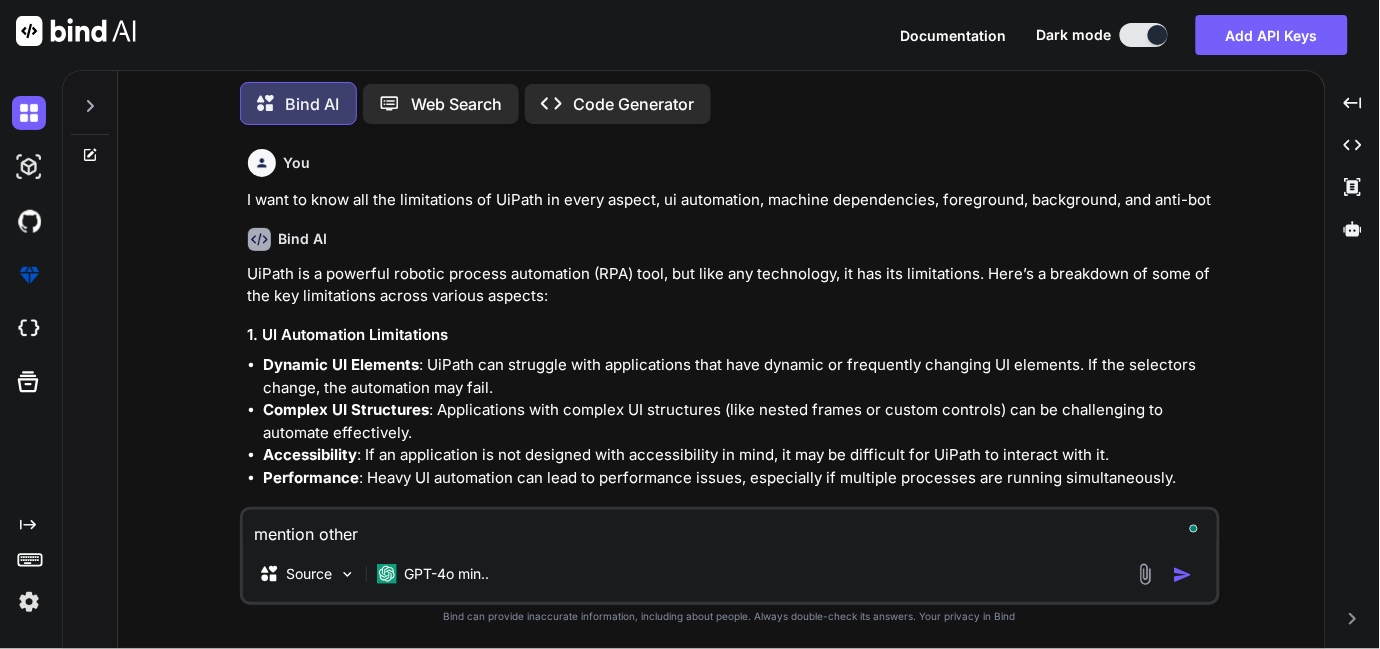 type on "mention other" 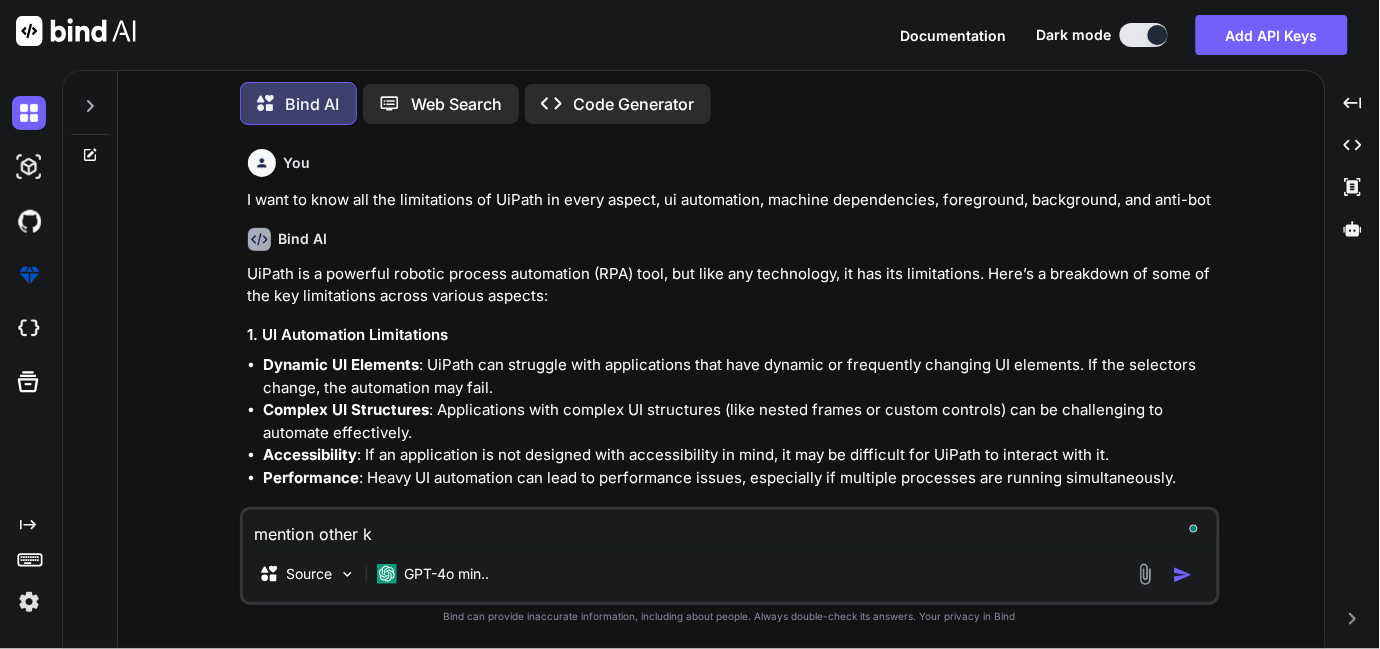 type on "mention other ki" 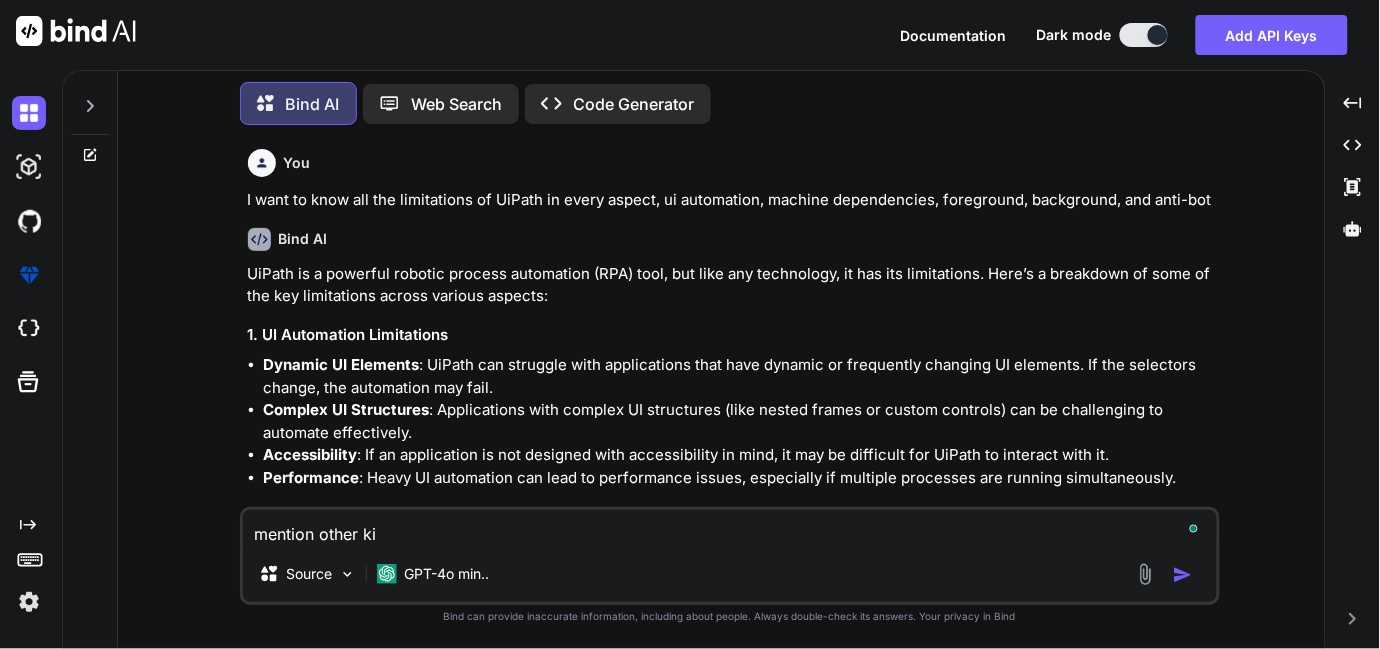 type on "mention other k" 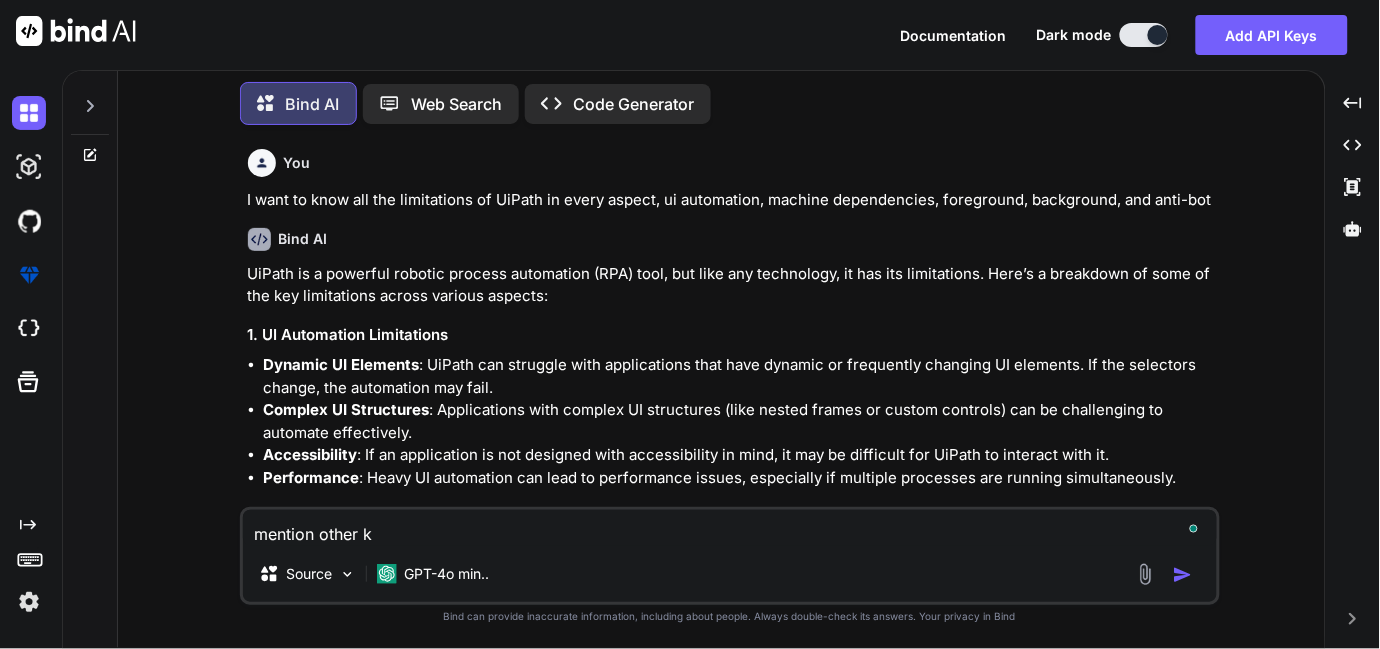 type on "mention other kl" 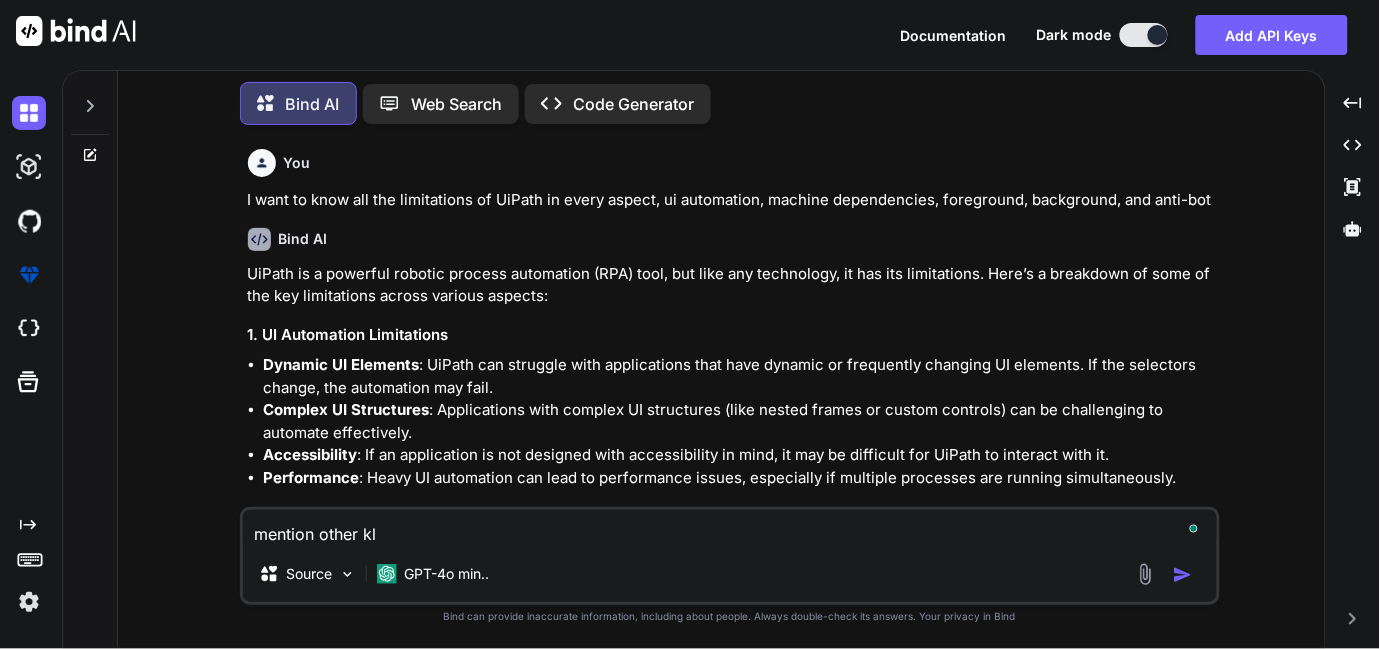type on "mention other kli" 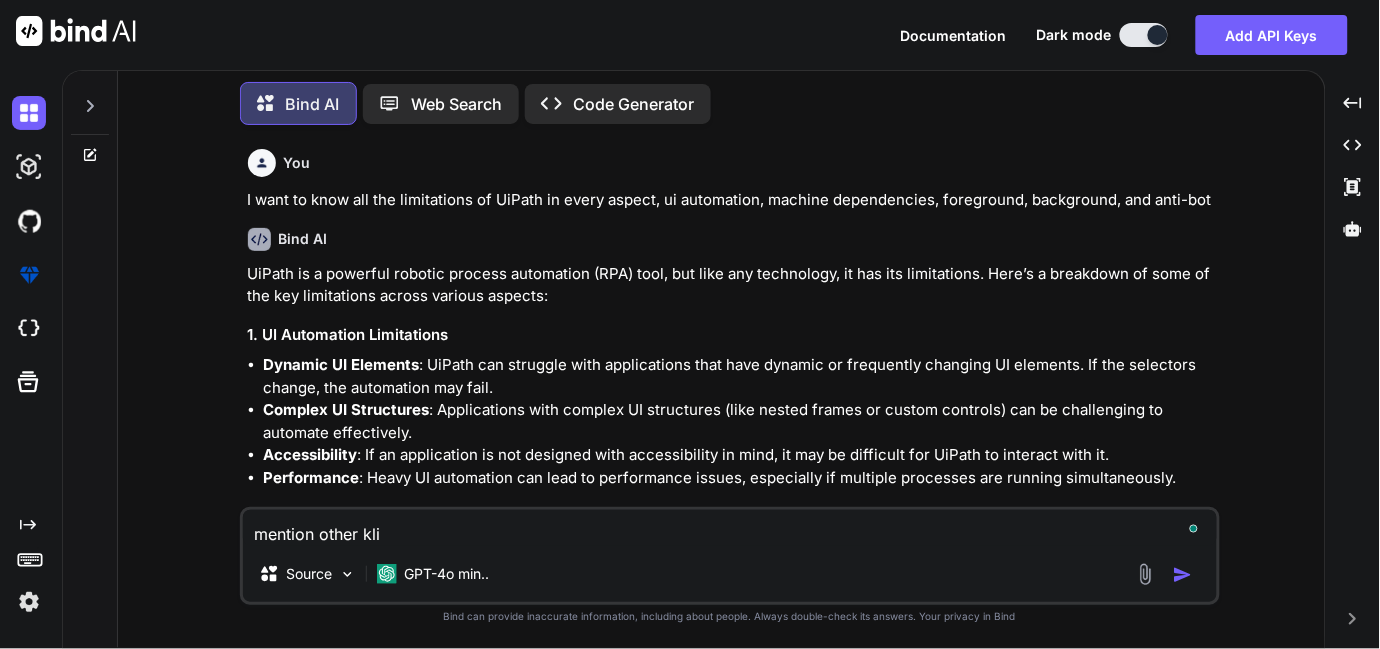type on "mention other klim" 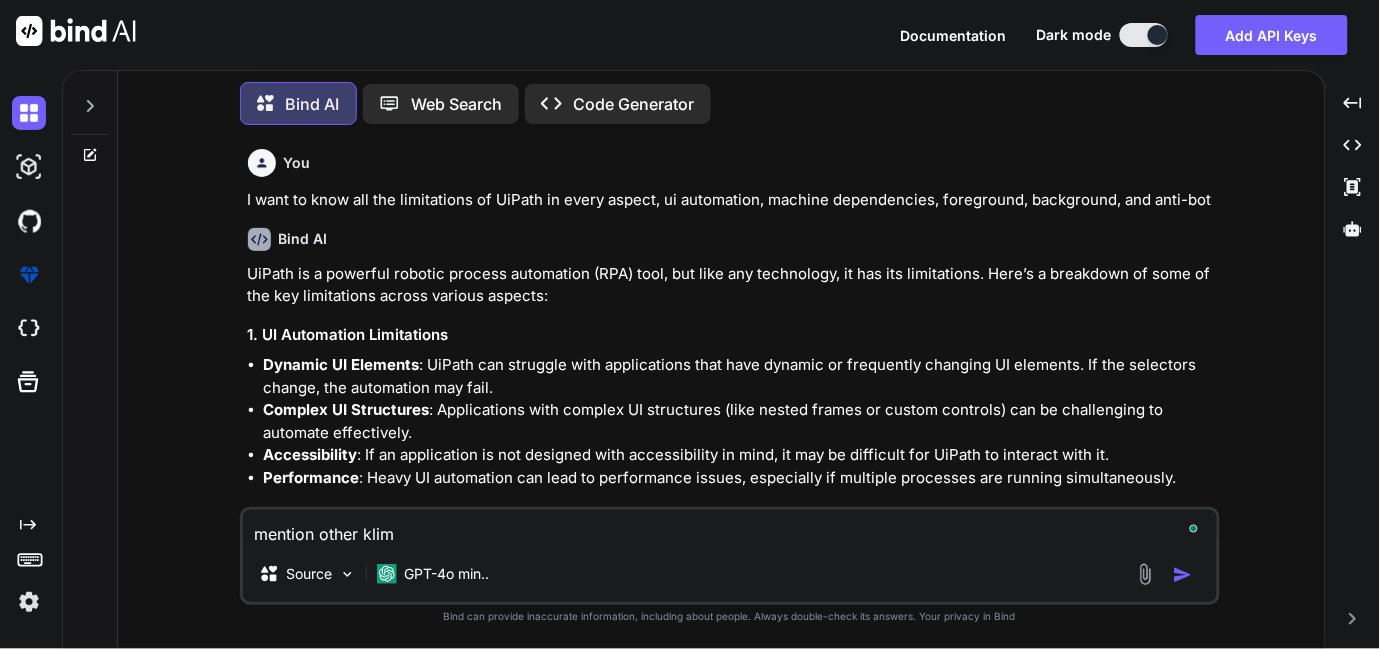 type on "mention other klimi" 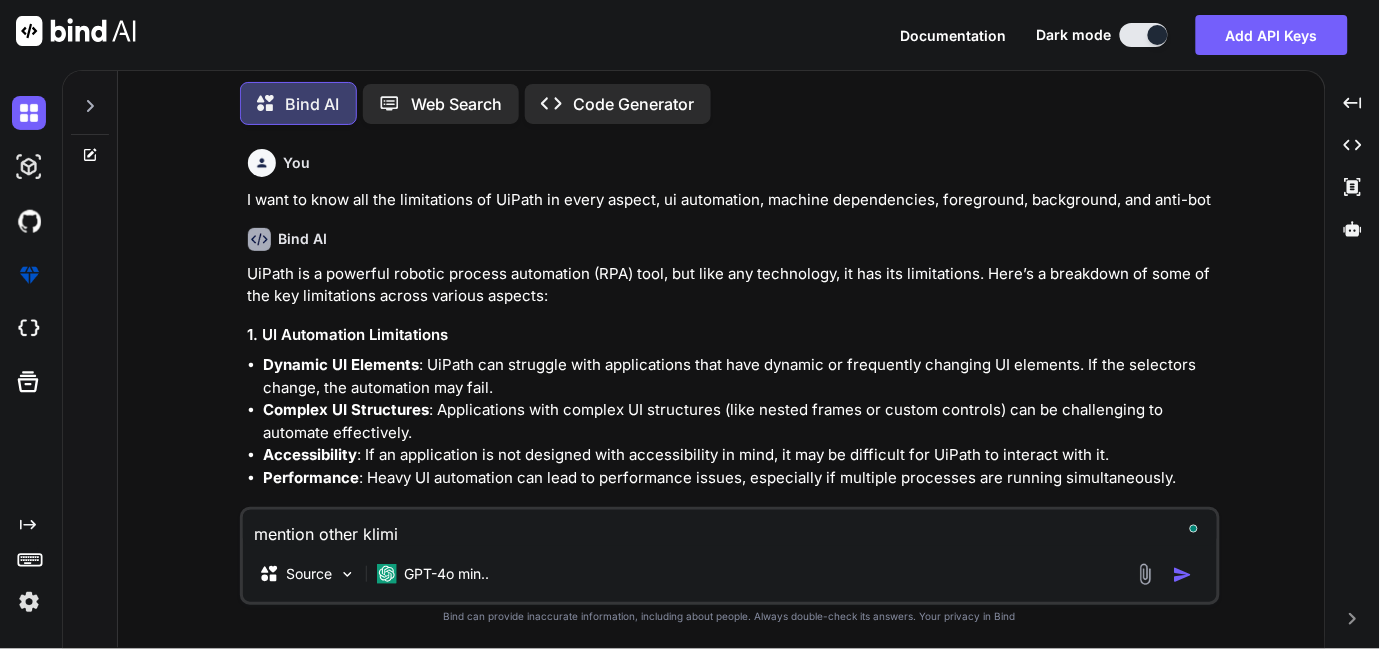 type on "mention other klimit" 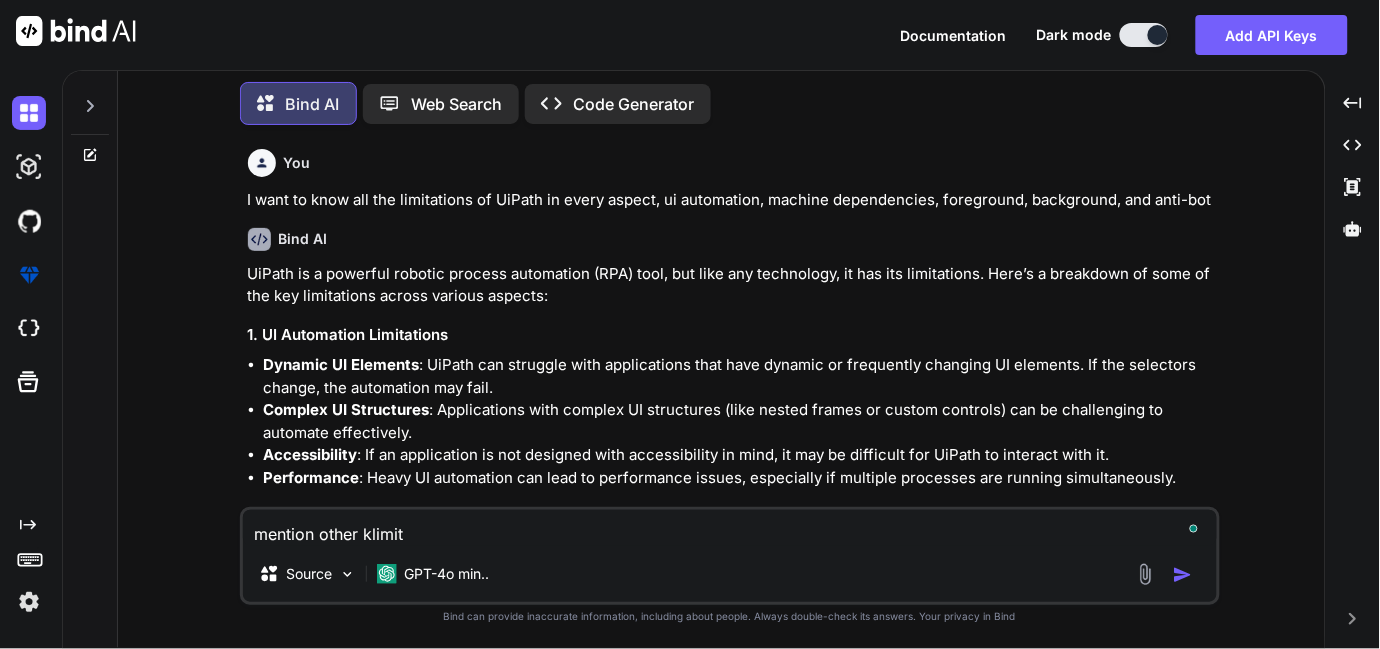type on "mention other klimita" 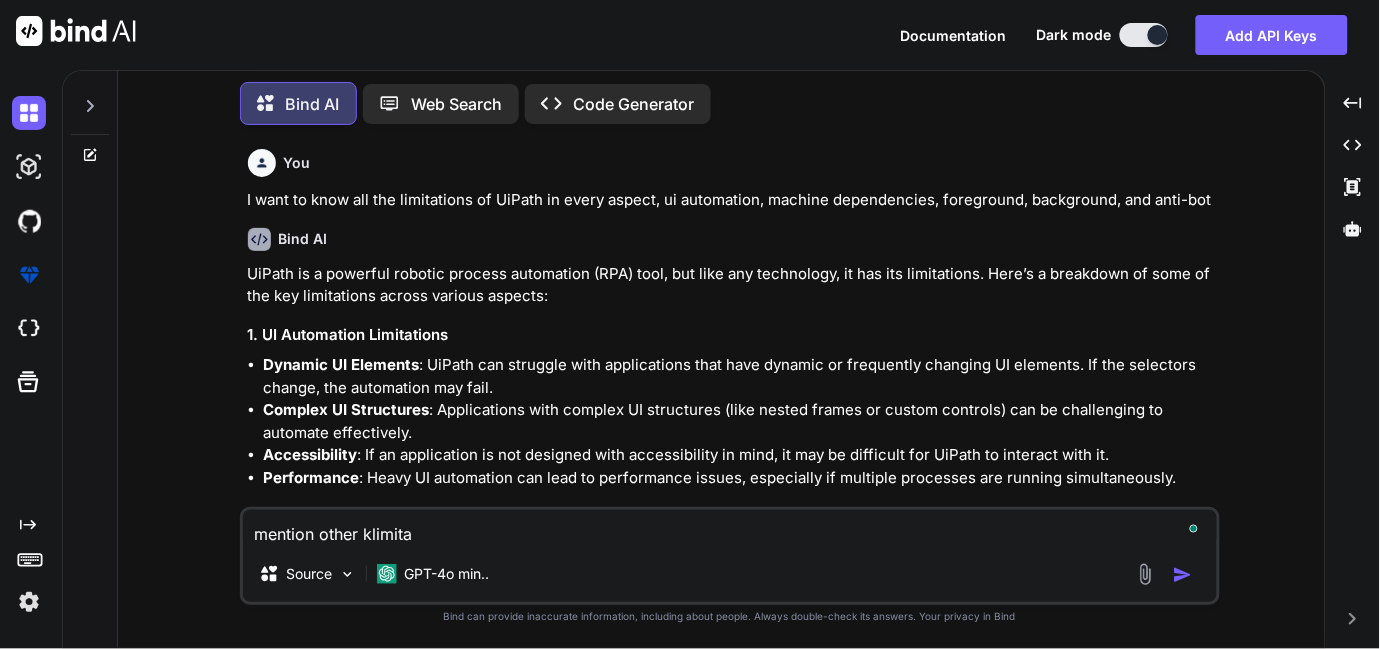 type on "mention other klimitat" 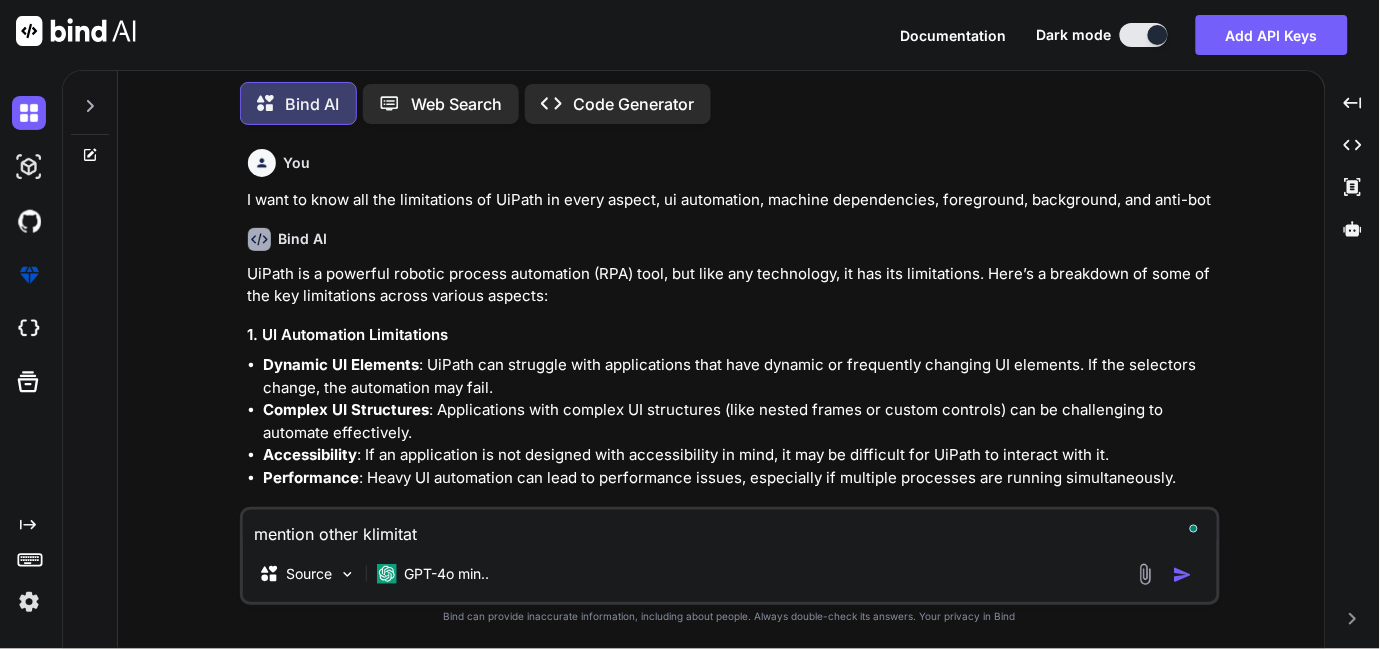 type on "mention other klimitati" 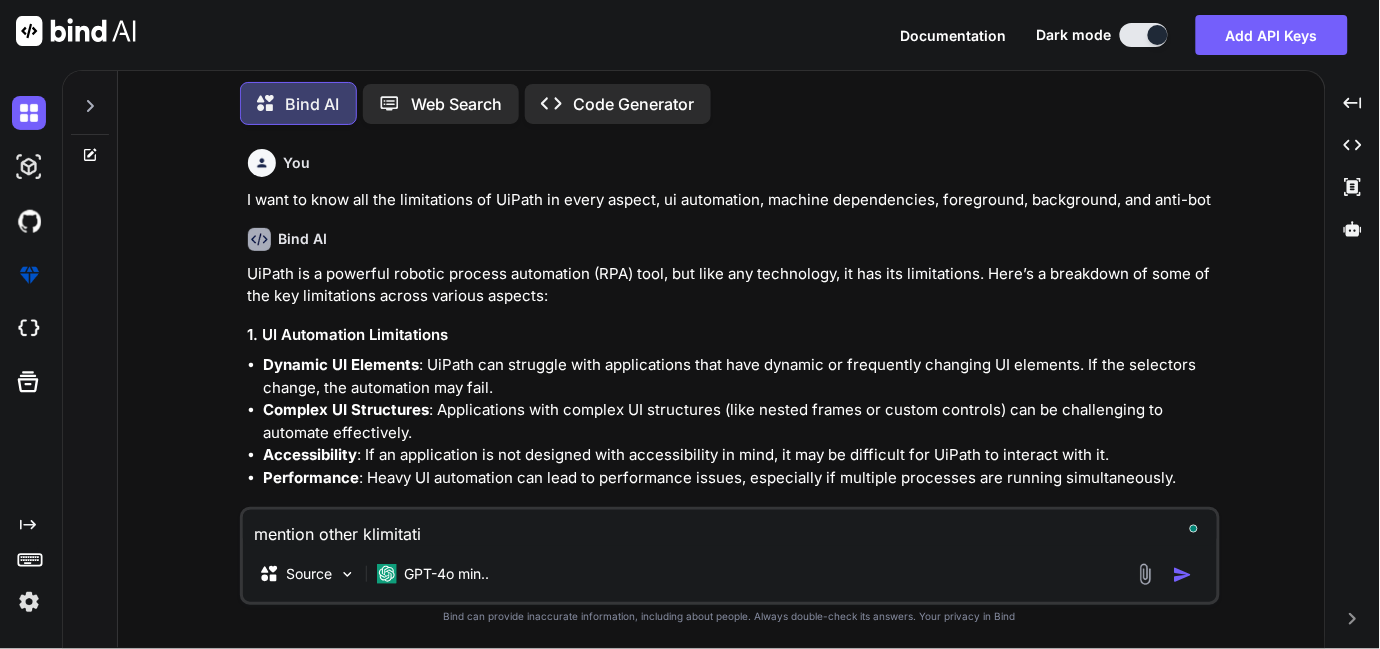 type on "mention other klimitatio" 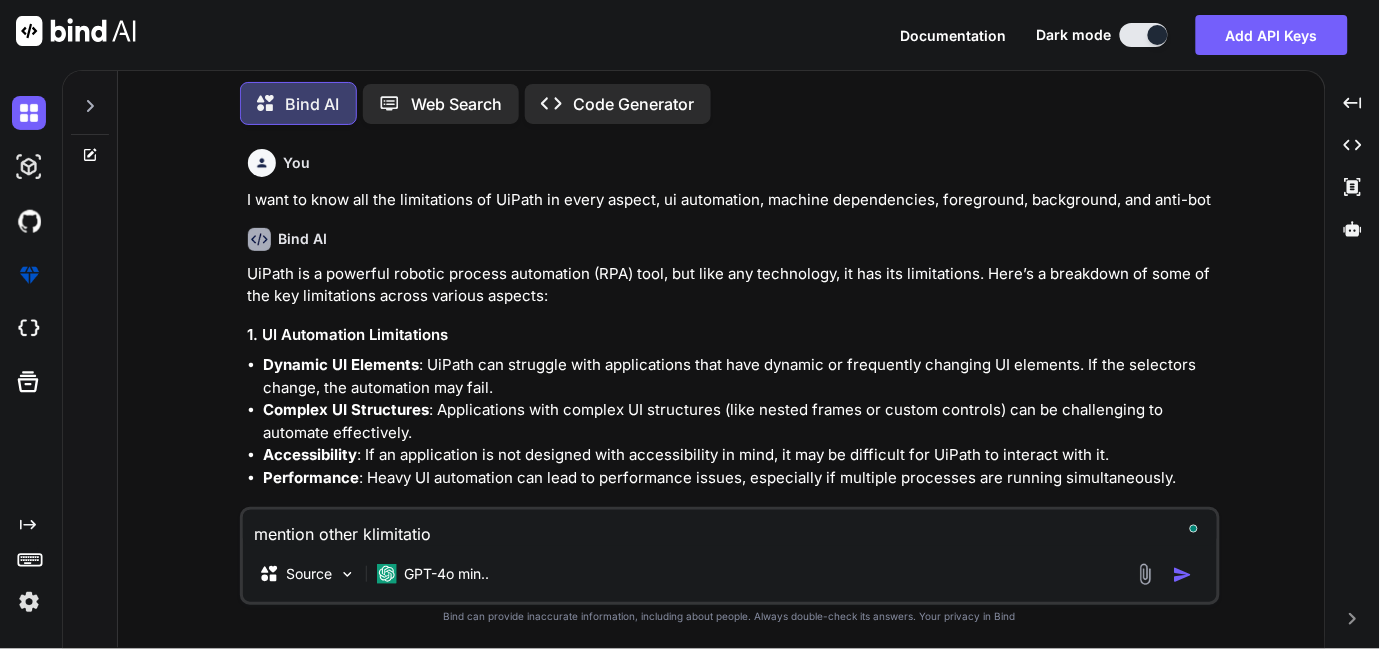 type on "mention other klimitation" 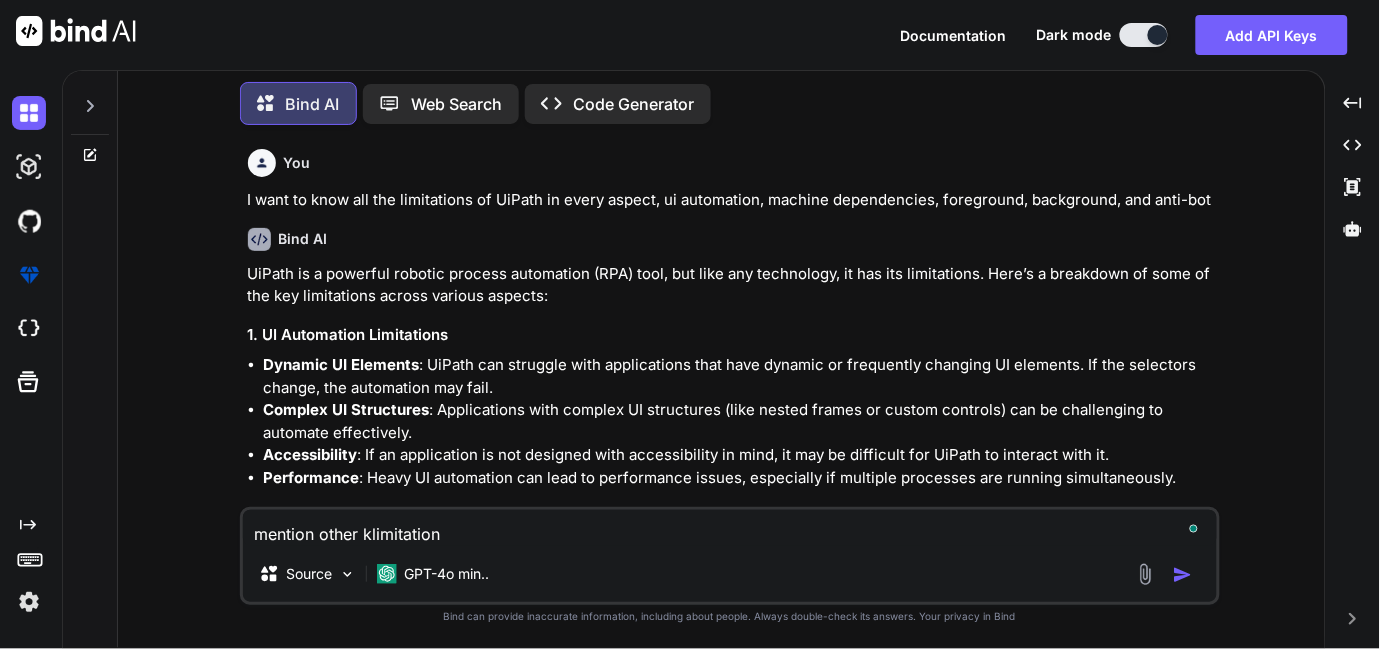 type on "mention other klimitations" 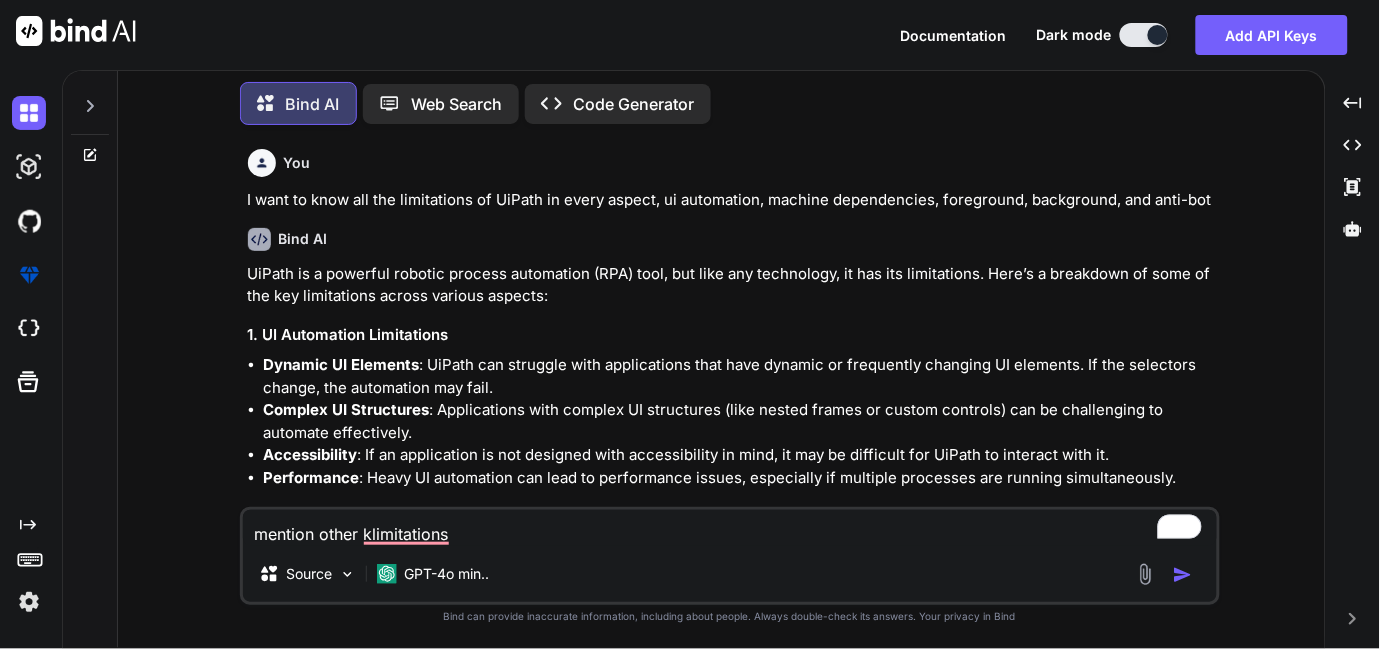 type on "mention other limitations" 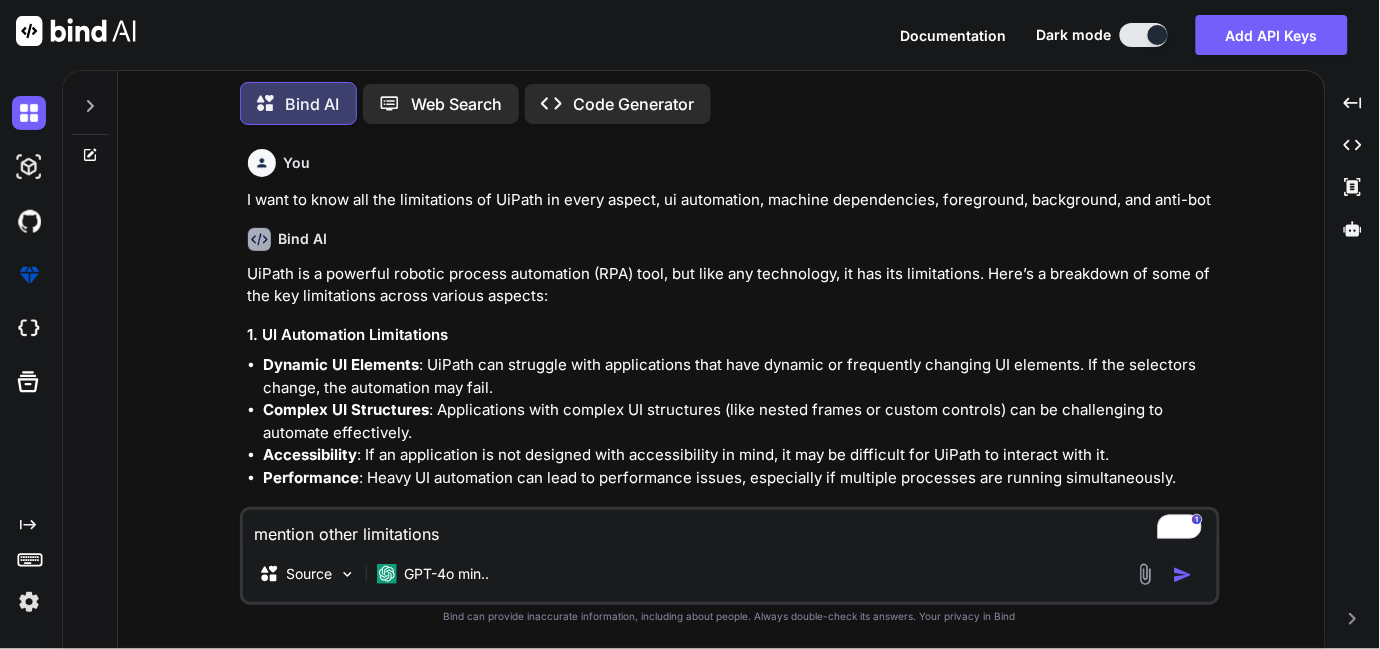 type on "mention other limitations" 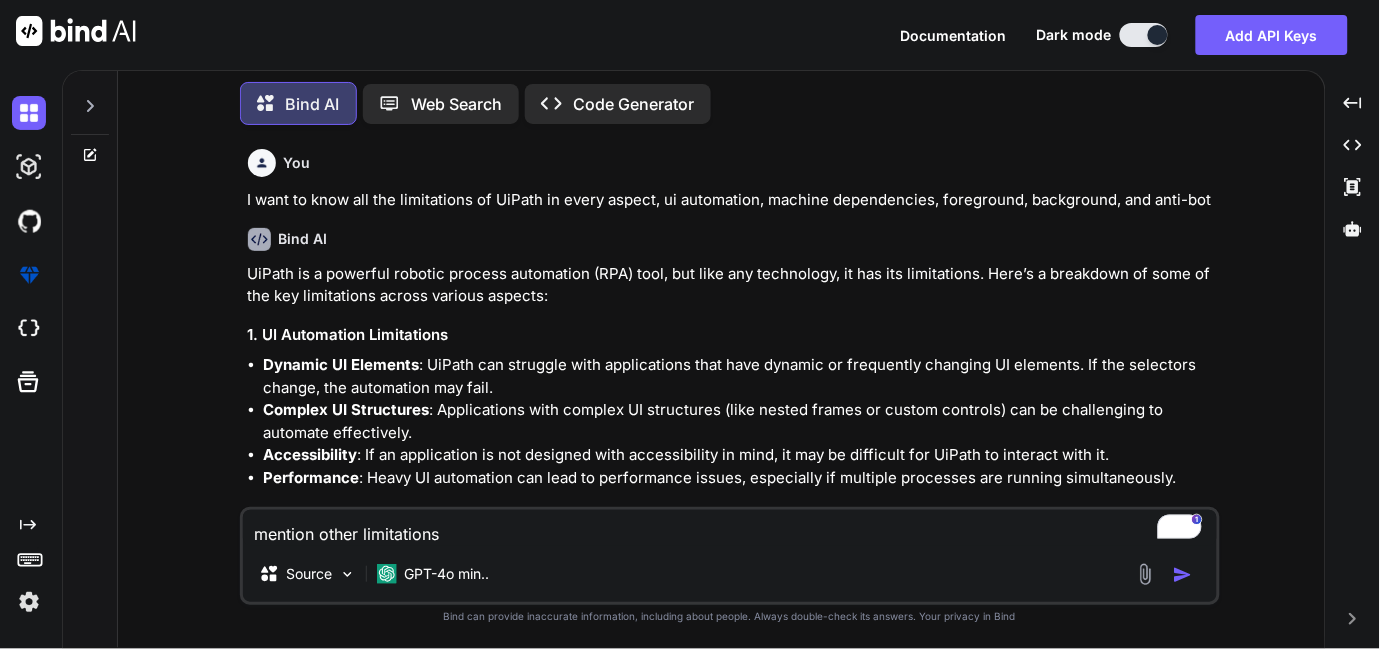 type 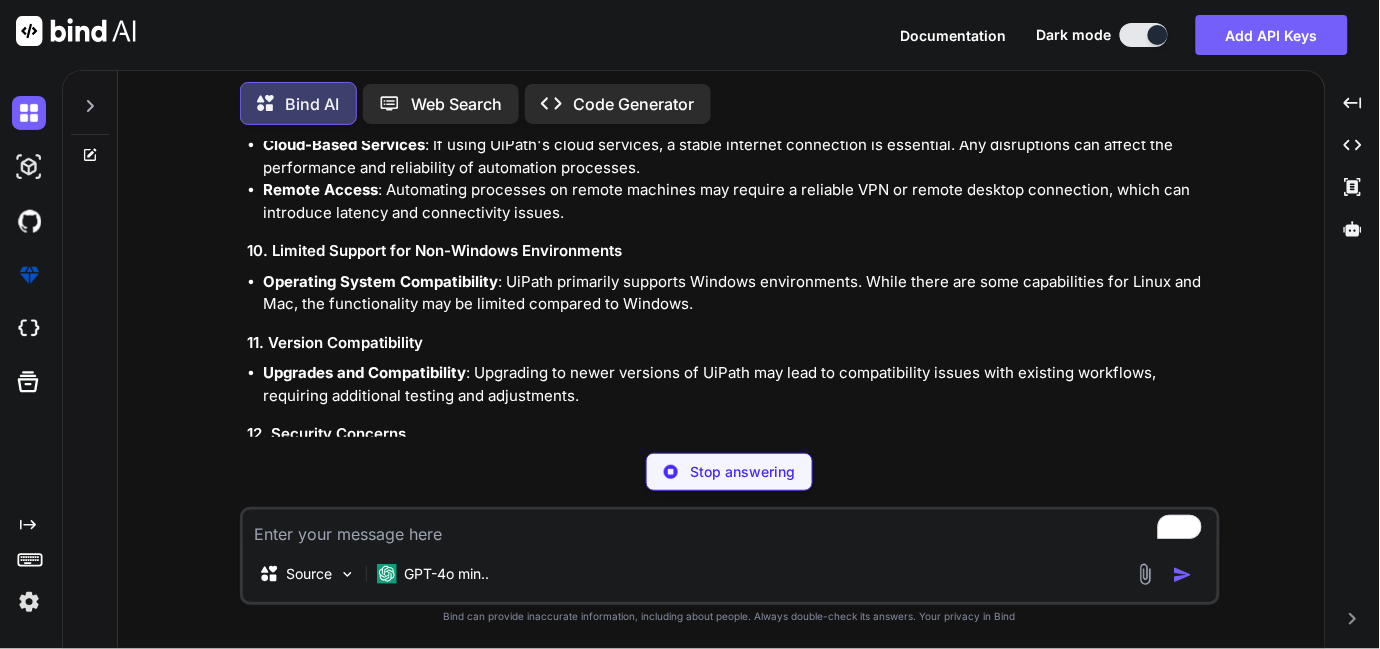 scroll, scrollTop: 1670, scrollLeft: 0, axis: vertical 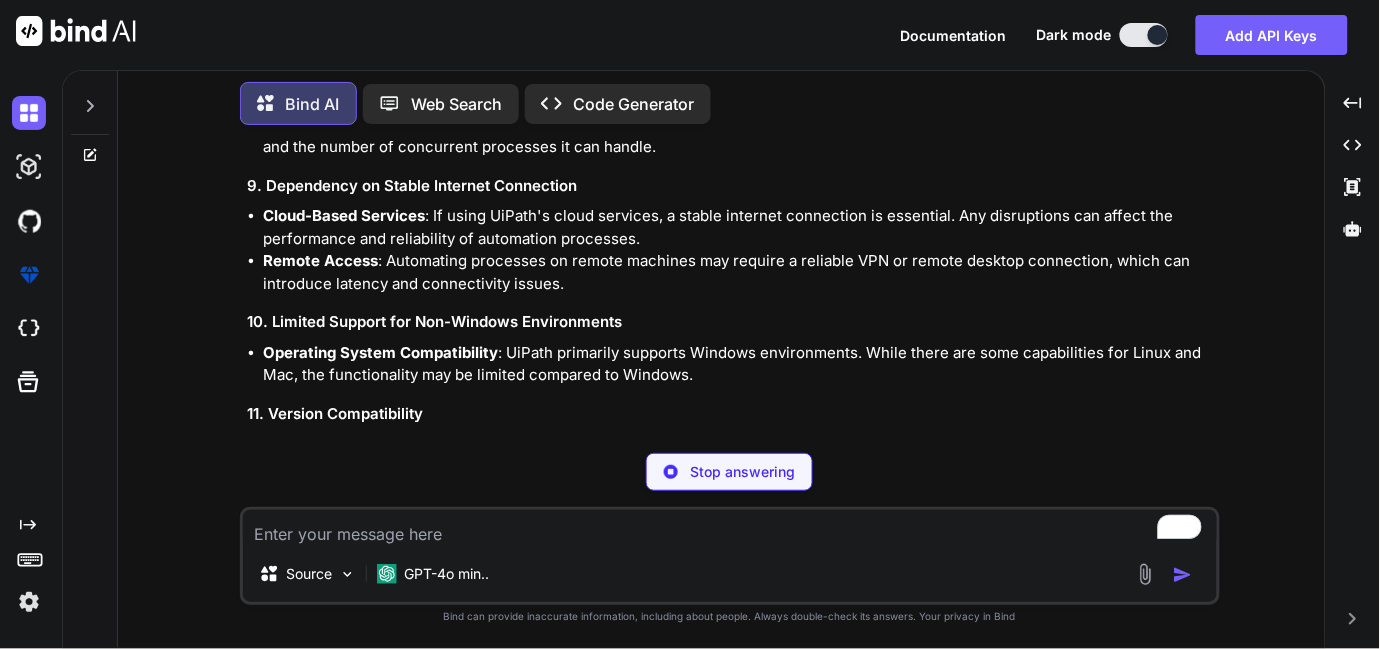 type on "x" 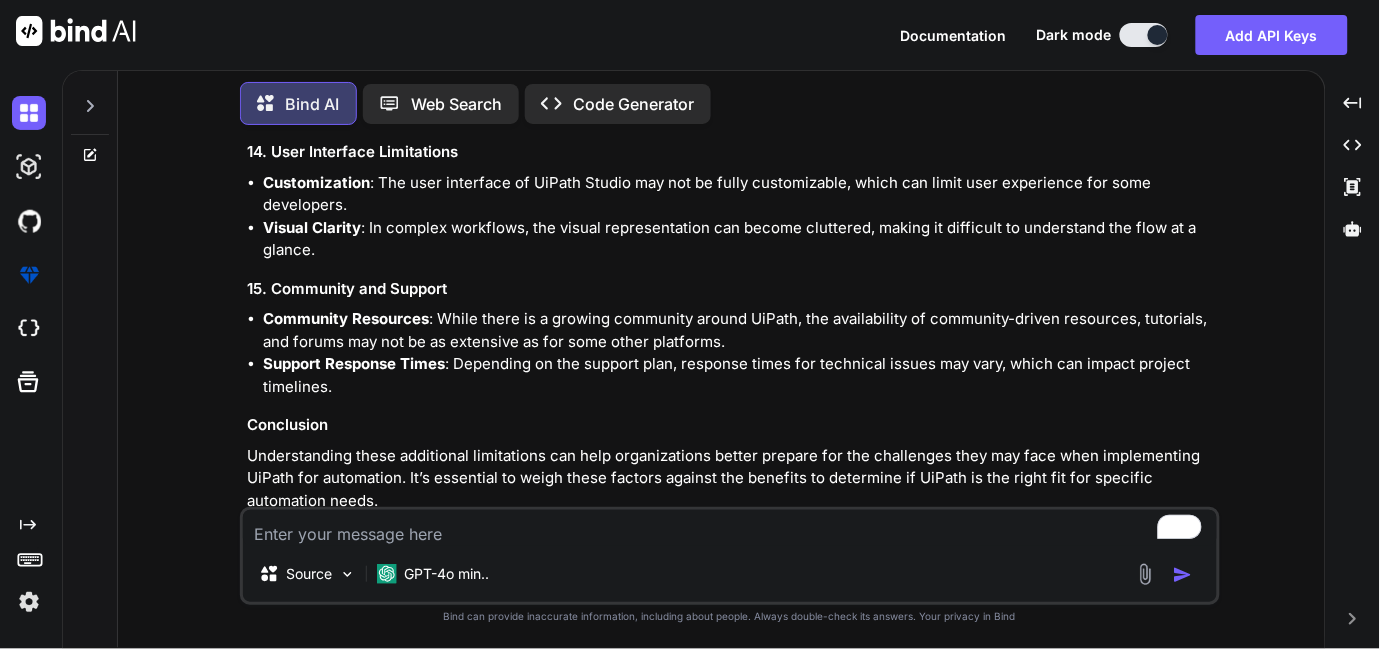 scroll, scrollTop: 2265, scrollLeft: 0, axis: vertical 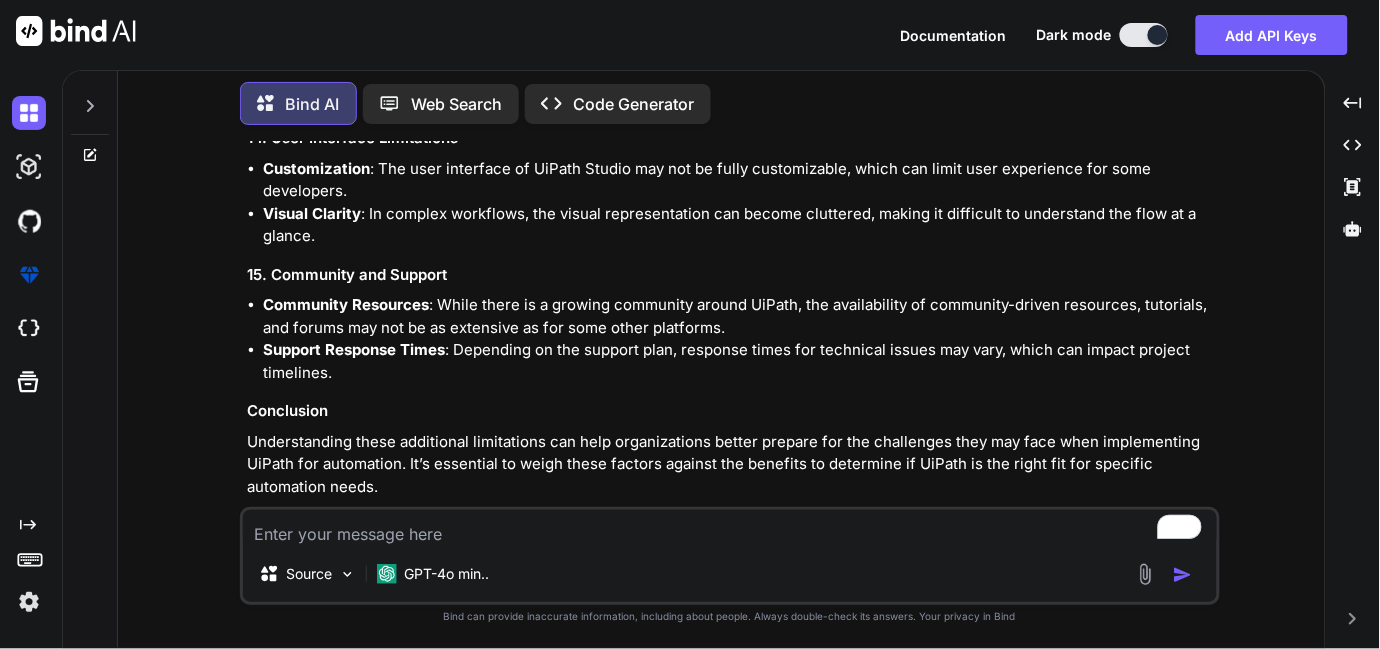 click at bounding box center (730, 528) 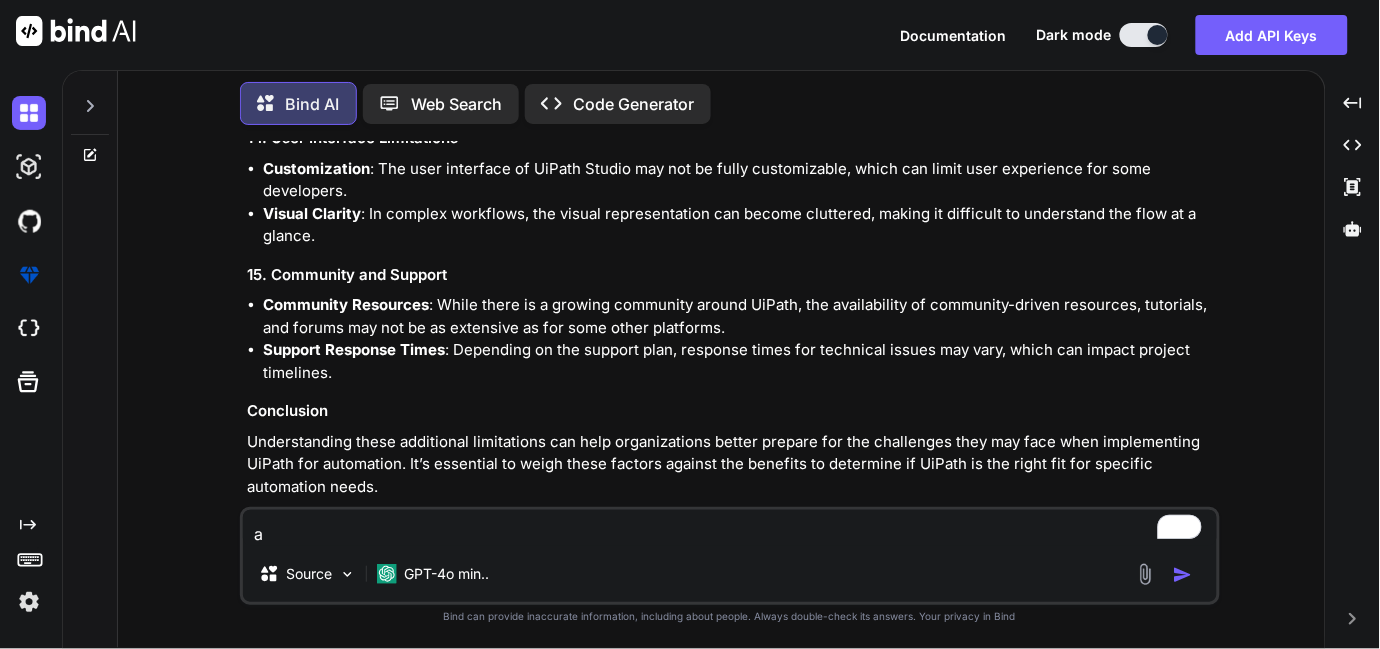 type on "ar" 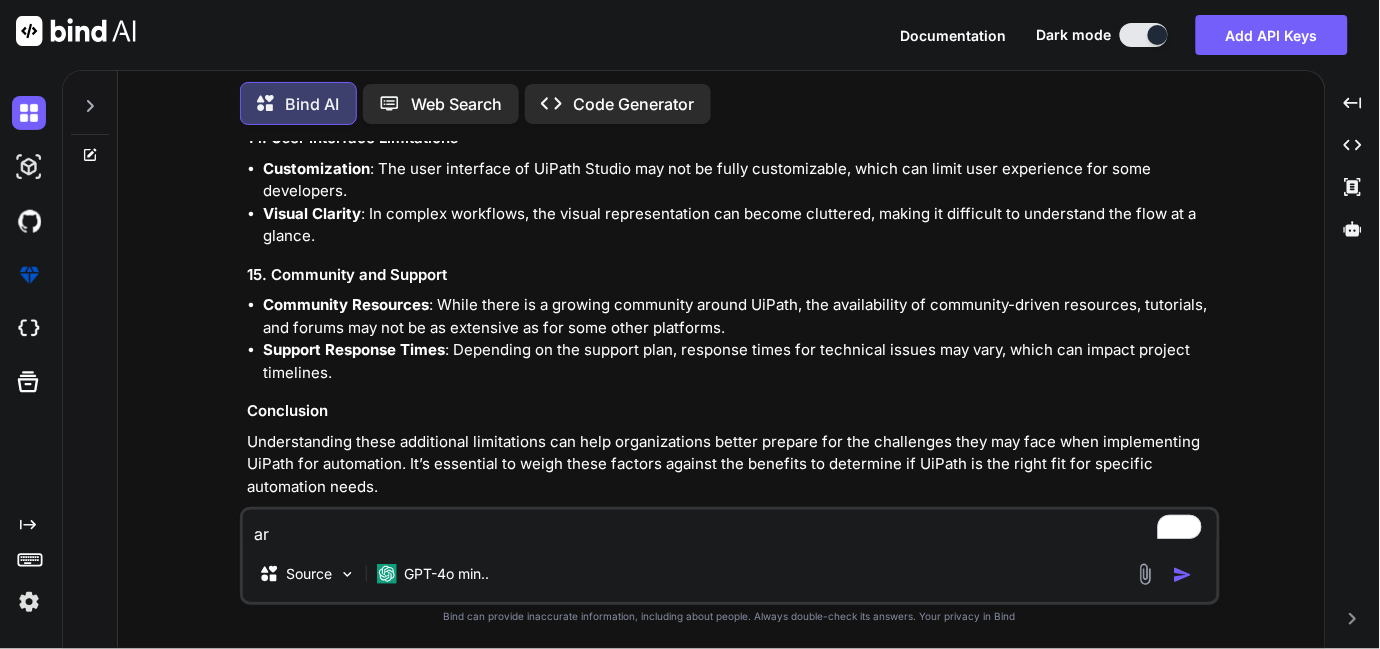 type on "are" 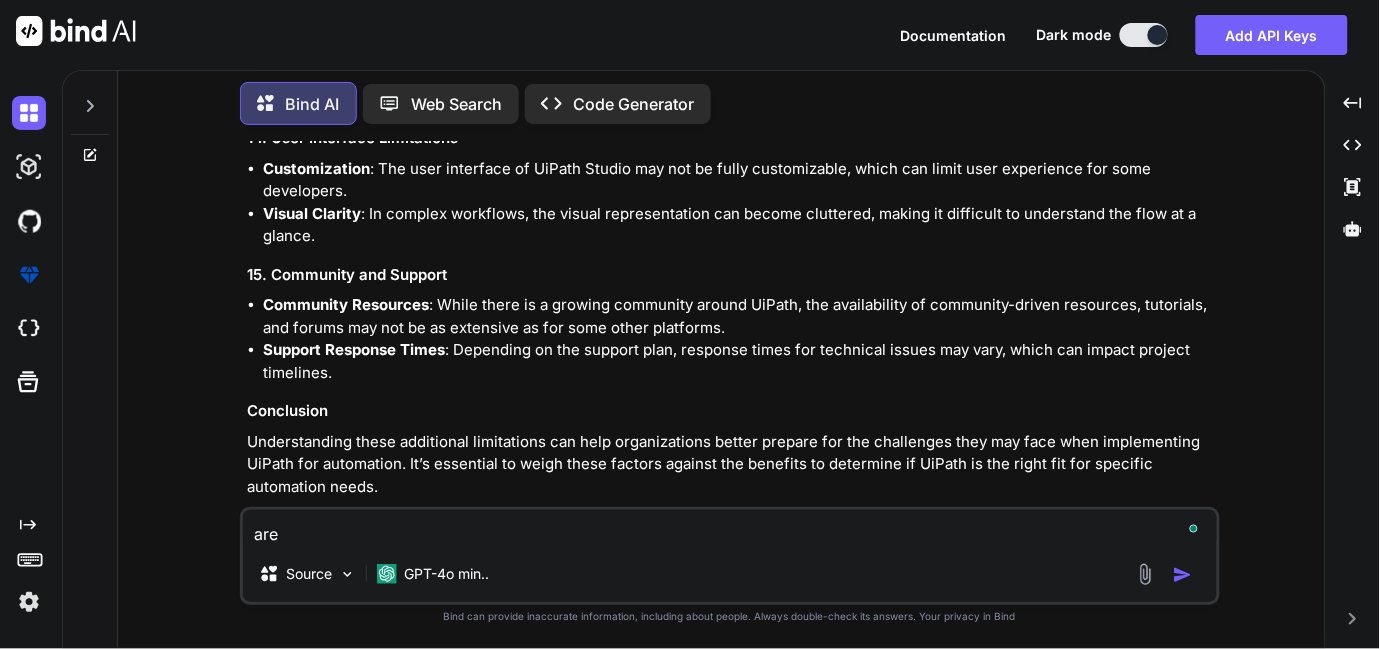 type on "are" 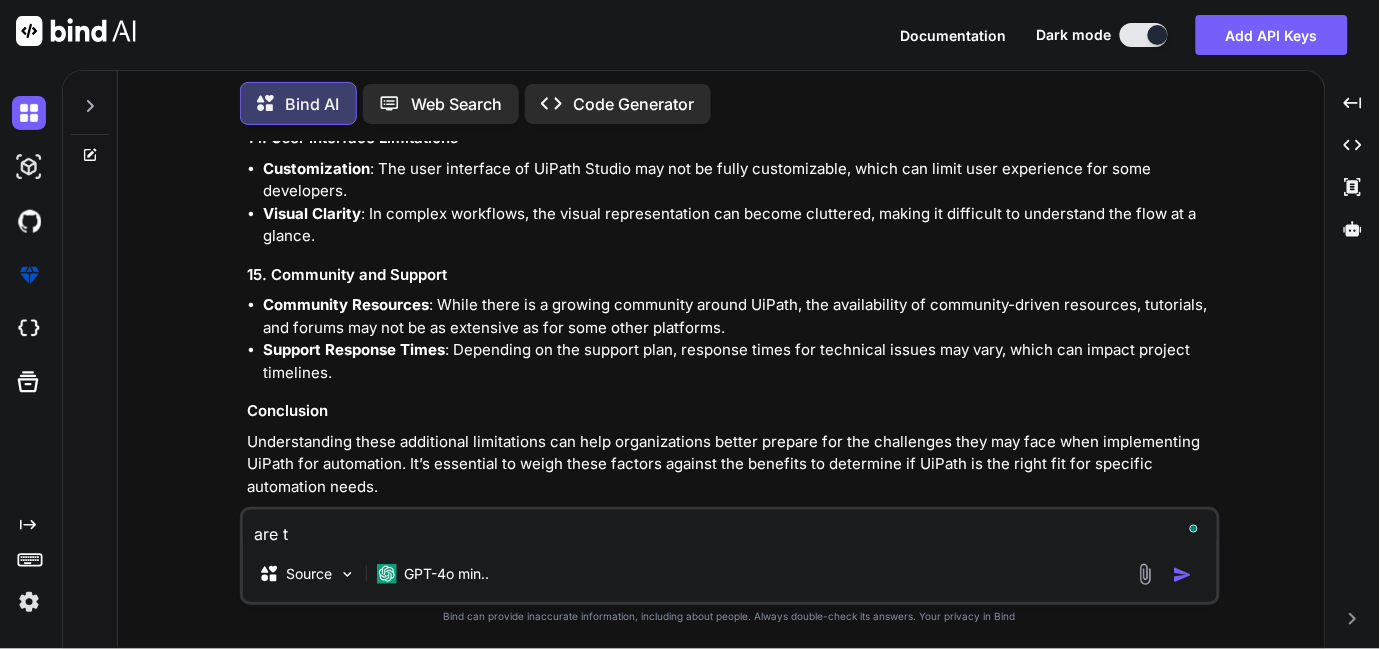 type on "are th" 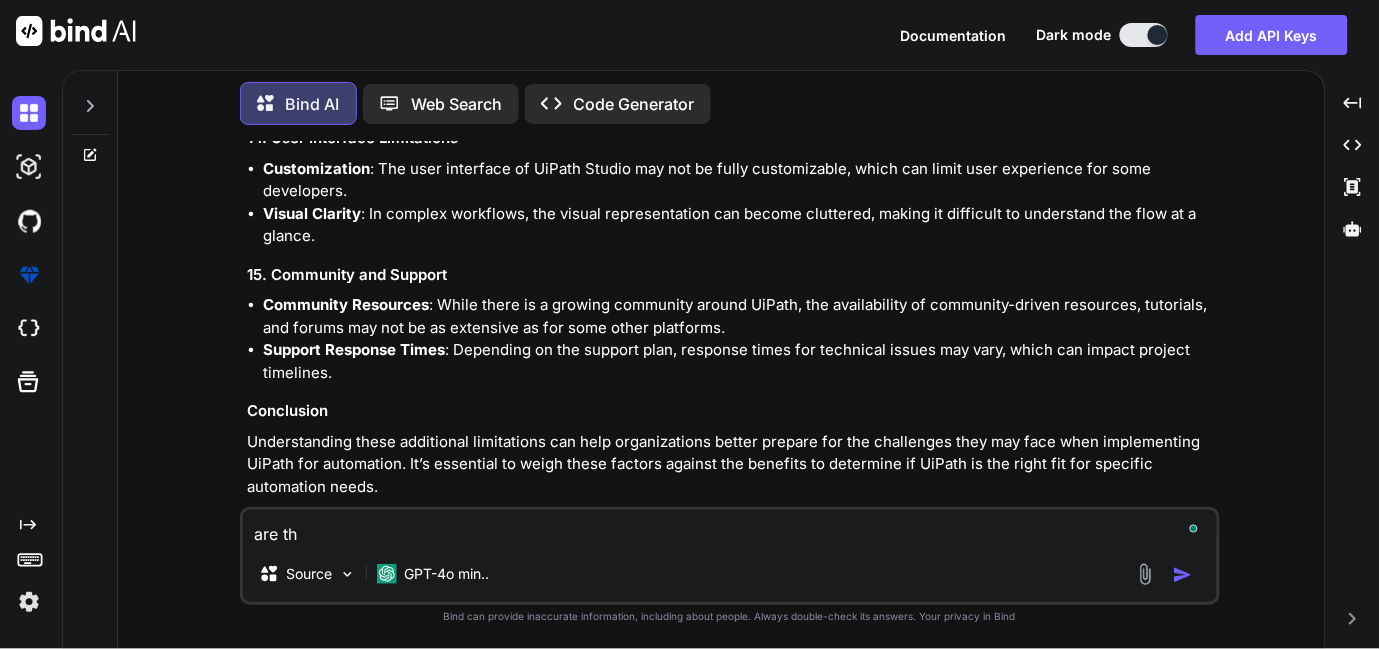 type on "are the" 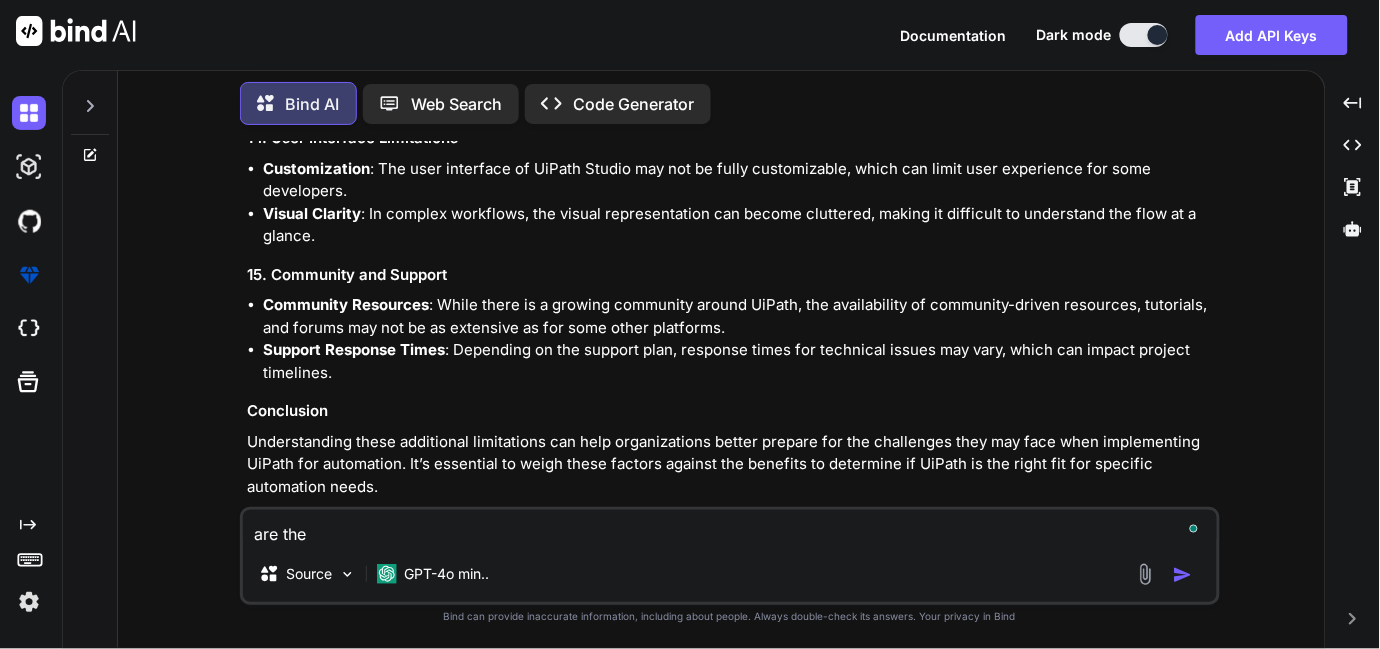 type on "are ther" 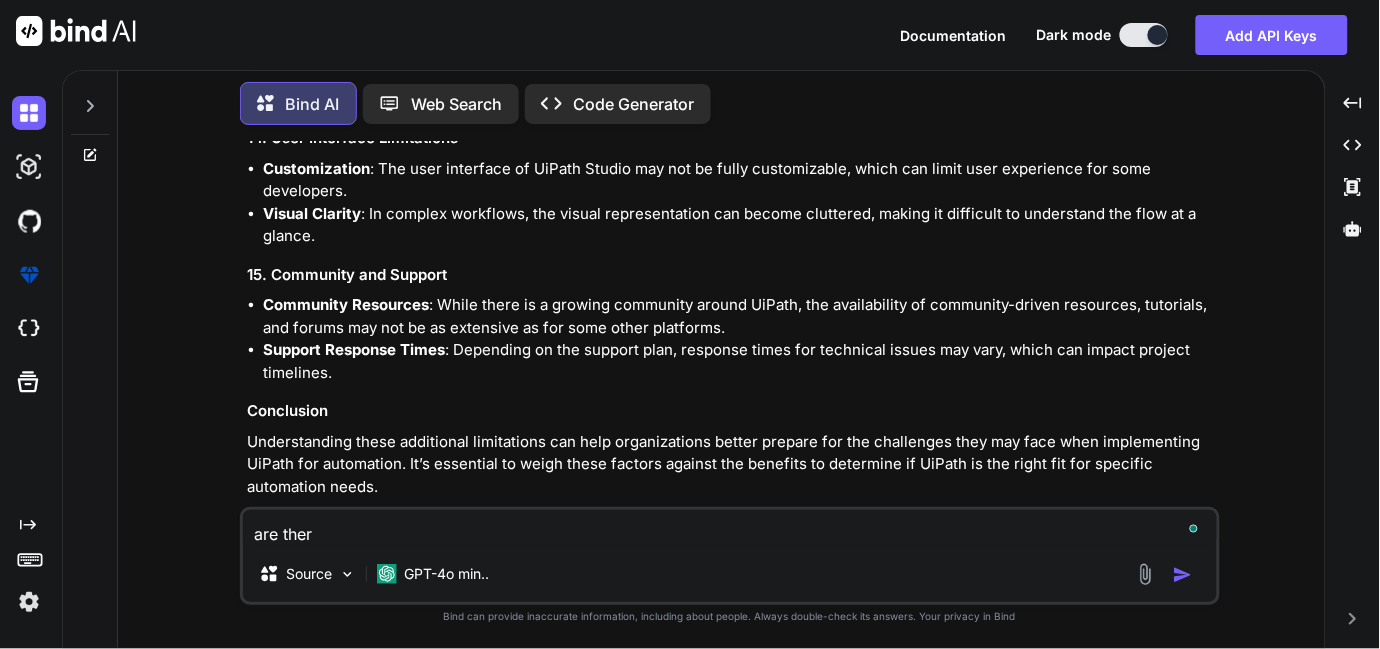 type on "are there" 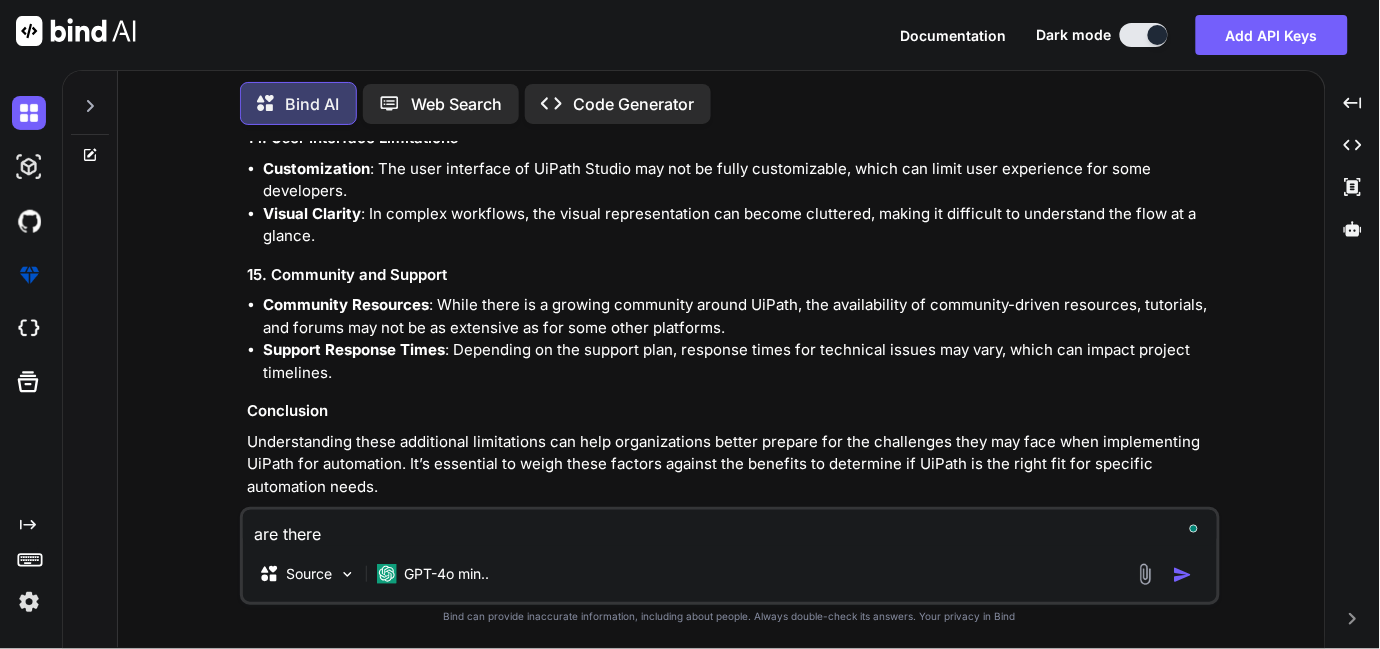 type on "x" 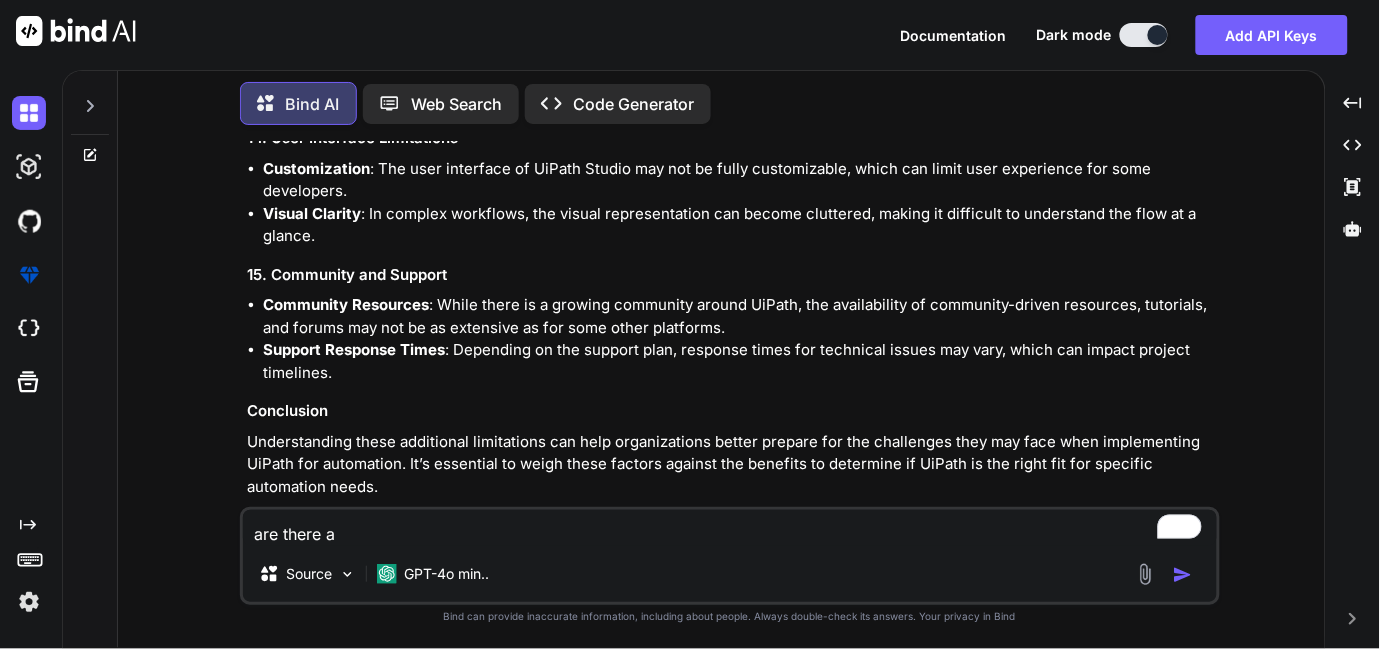 type on "are there an" 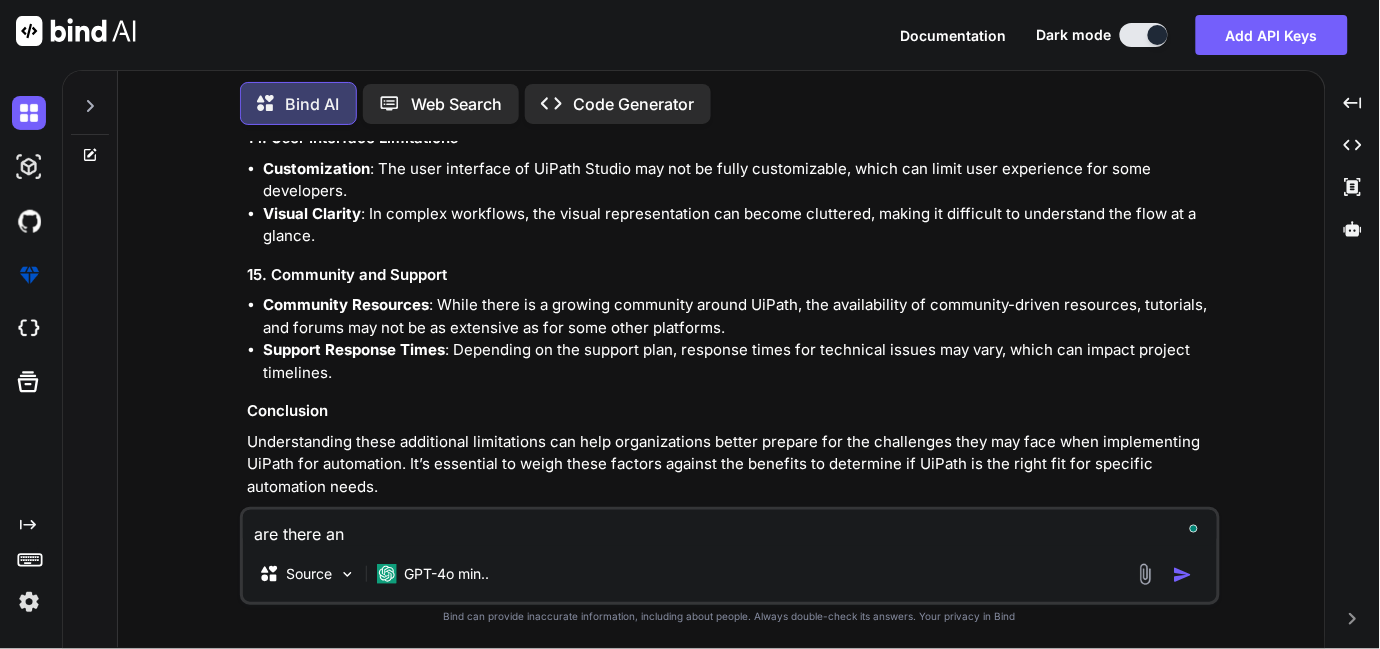 type on "are there any" 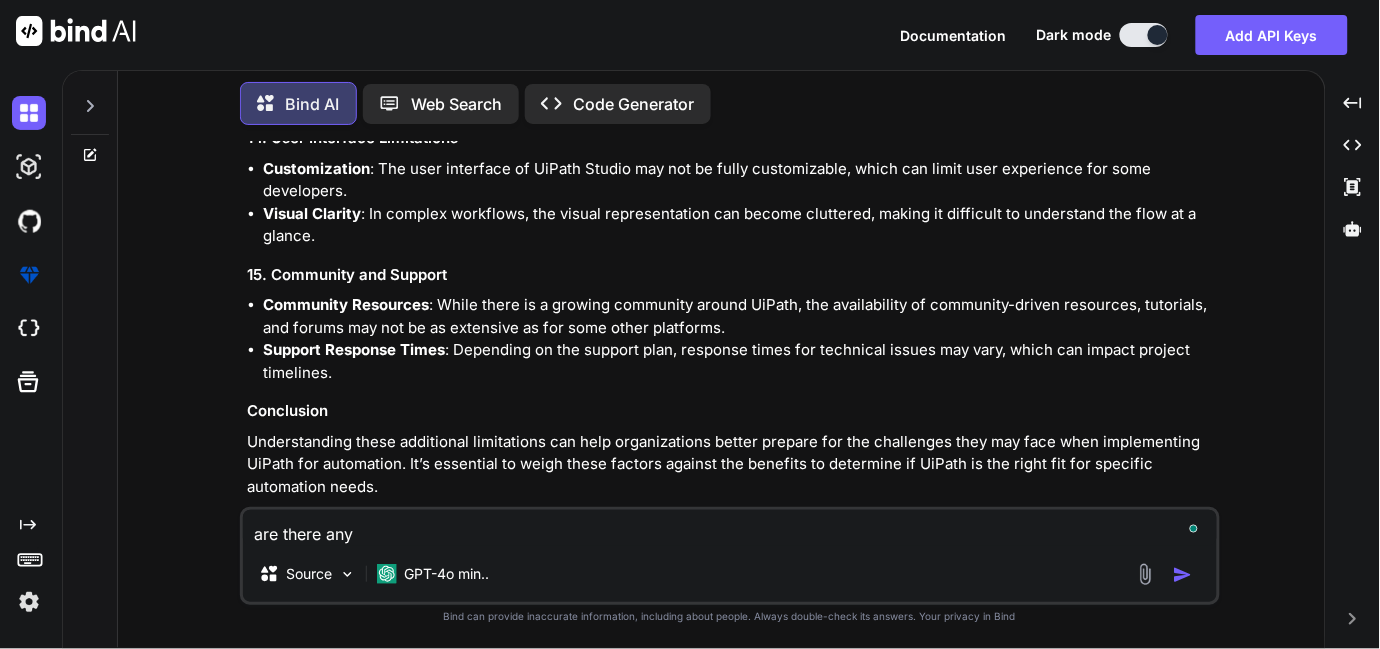 type on "are there any" 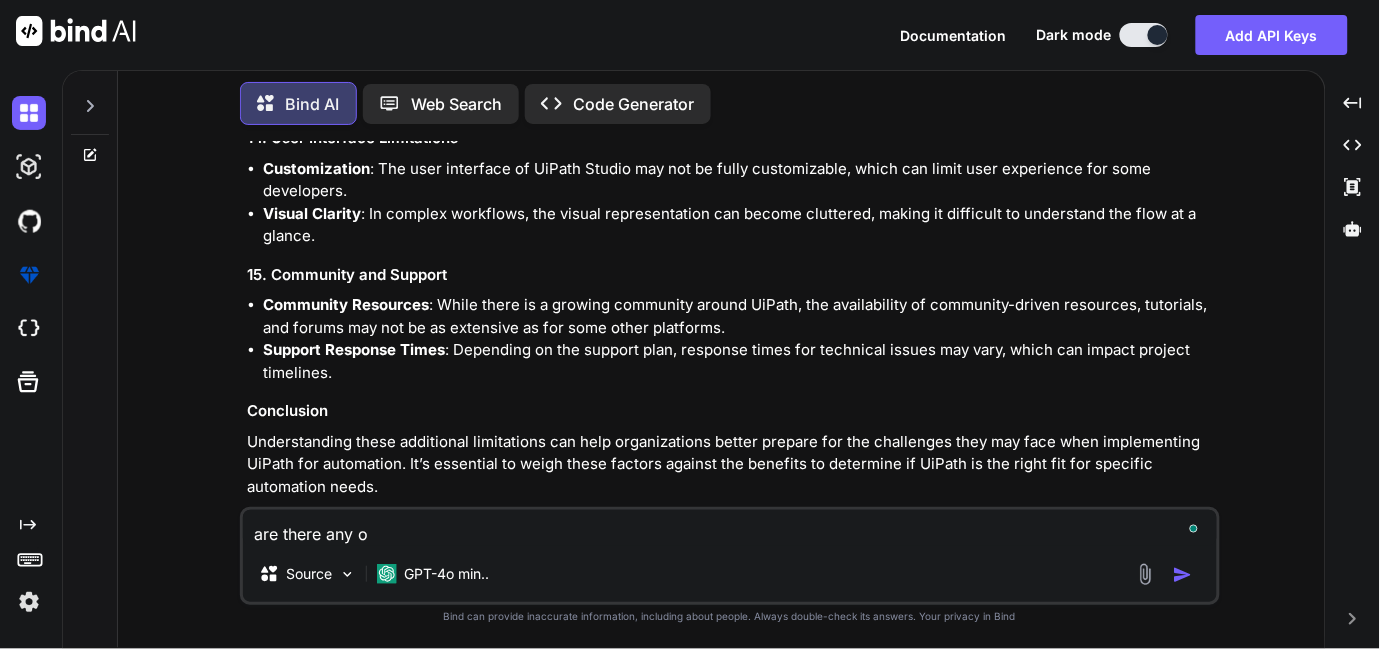 type on "are there any ot" 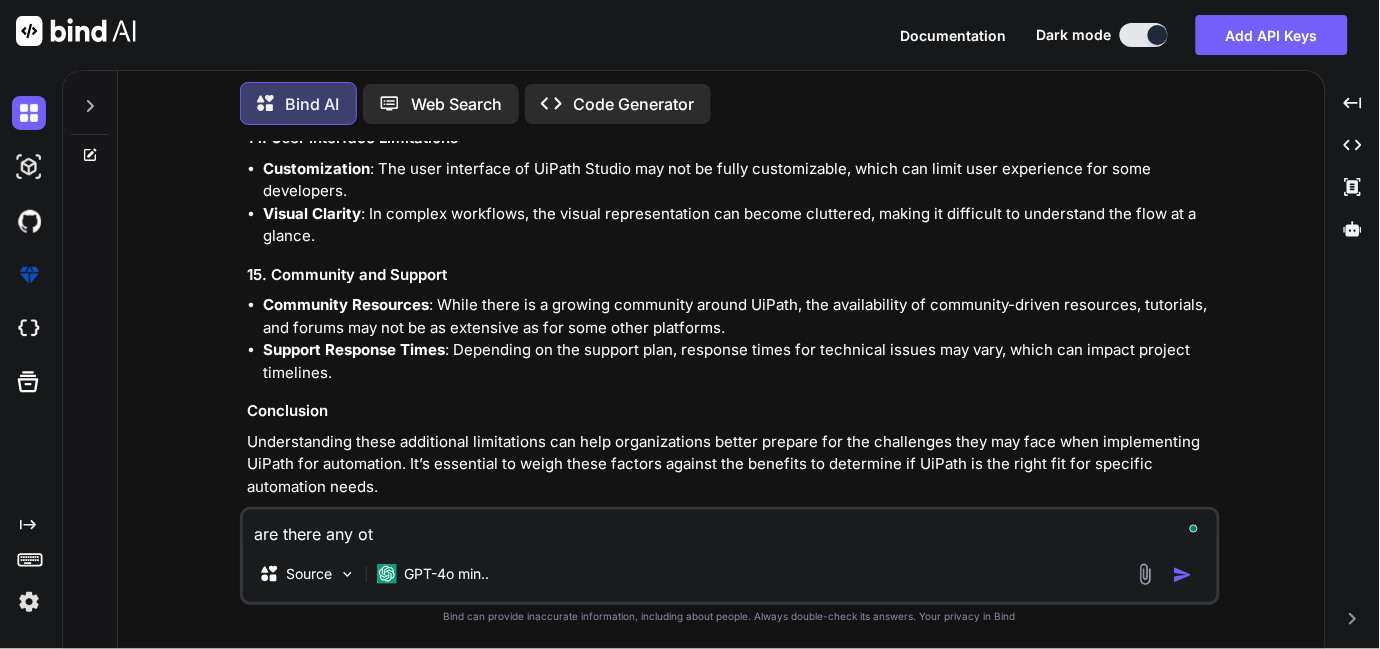 type on "are there any oth" 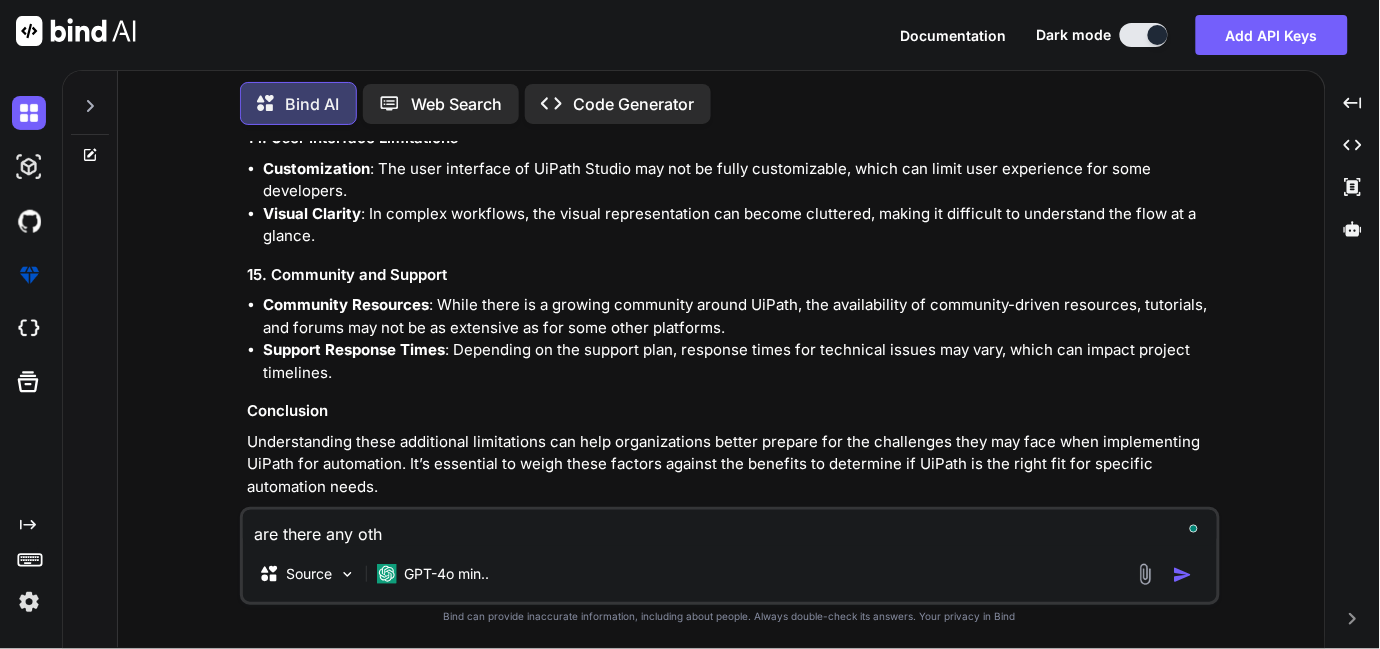 type on "are there any othe" 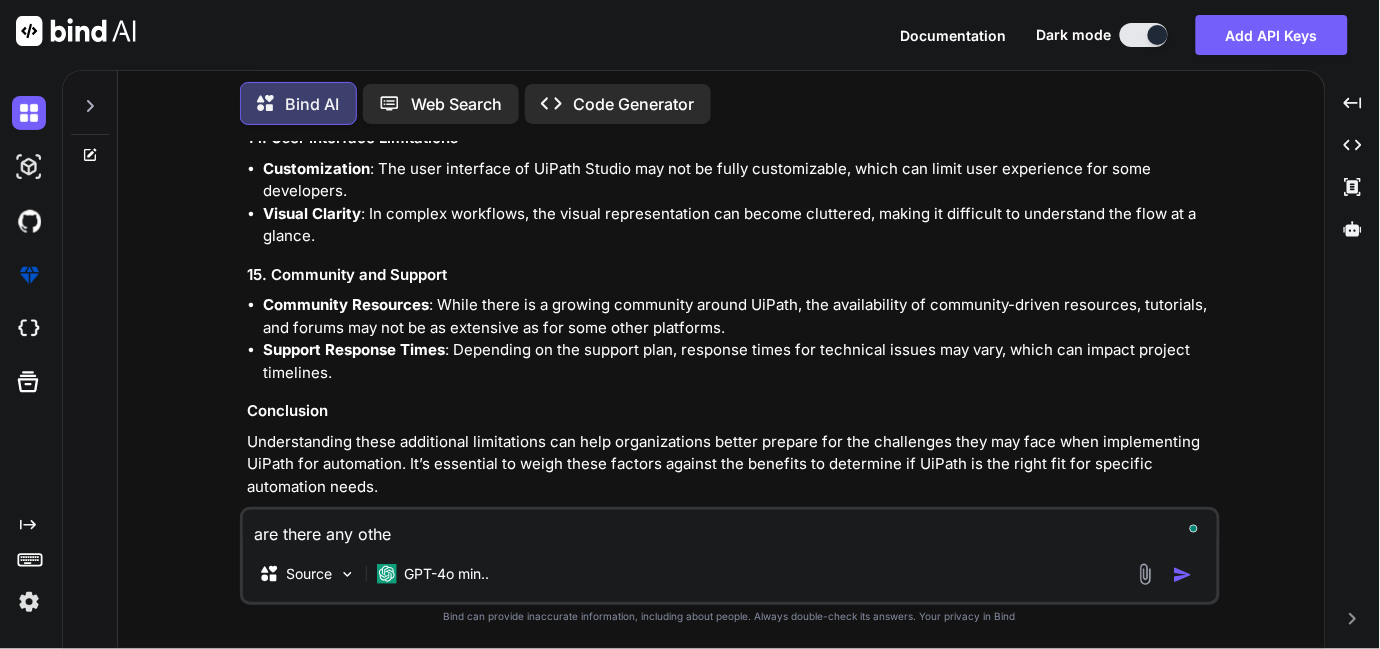 type on "are there any other" 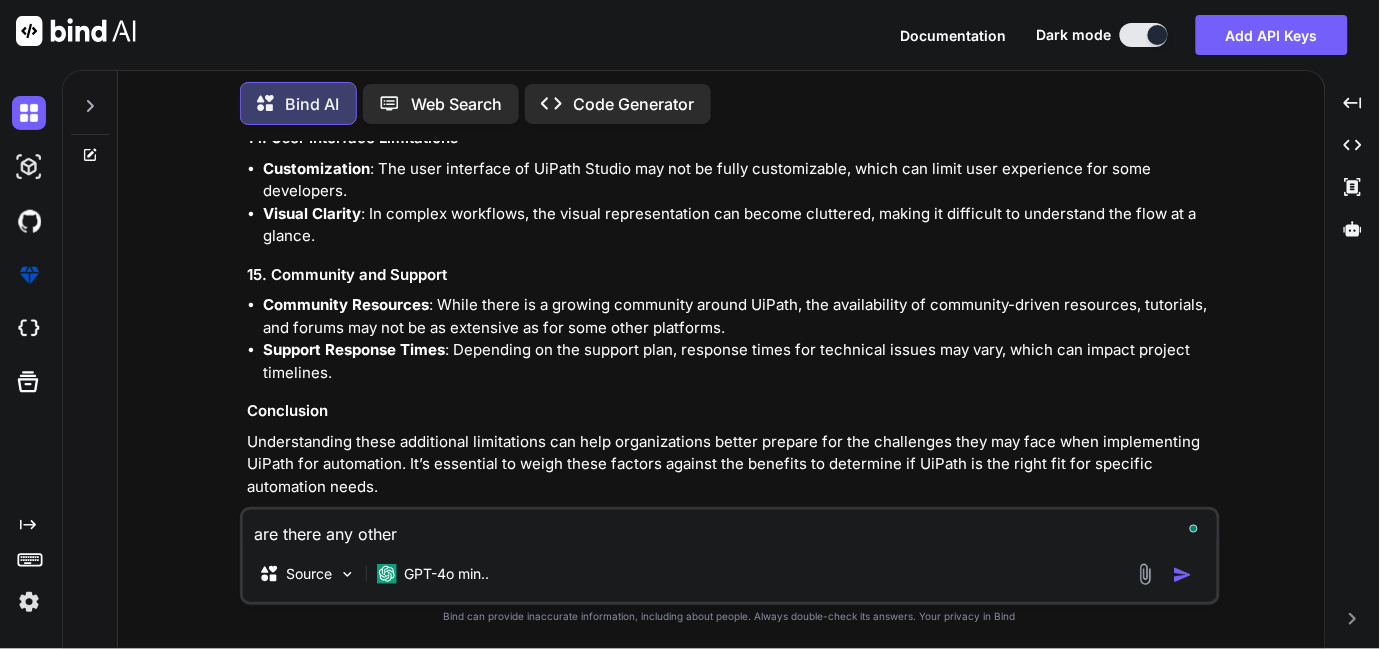 type on "are there any other" 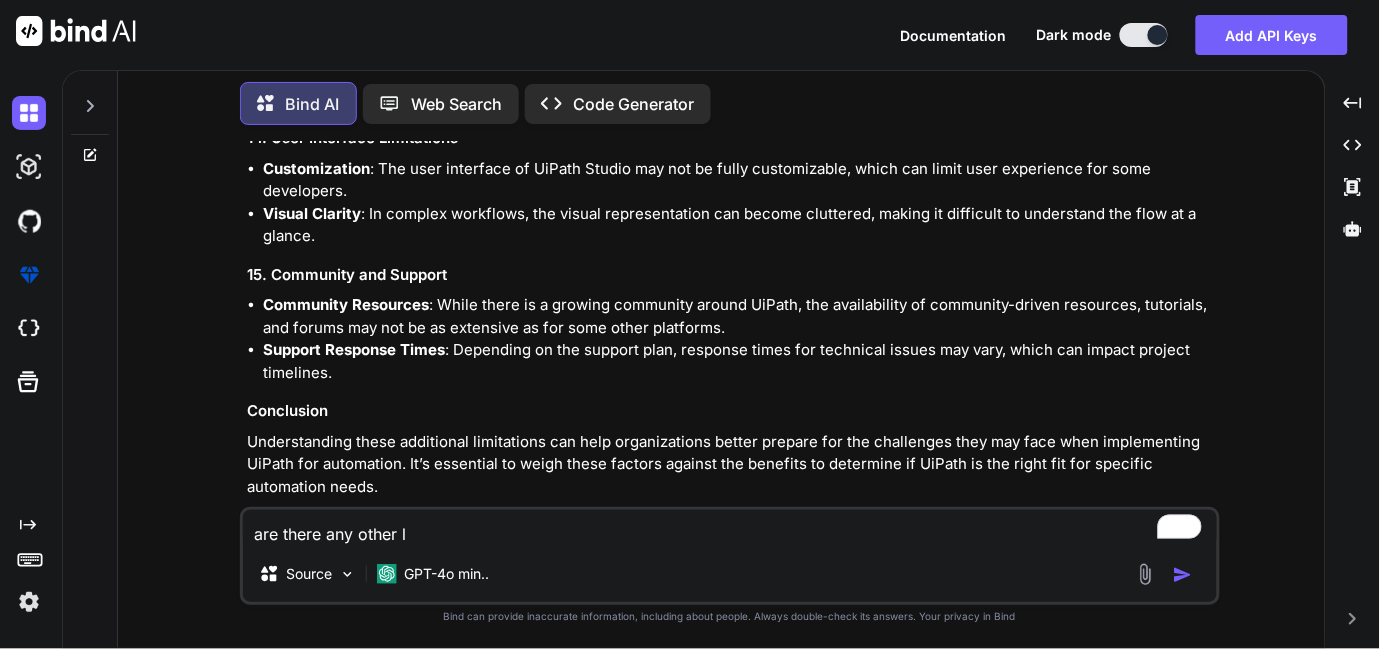 type on "are there any other li" 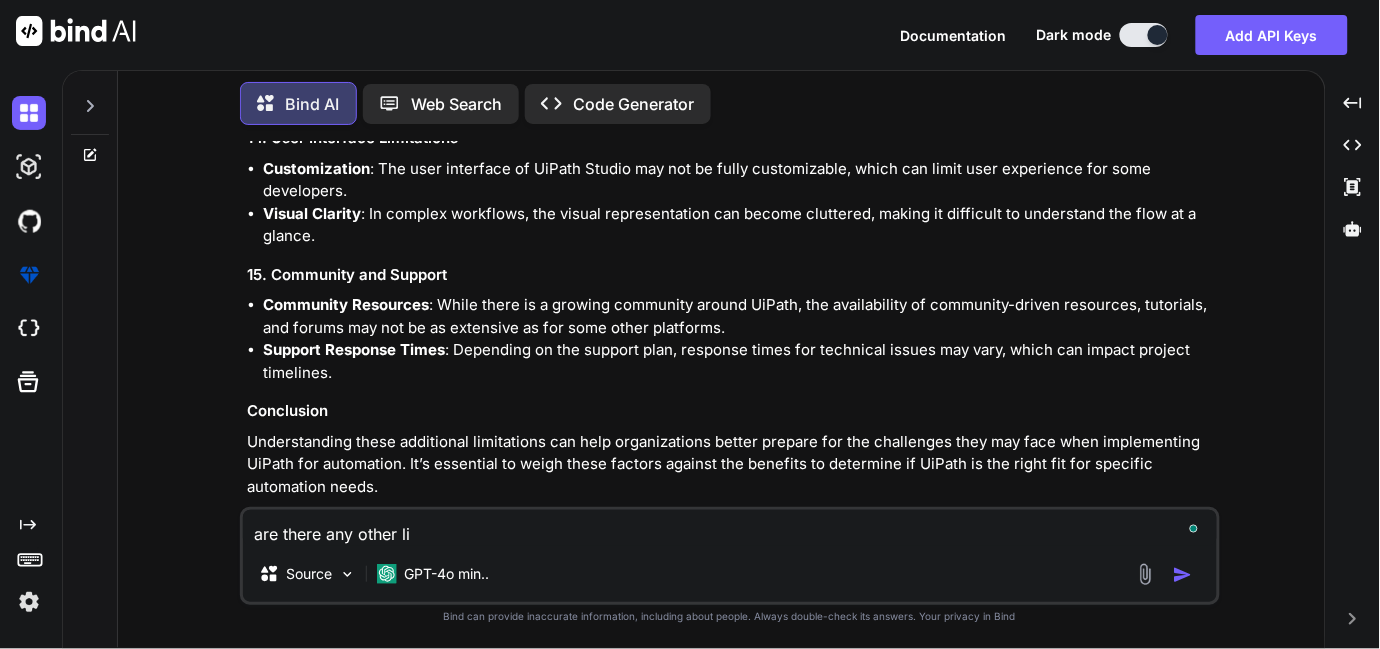 type on "are there any other lim" 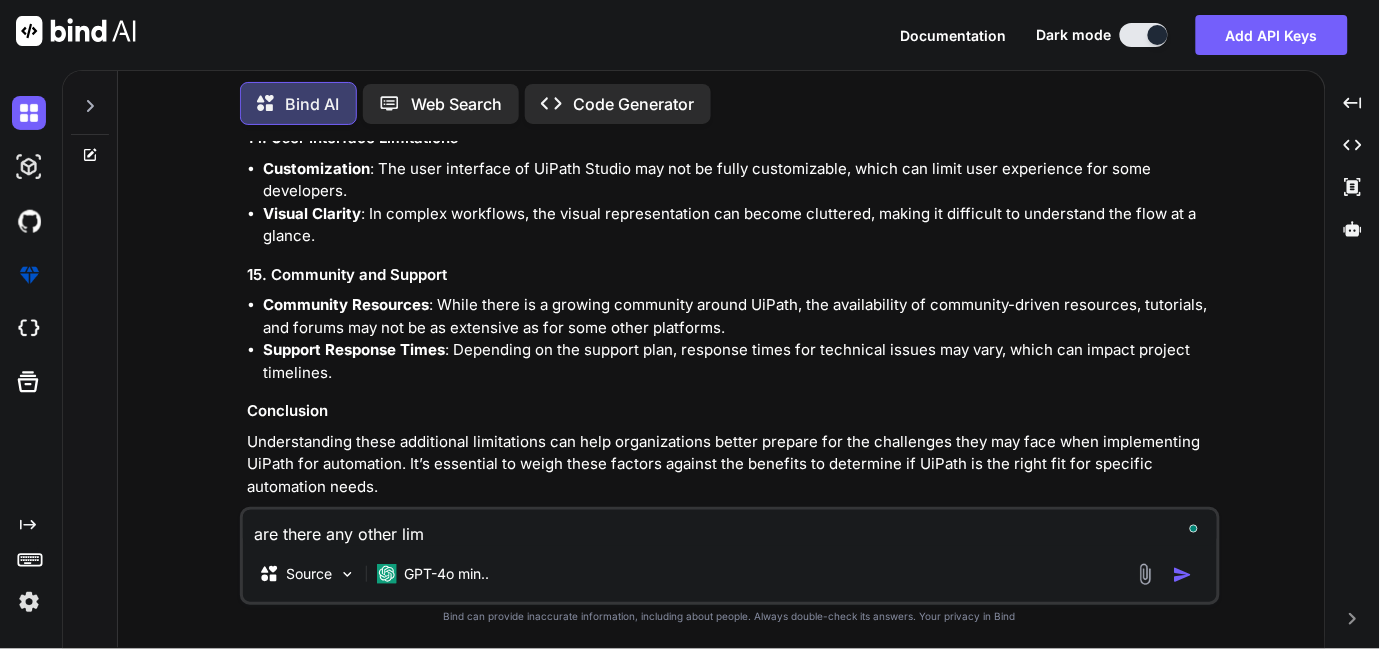 type on "are there any other limi" 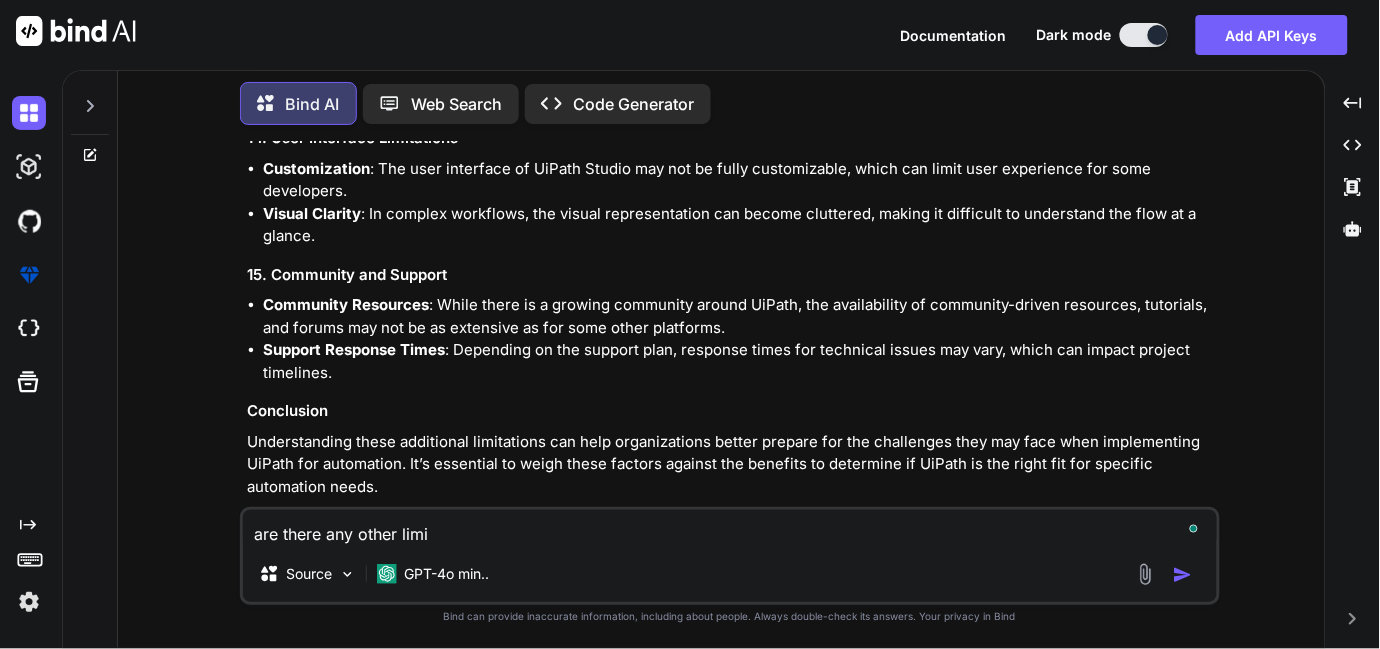 type on "are there any other limit" 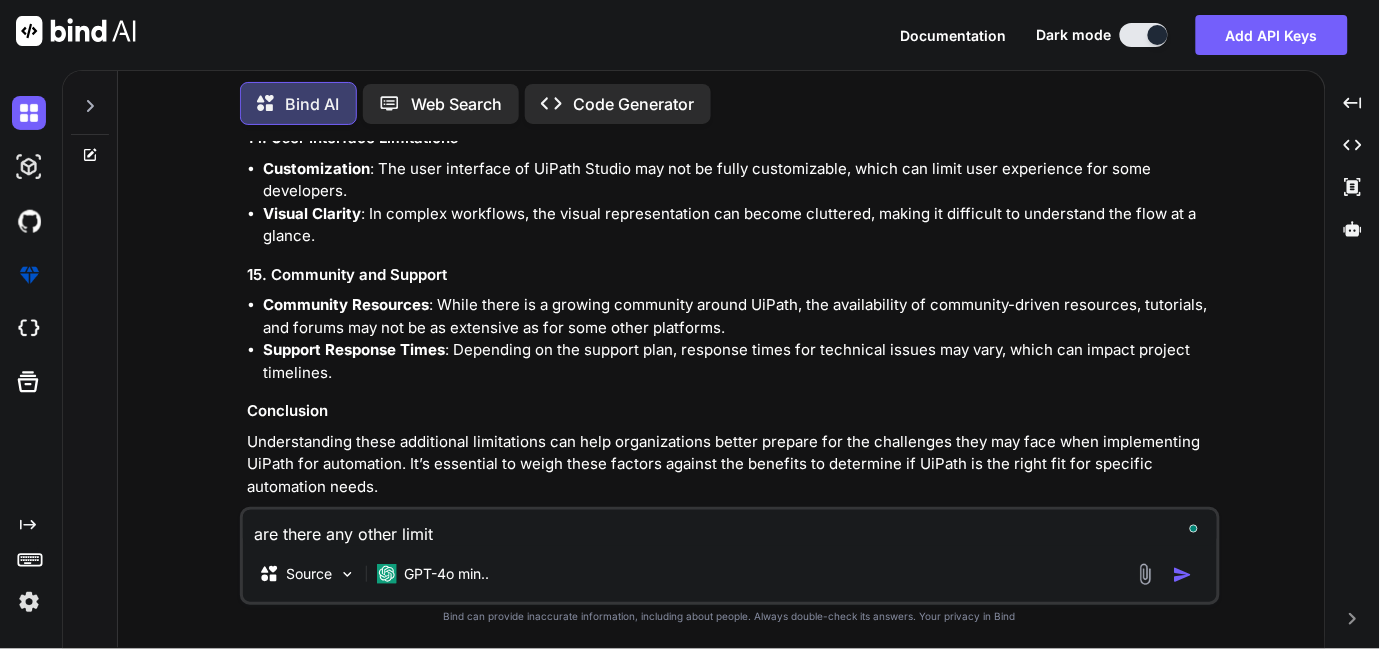 type on "are there any other limita" 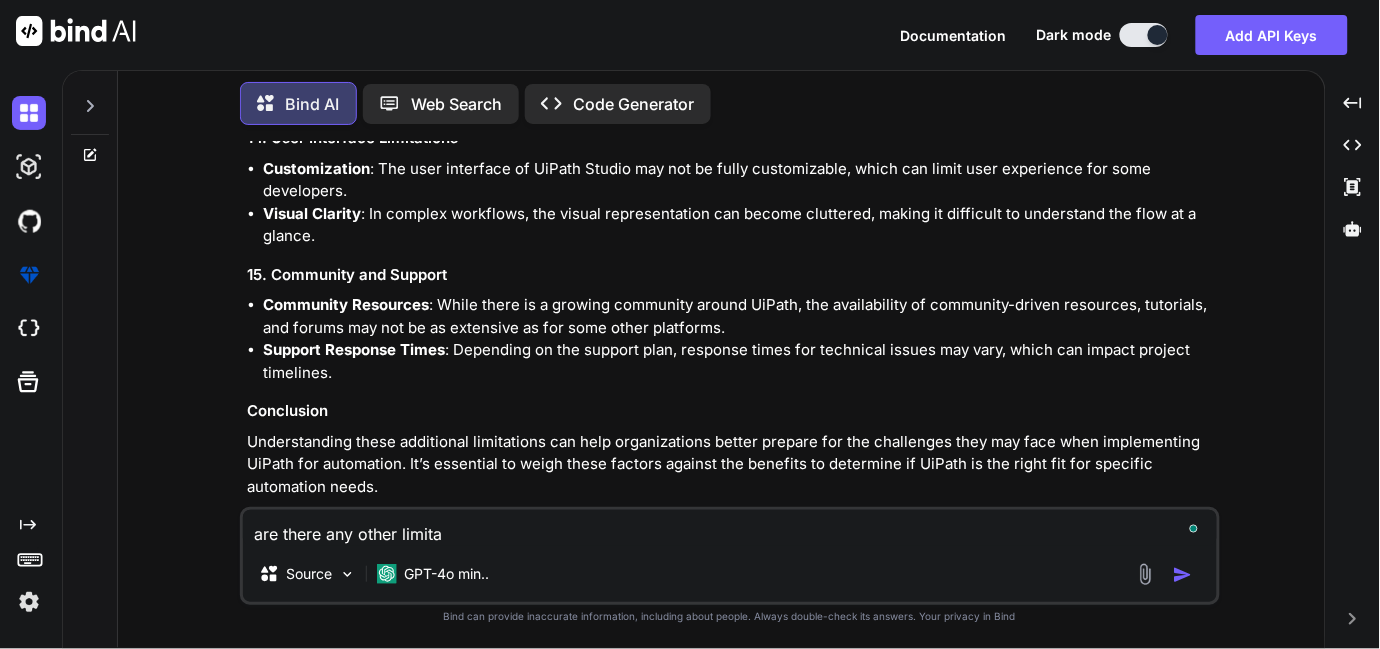 type on "are there any other limitat" 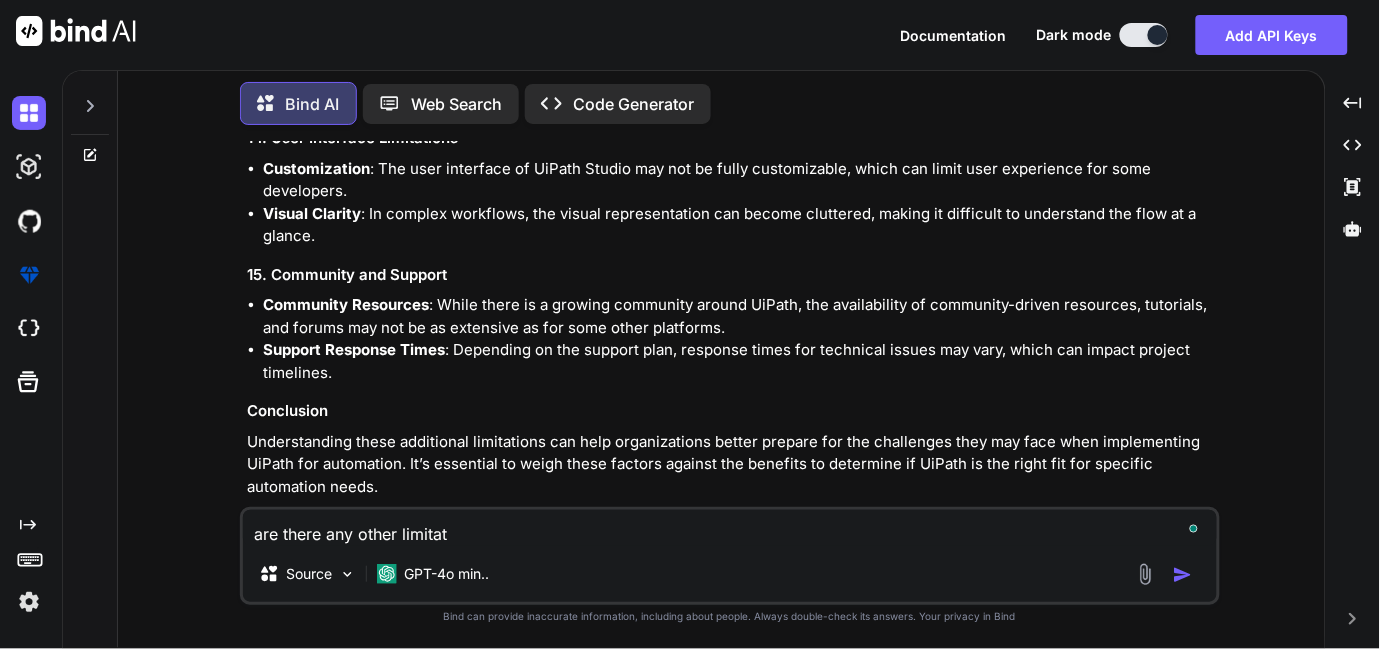 type on "are there any other limitati" 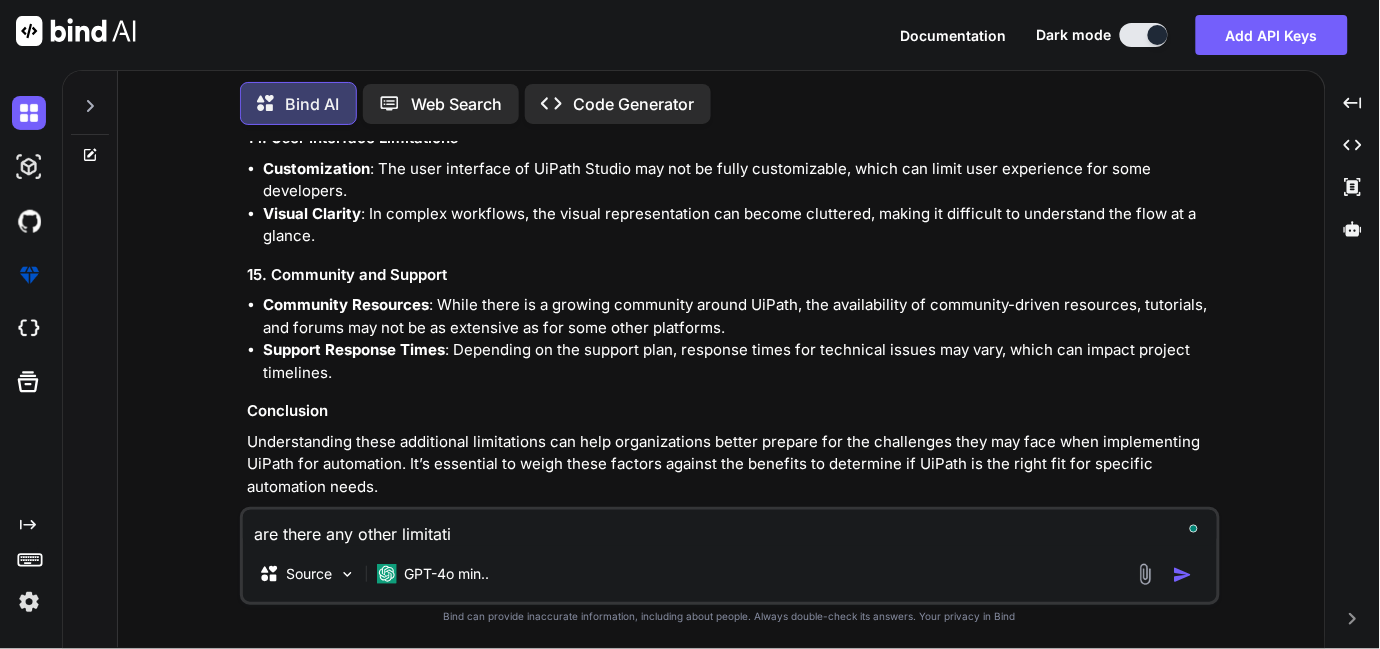 type on "are there any other limitatio" 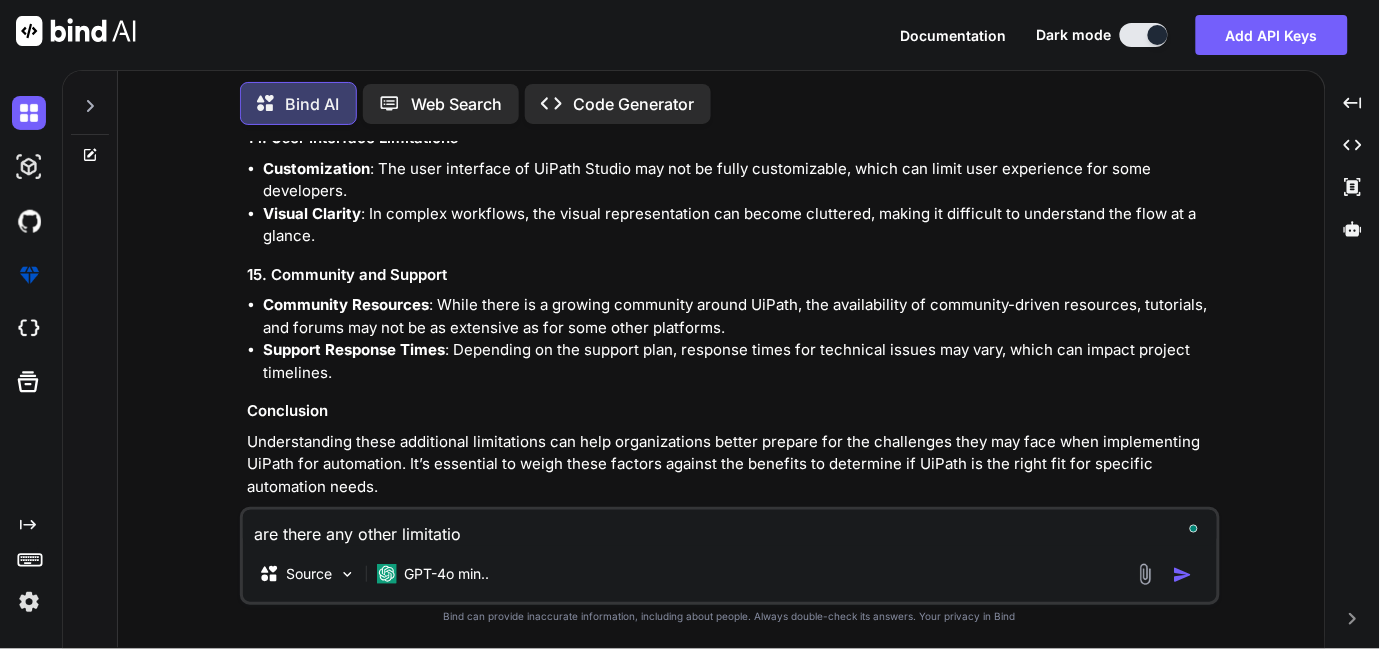 type on "are there any other limitation" 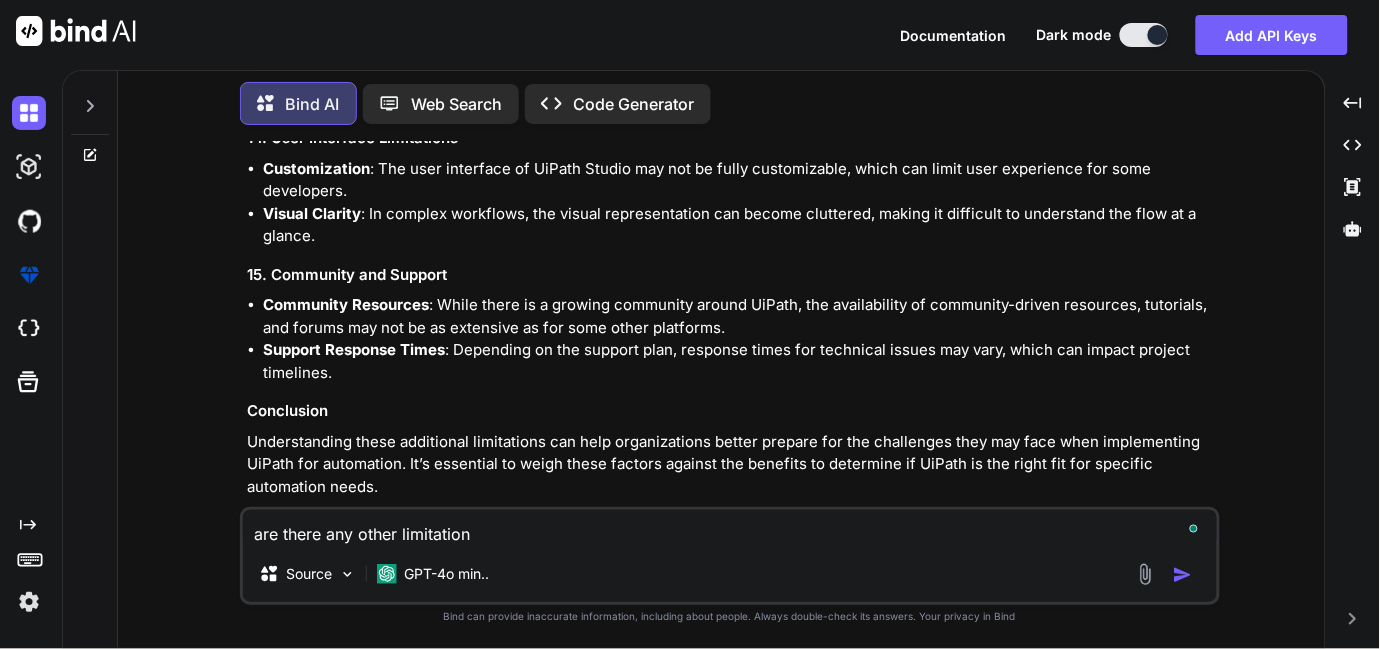 type on "are there any other limitation" 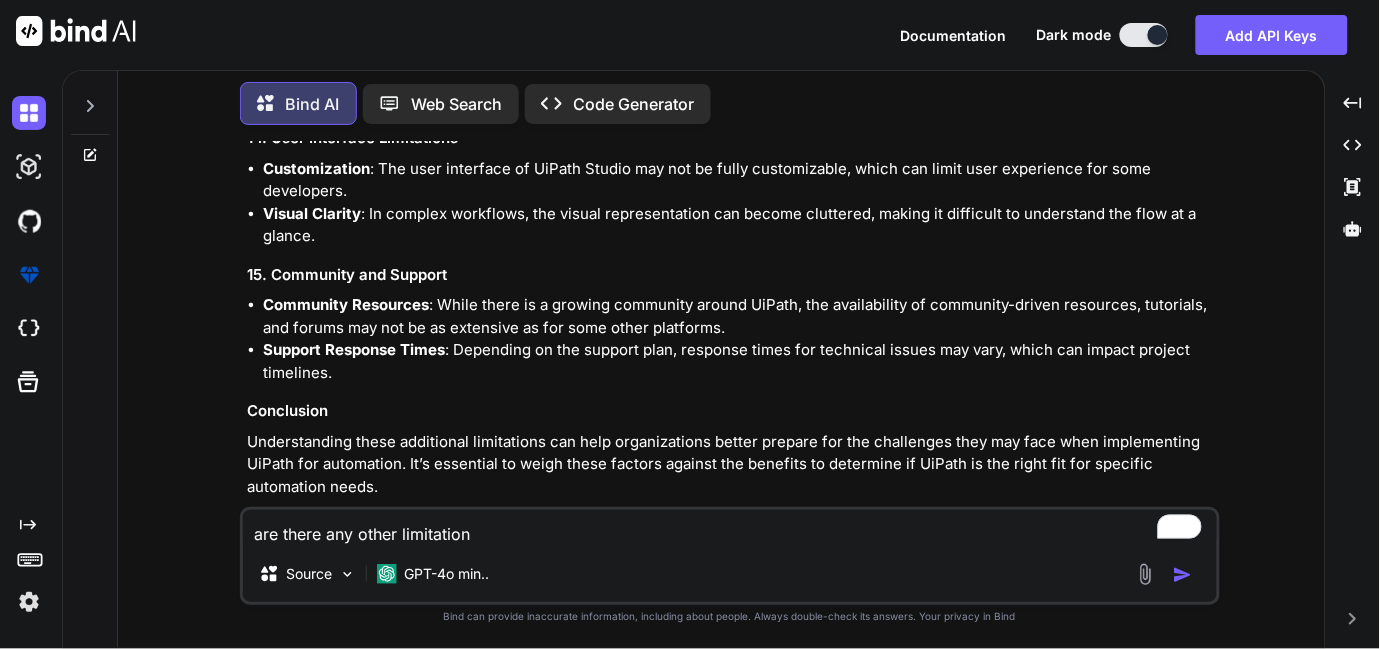 type on "are there any other limitation" 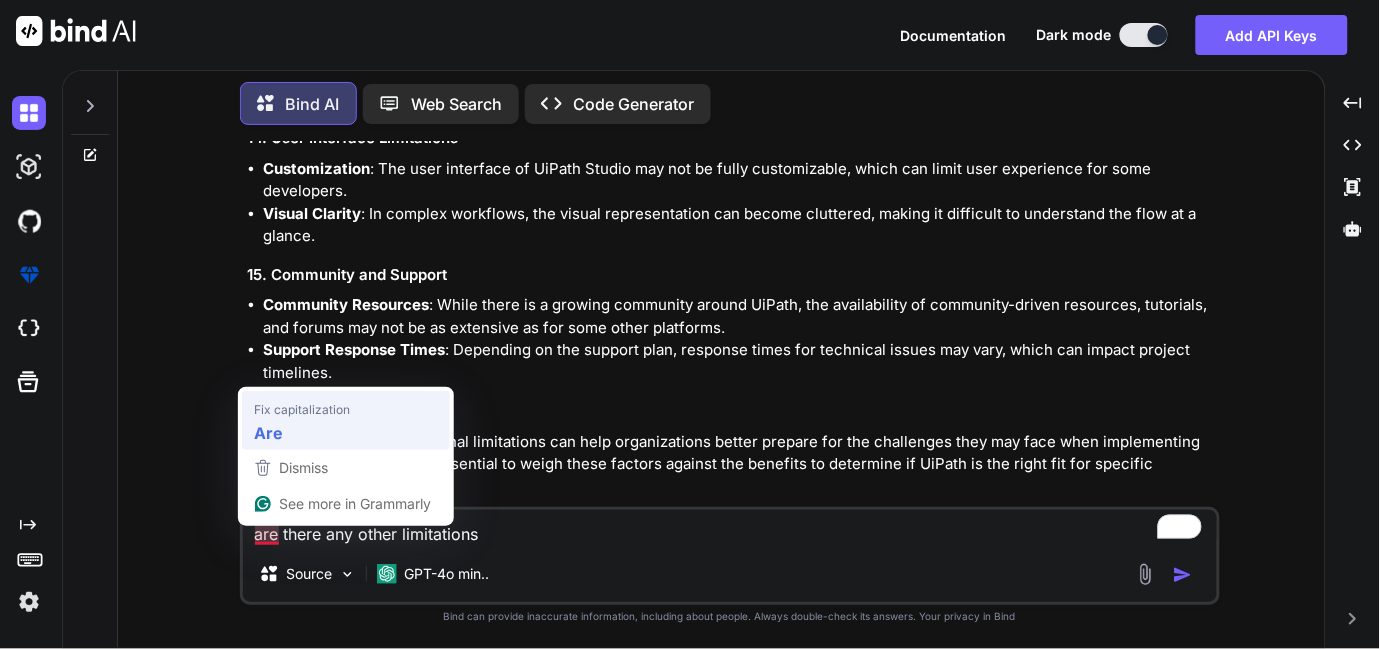 type on "Are there any other limitations" 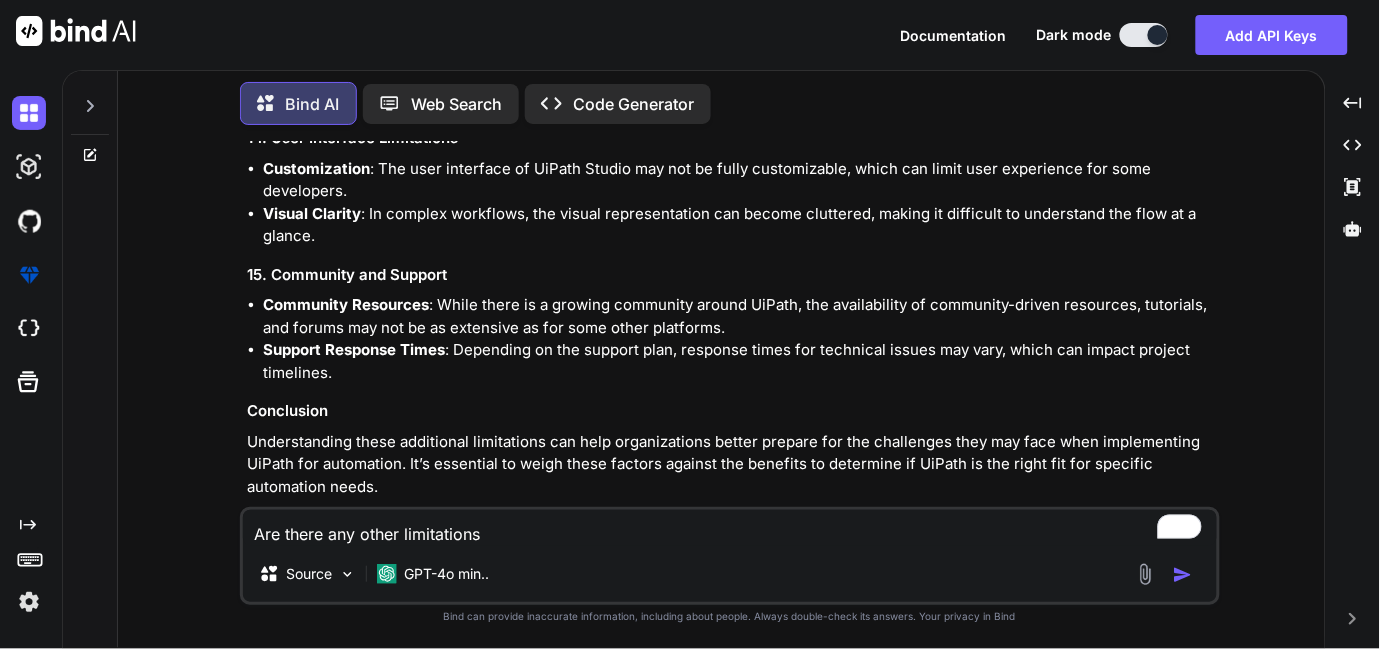 click on "Created with Pixso. Open in Editor" at bounding box center [732, 524] 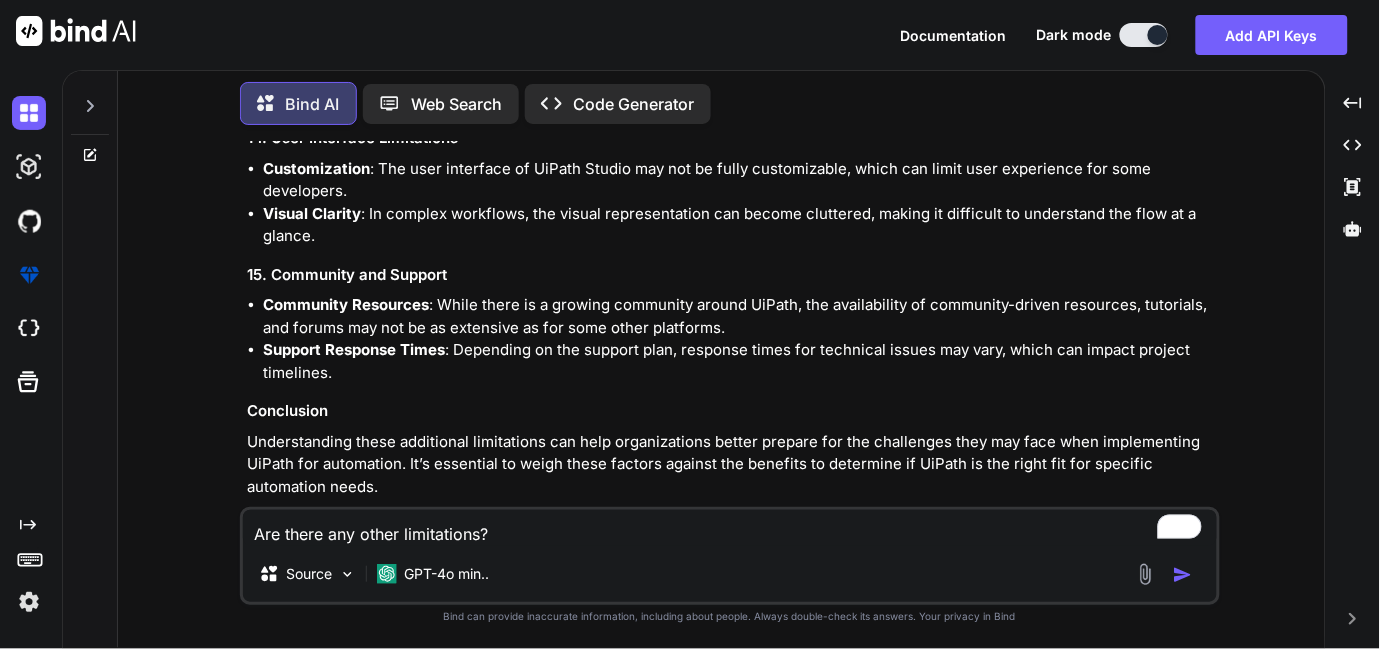type on "x" 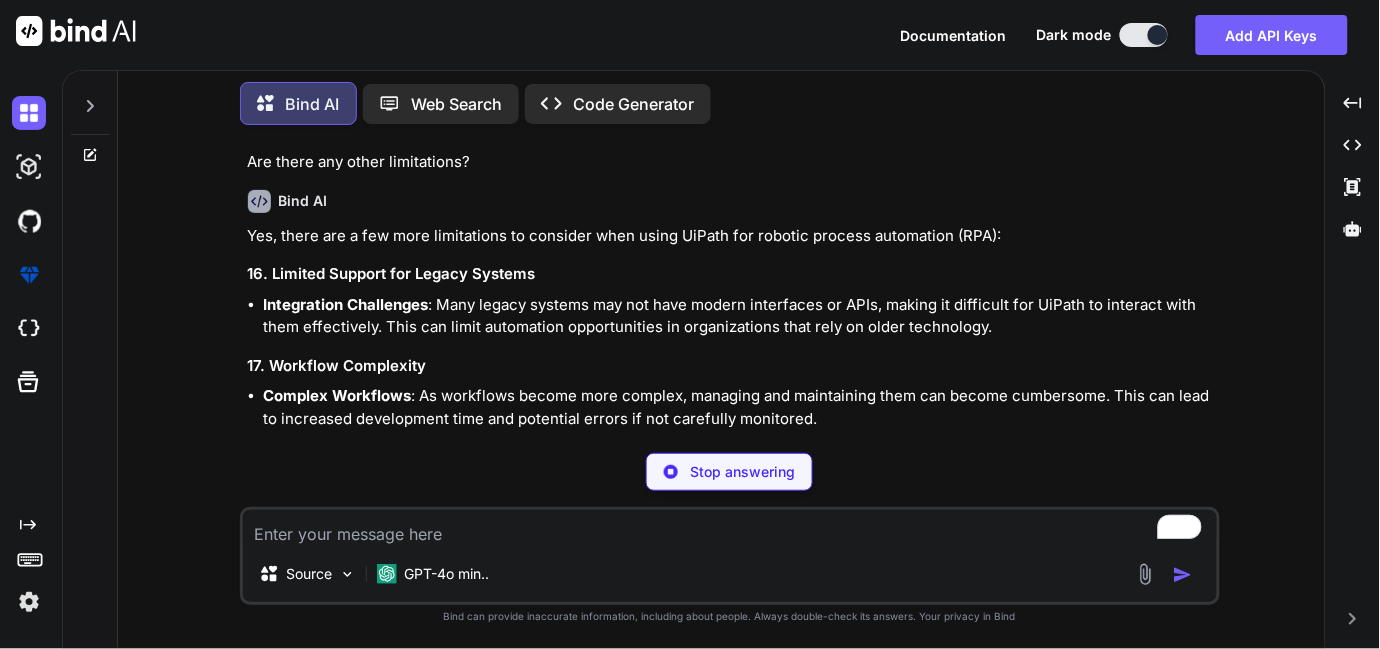 scroll, scrollTop: 2698, scrollLeft: 0, axis: vertical 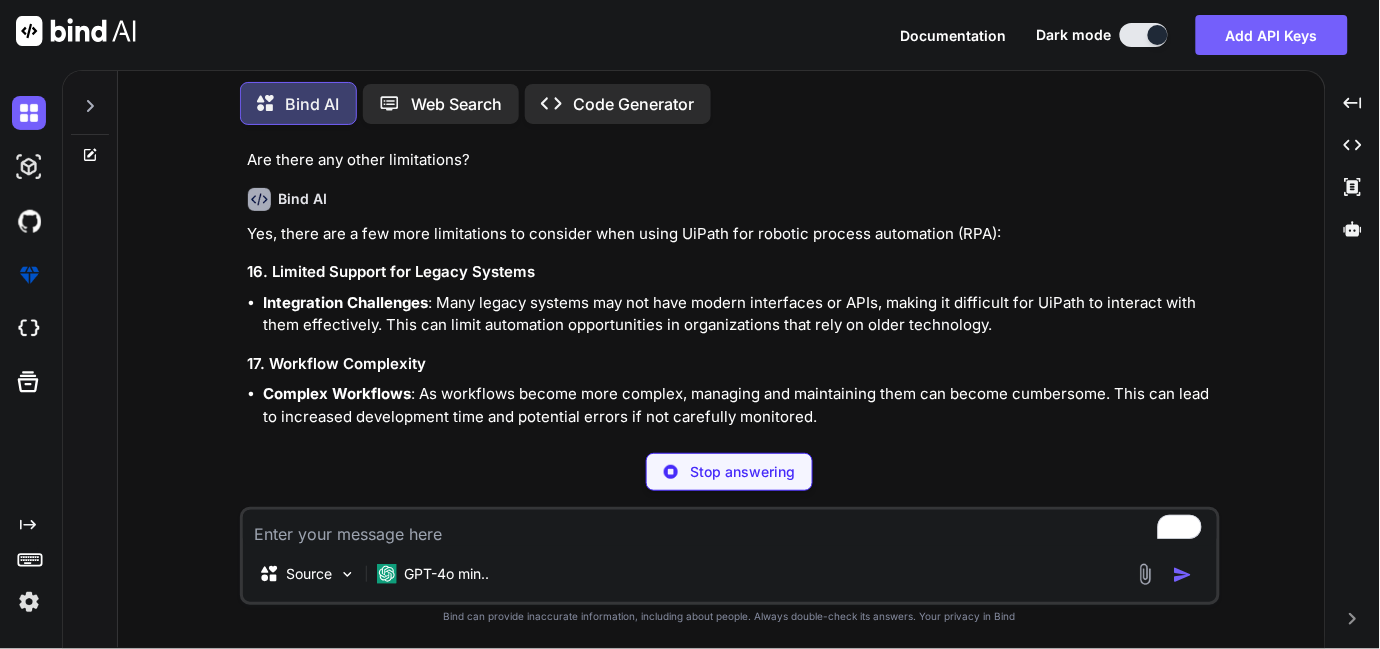 type on "x" 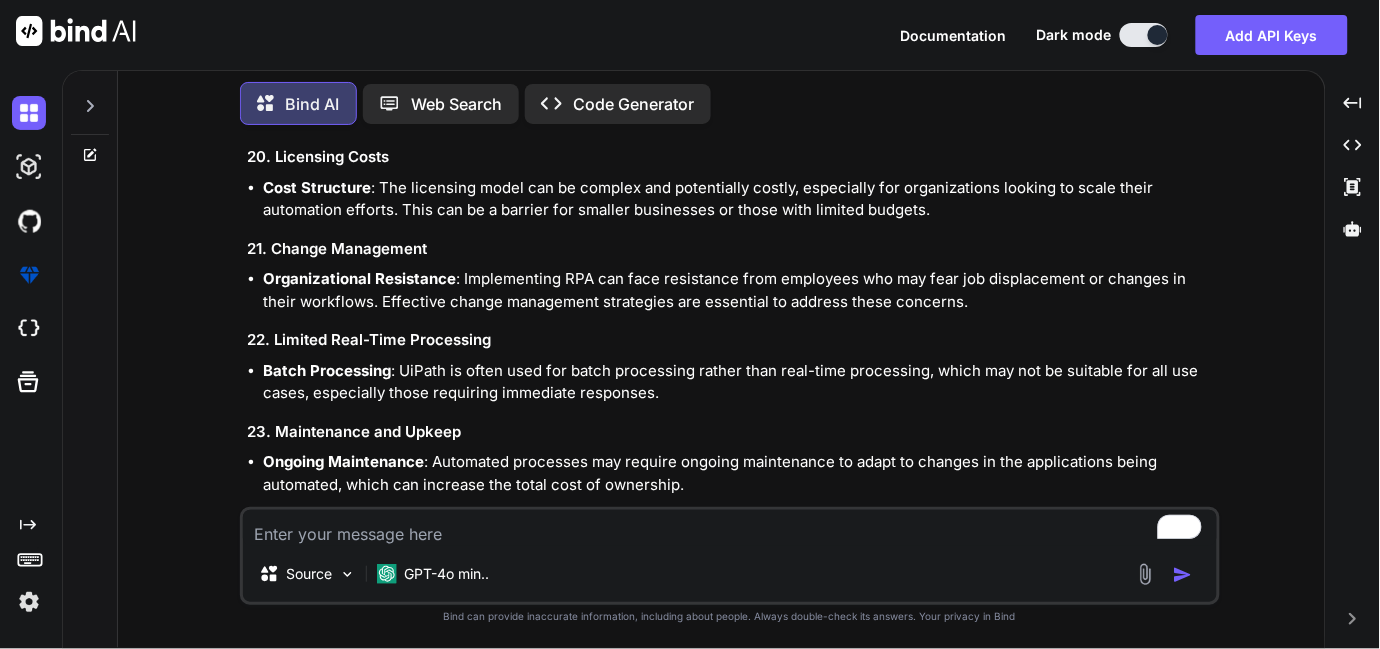scroll, scrollTop: 3290, scrollLeft: 0, axis: vertical 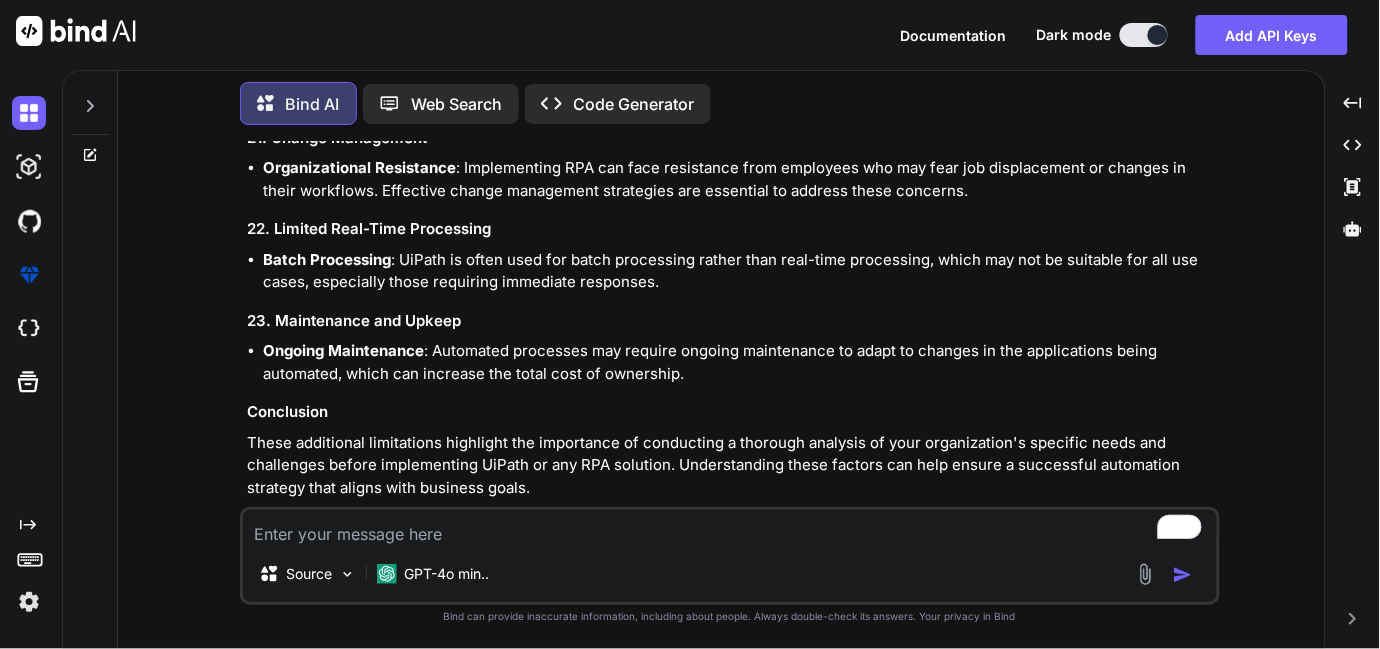 click at bounding box center [730, 528] 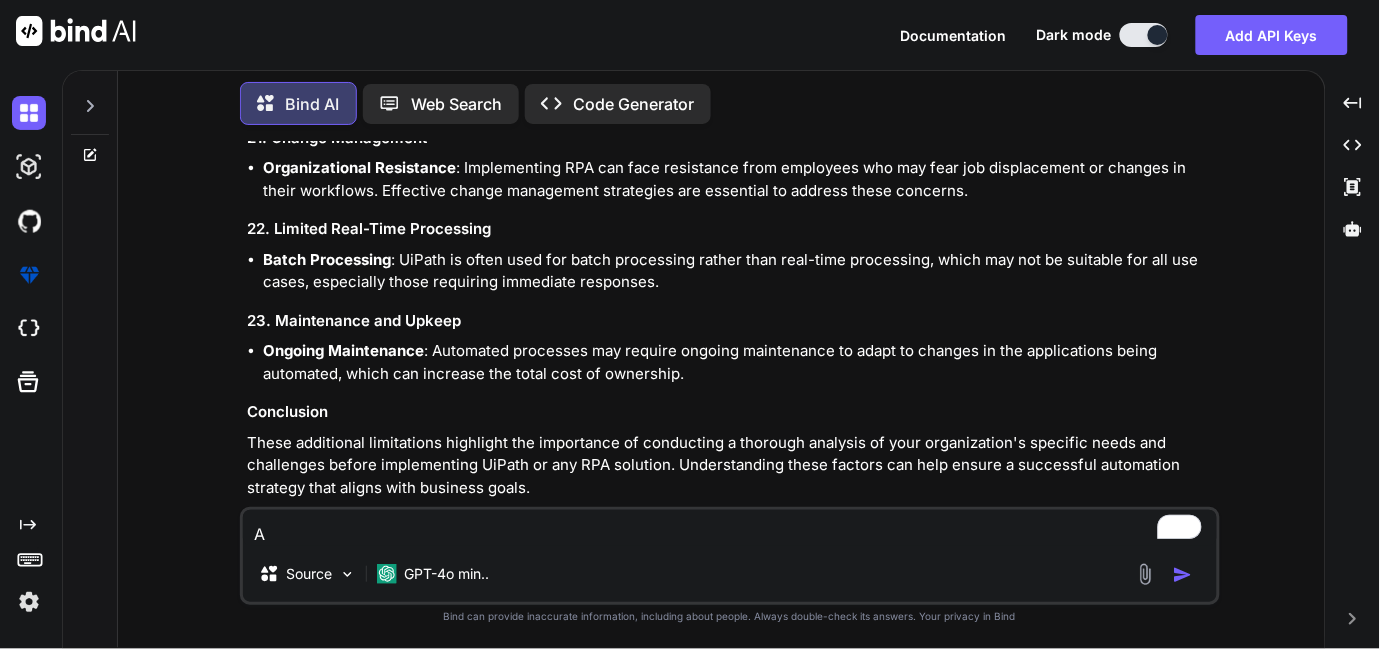 type on "Ar" 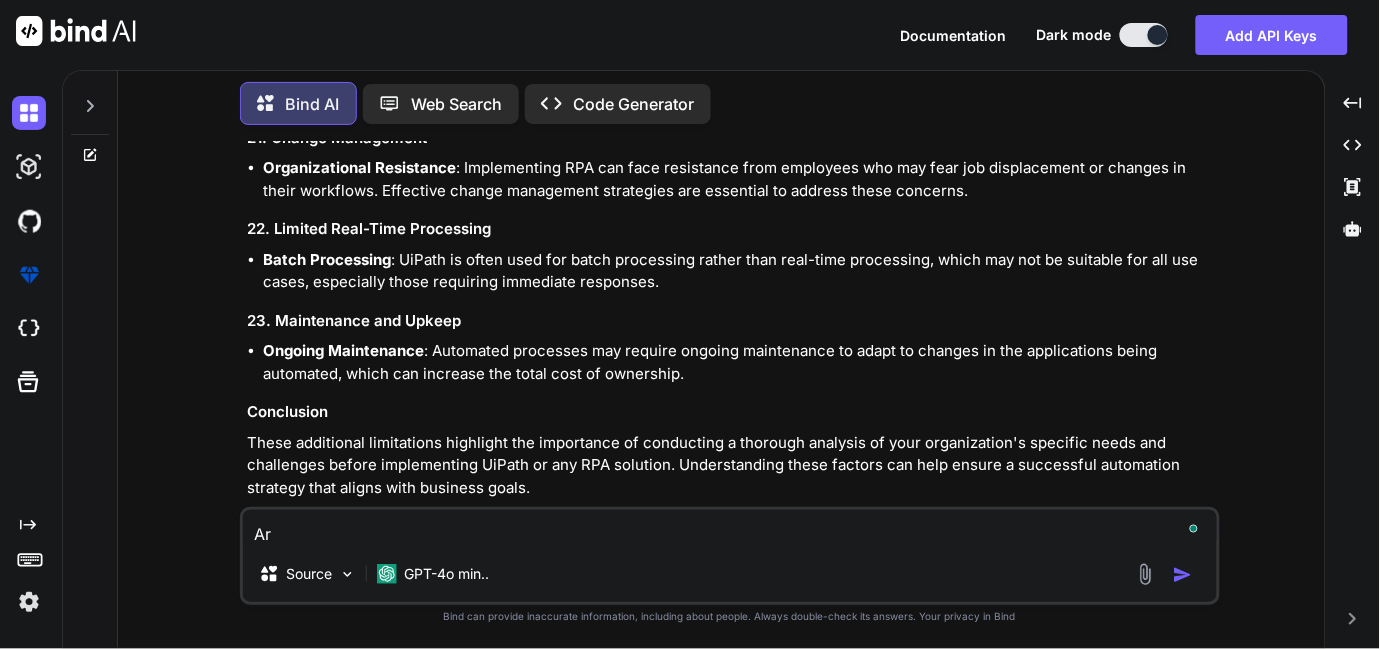 type on "Are" 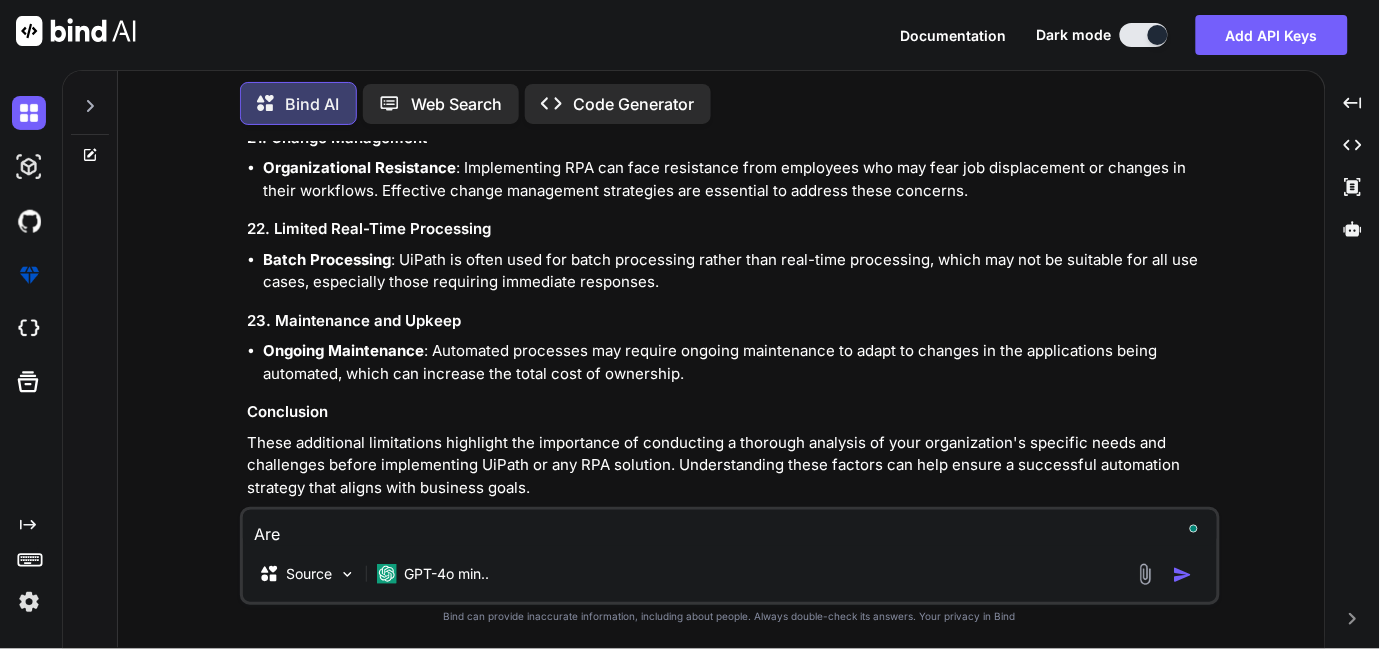 type on "Are" 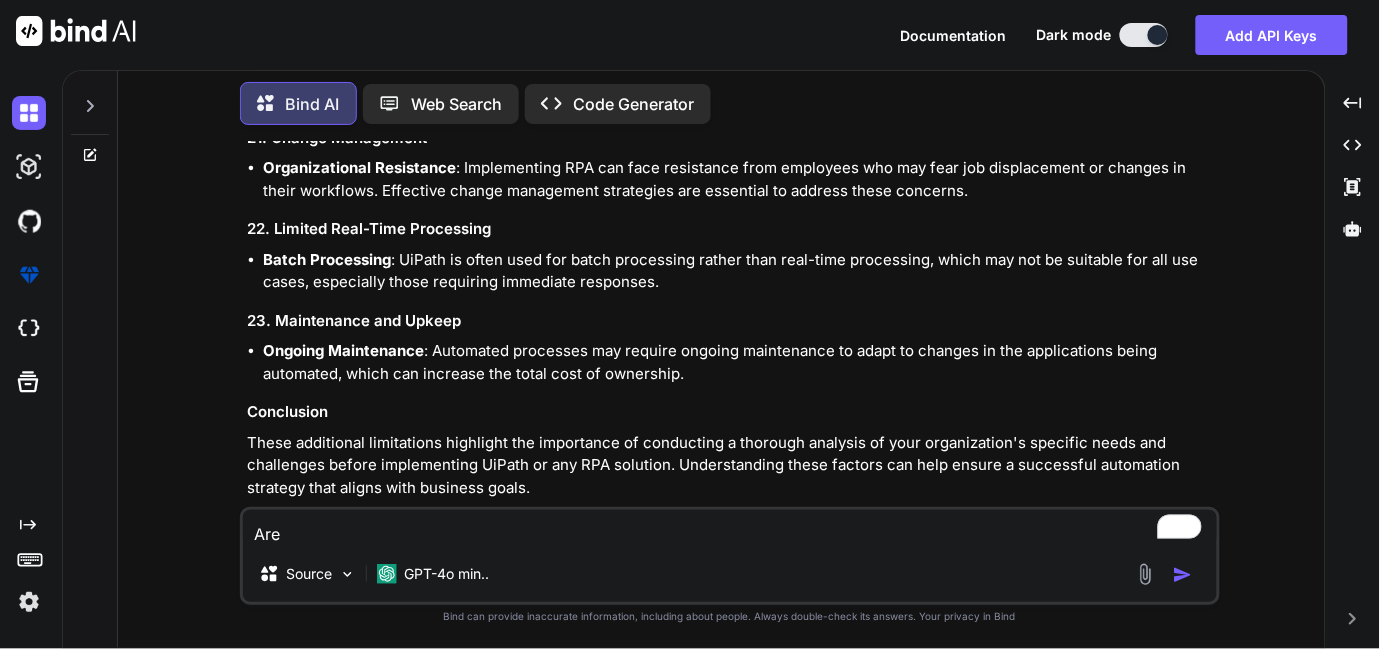 type on "Are t" 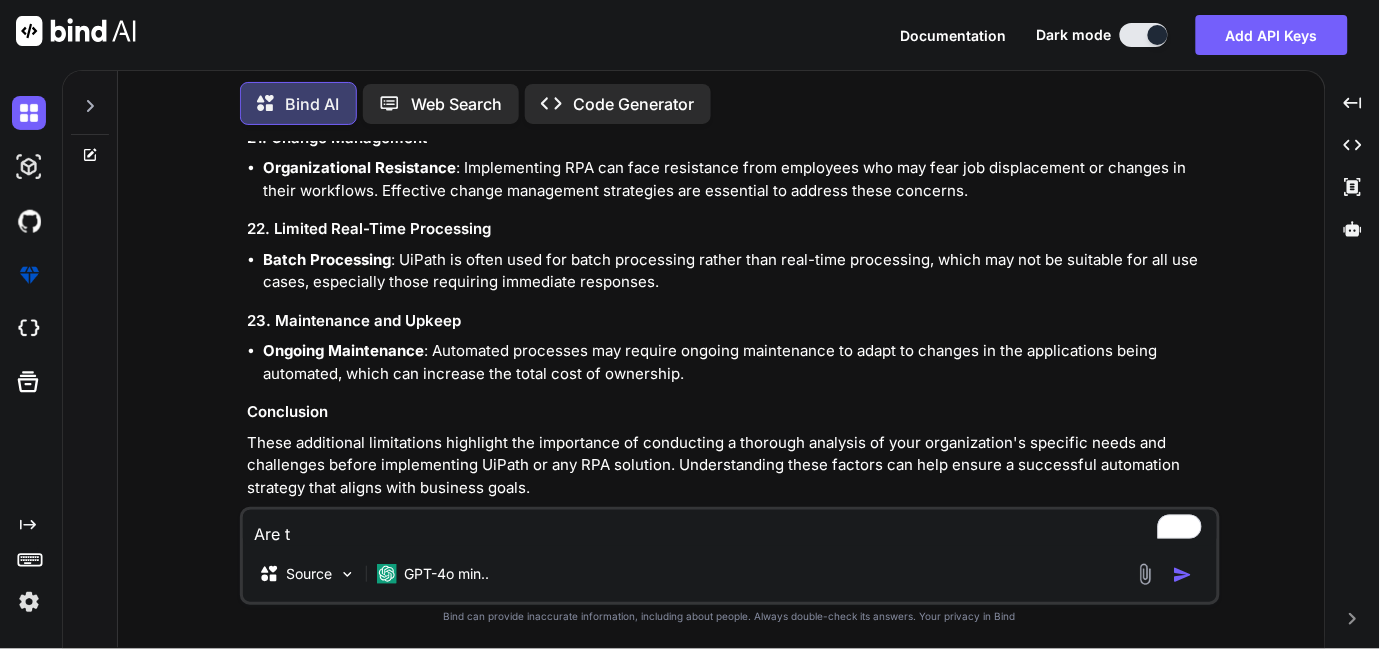 type on "Are th" 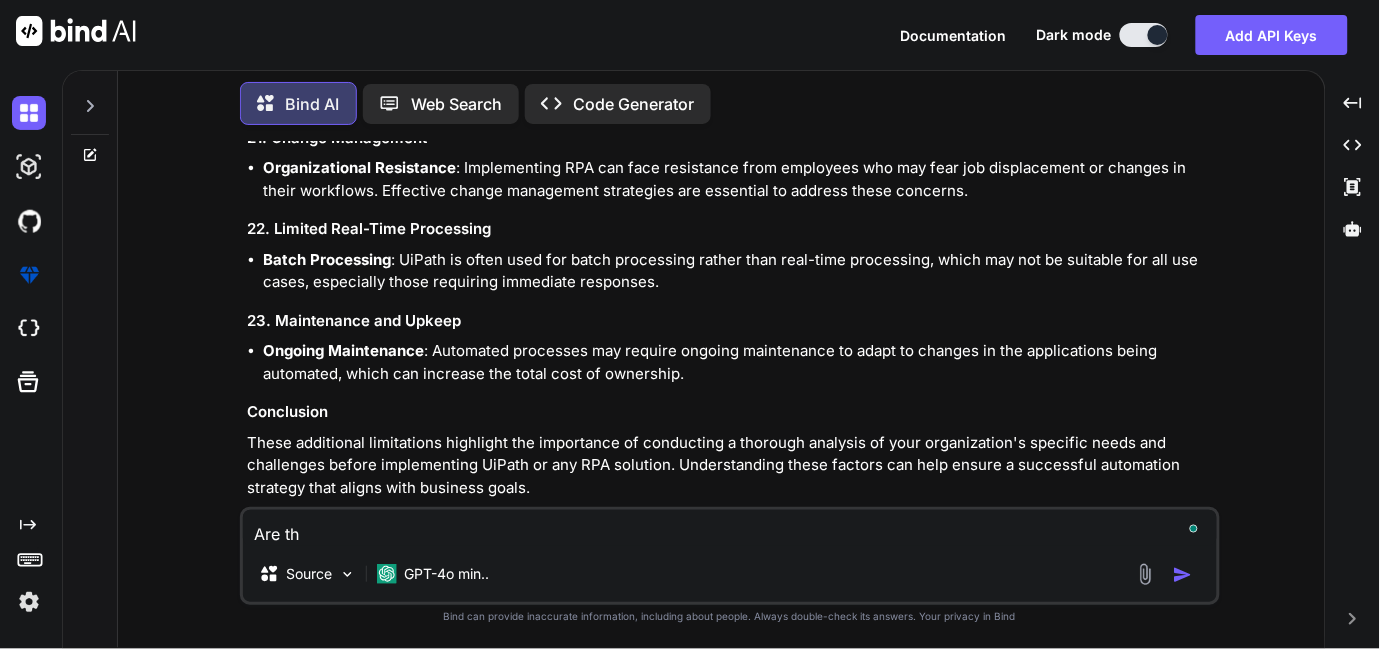 type on "Are the" 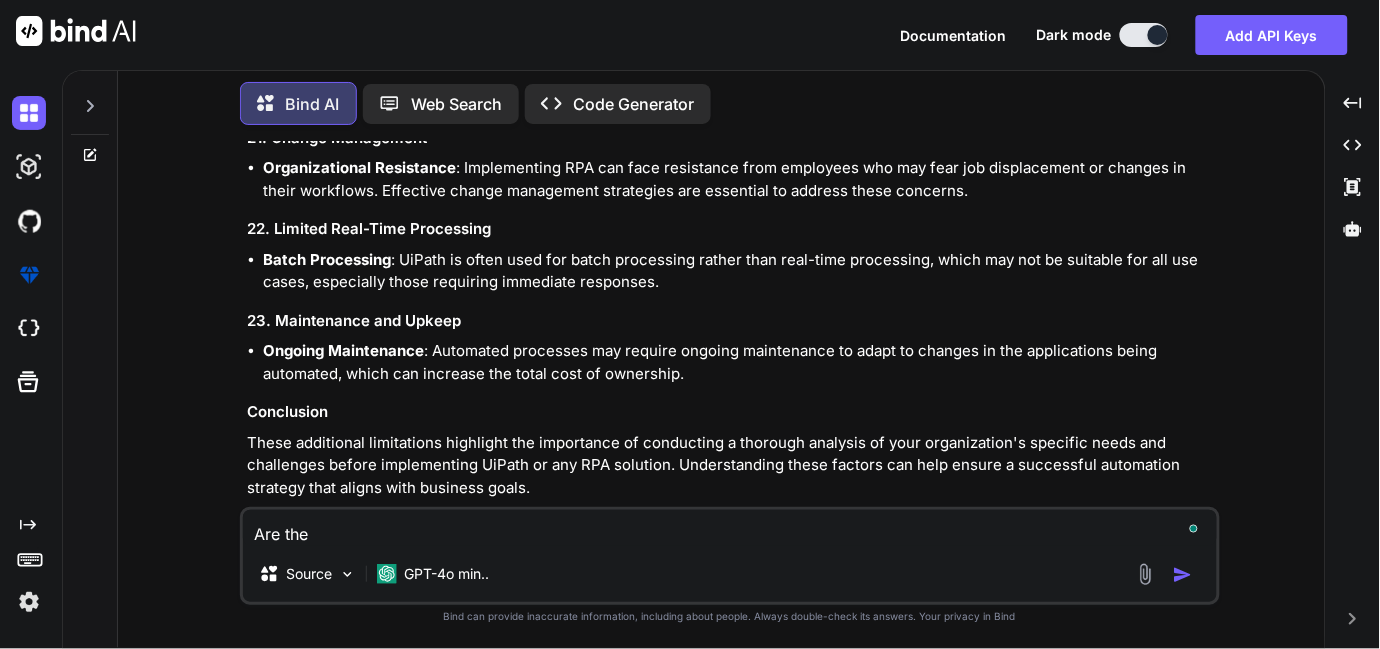 type on "Are ther" 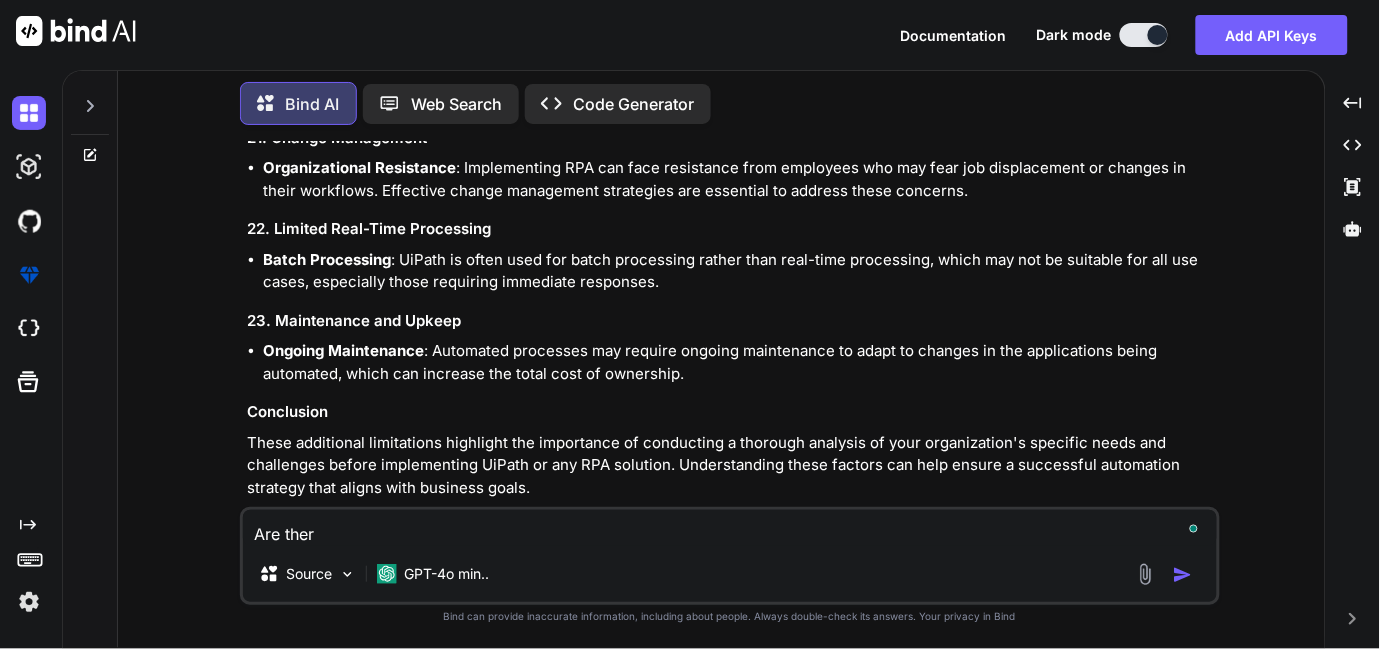 type on "Are there" 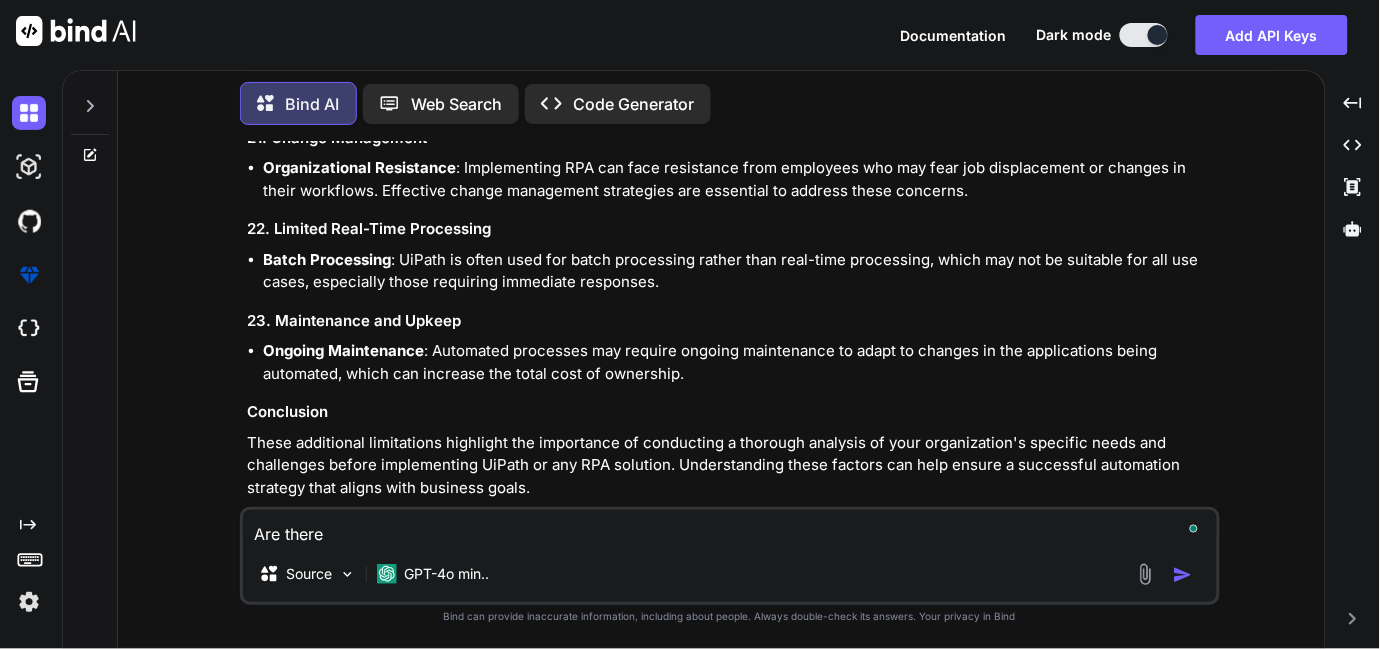 type on "Are there" 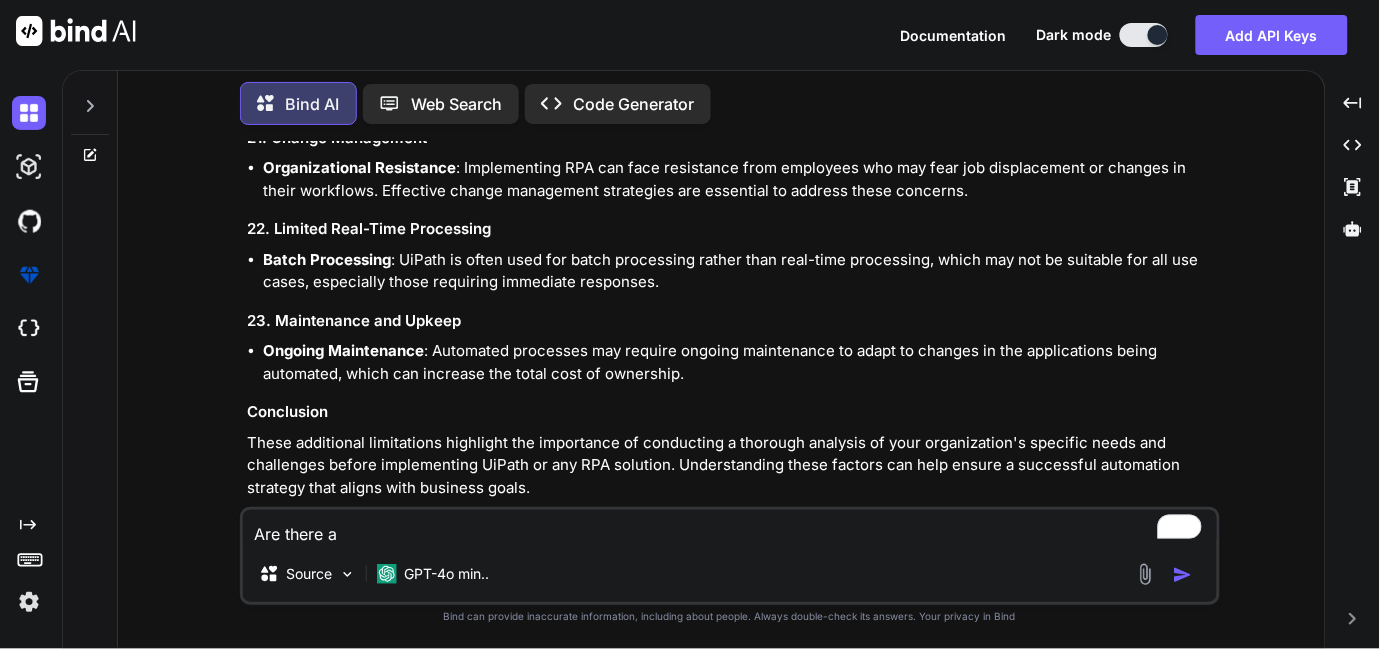type on "Are there an" 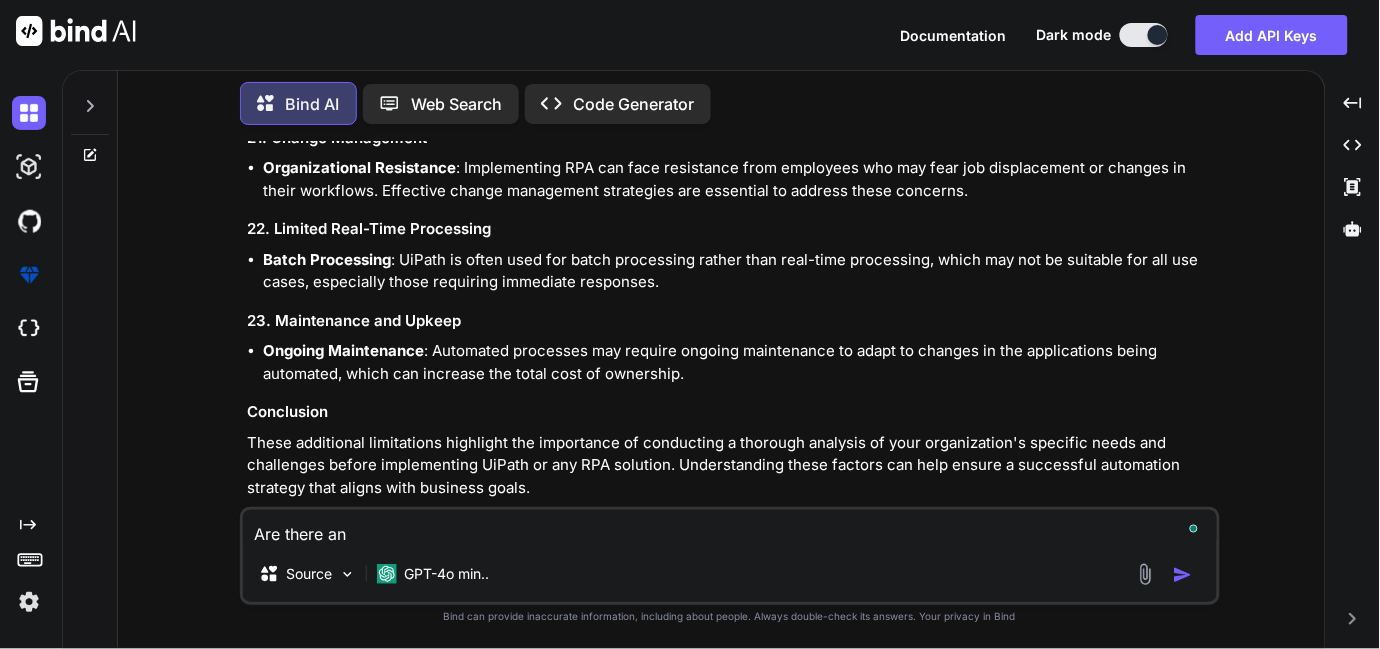 type on "Are there any" 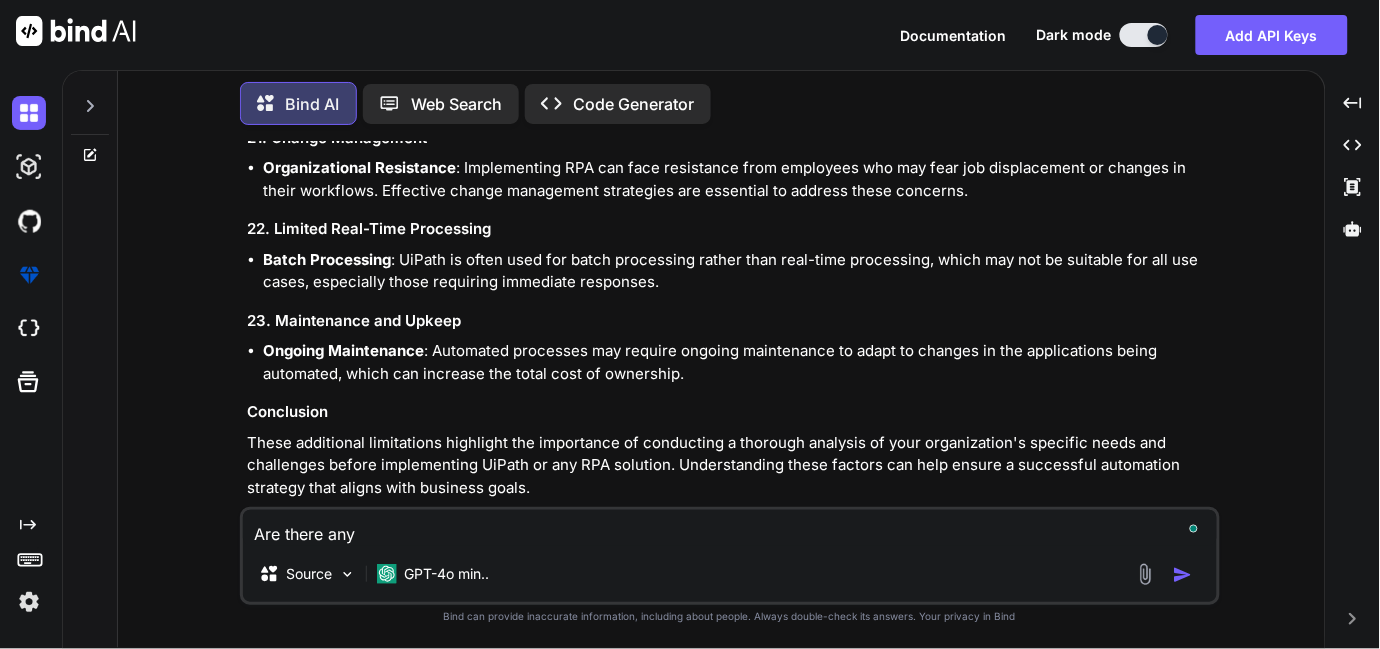 type on "Are there any" 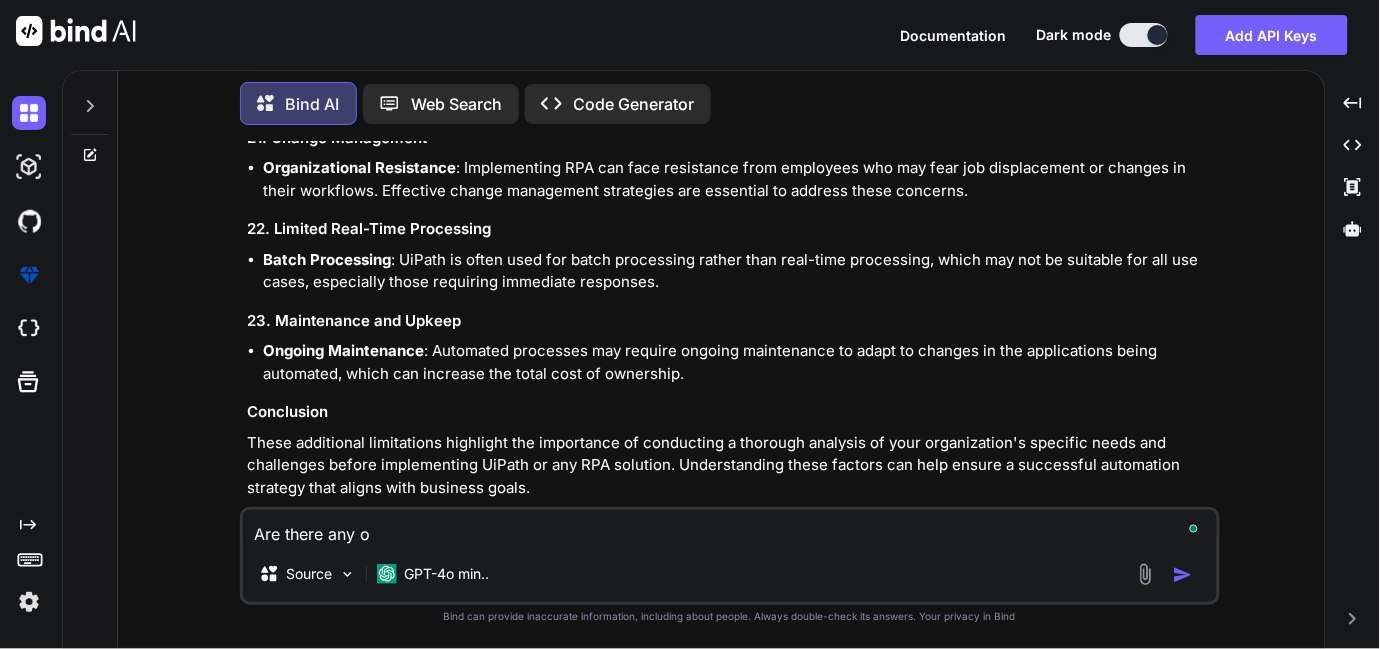 type on "Are there any ot" 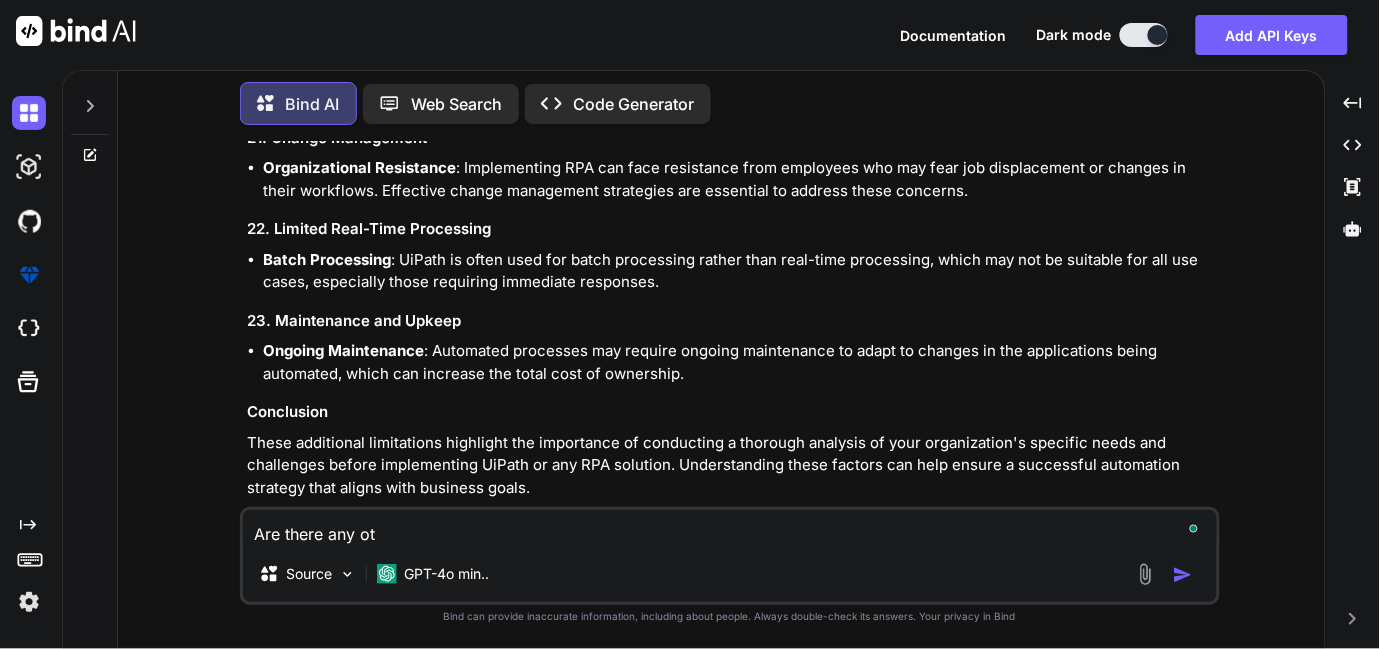 type on "Are there any oth" 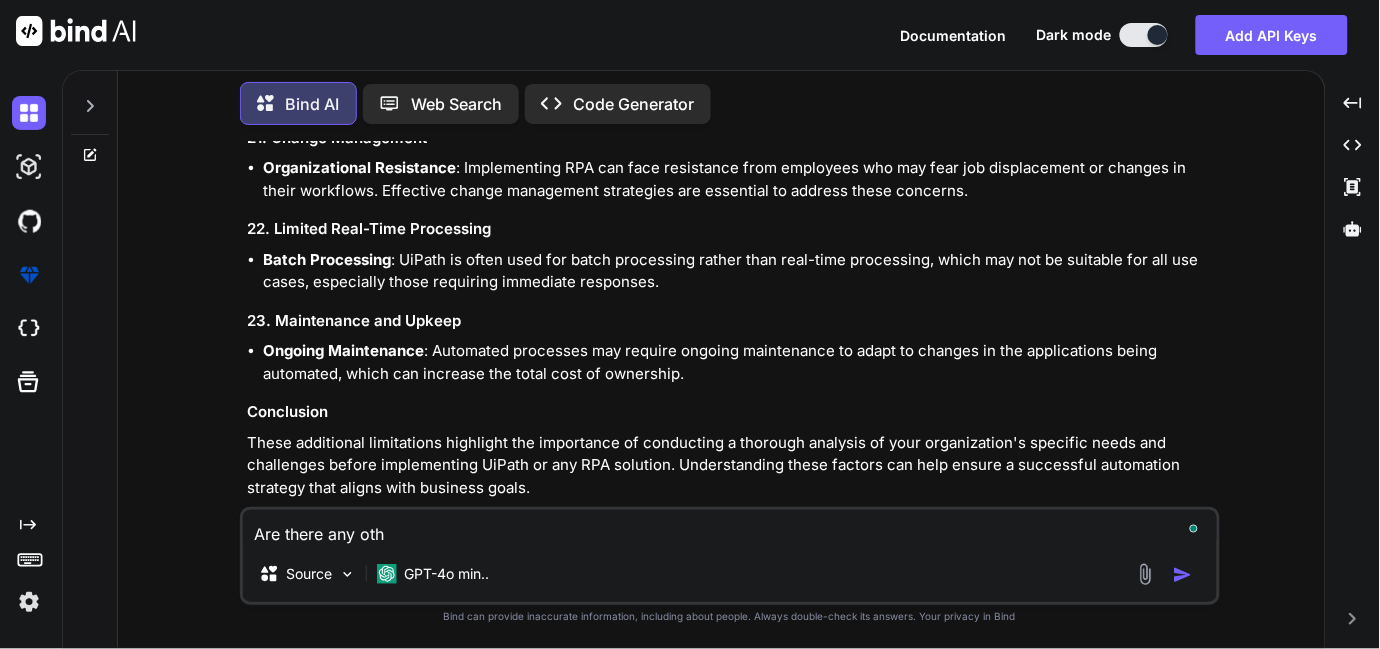 type on "Are there any othe" 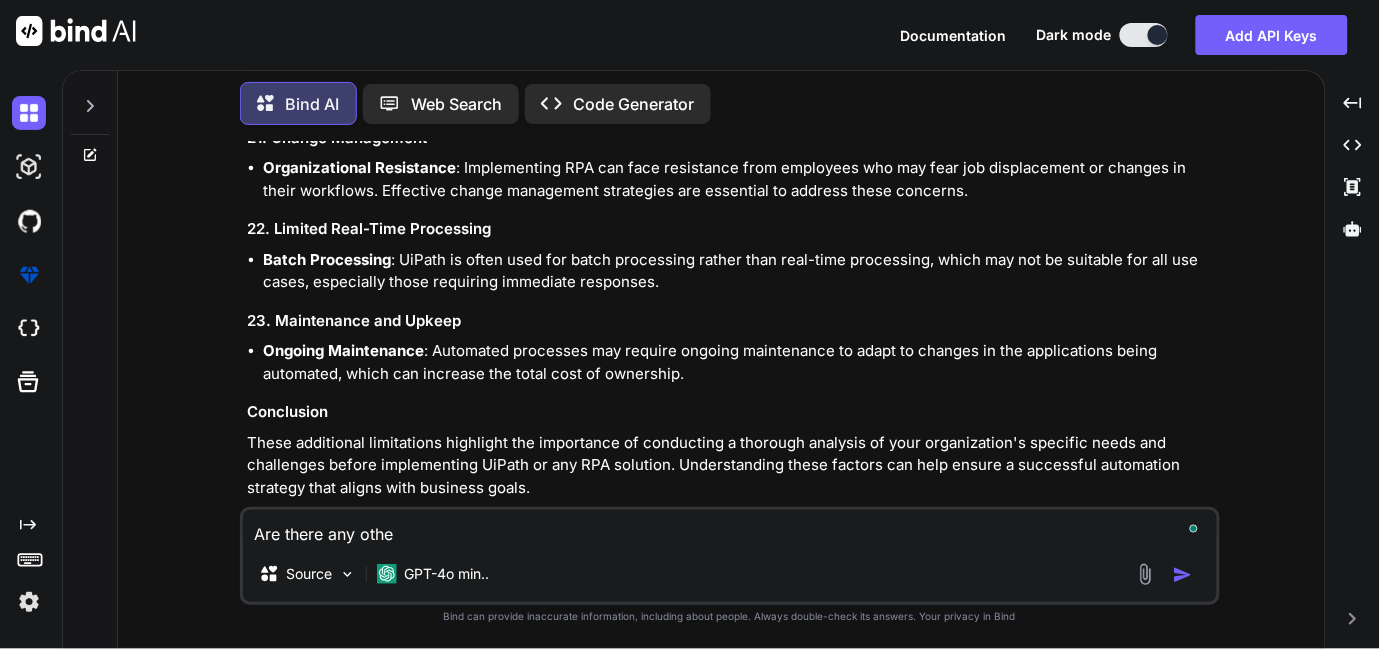 type on "Are there any other" 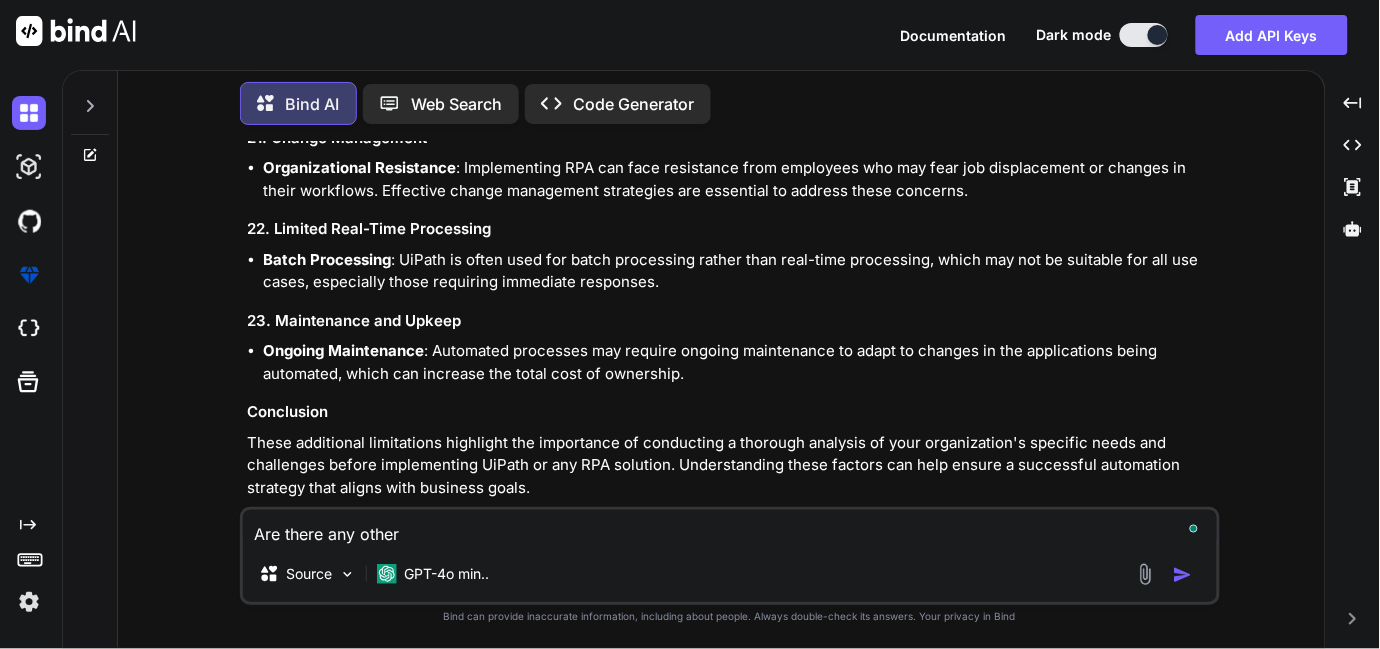 type on "Are there any other" 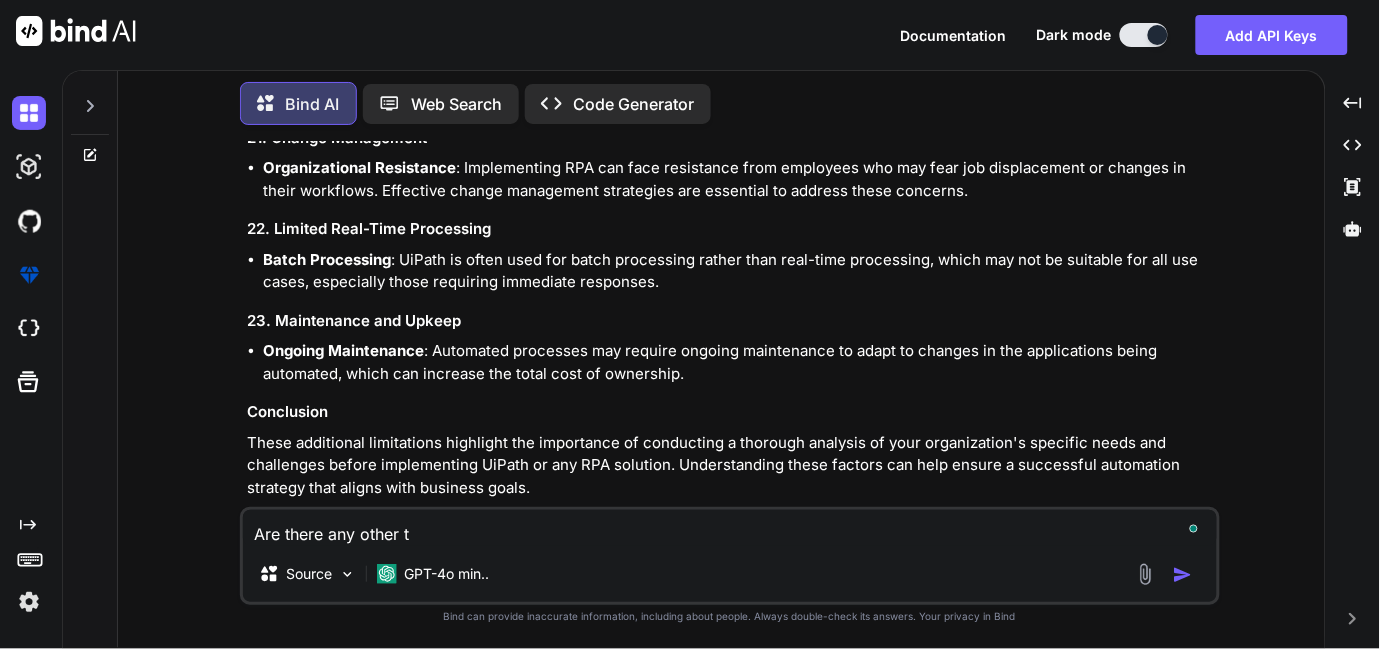 type on "Are there any other ty" 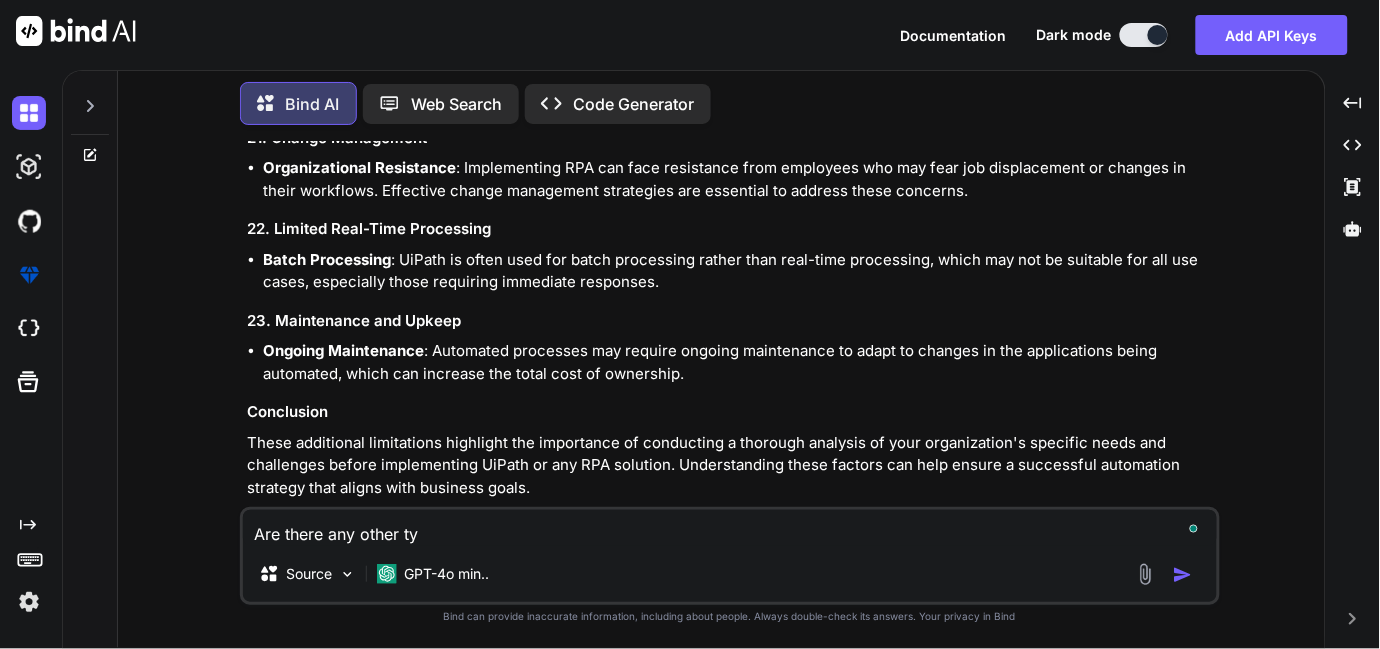 type on "Are there any other typ" 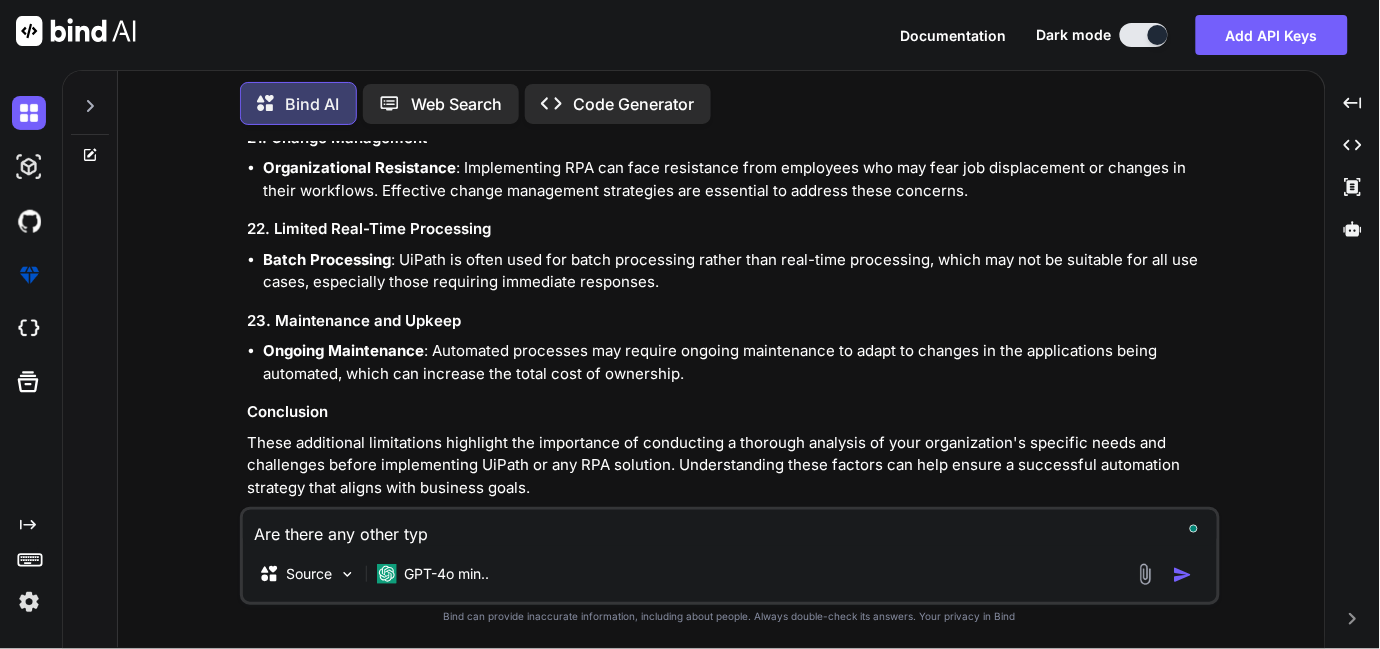 type on "Are there any other type" 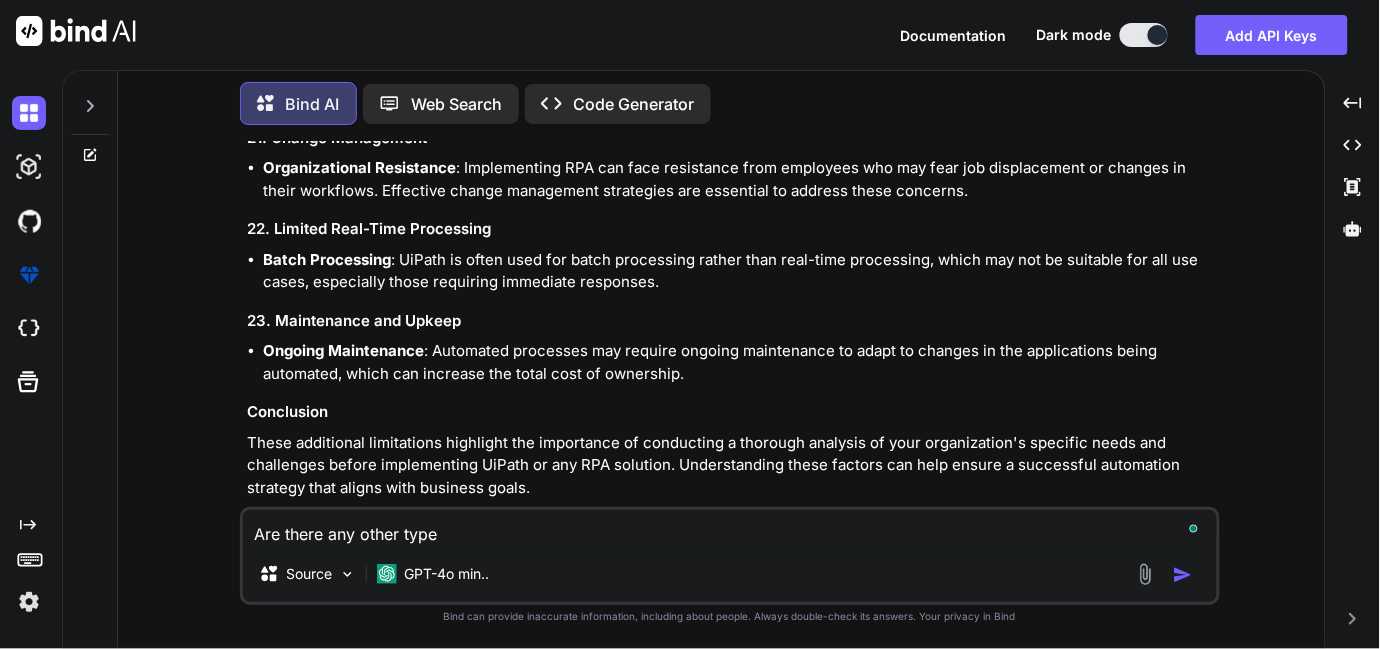 type on "Are there any other type" 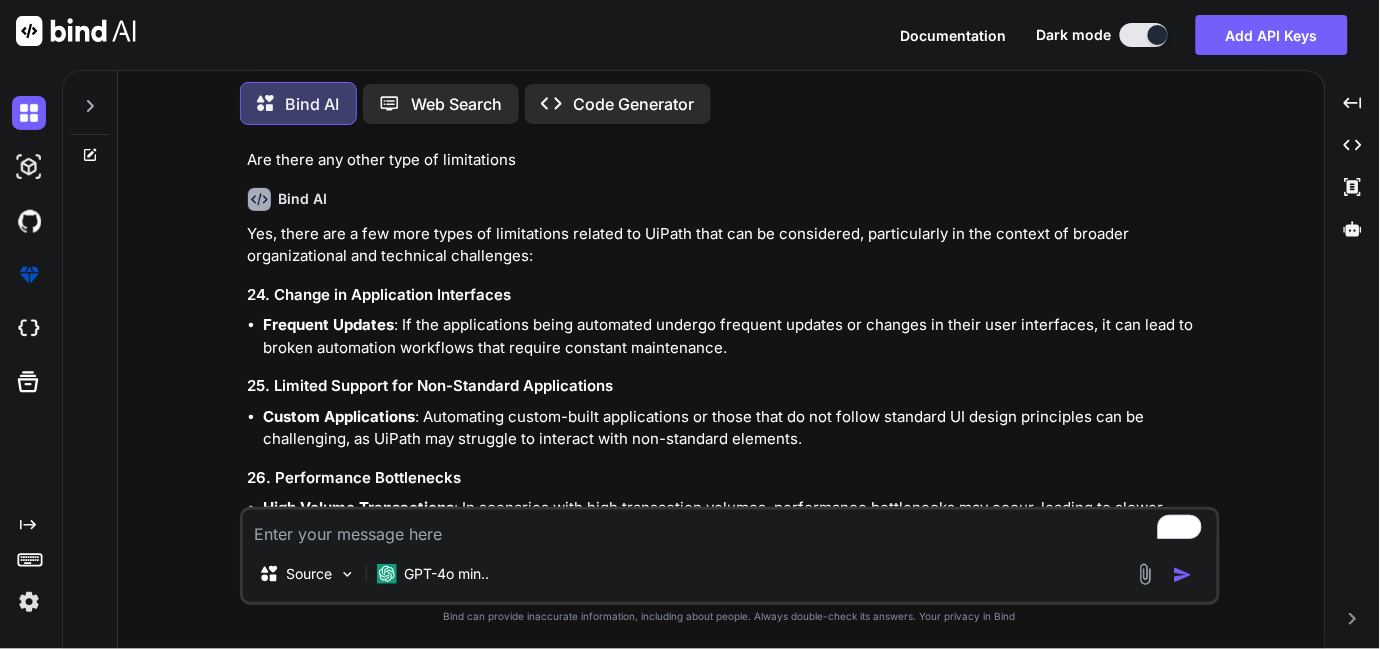 scroll, scrollTop: 3430, scrollLeft: 0, axis: vertical 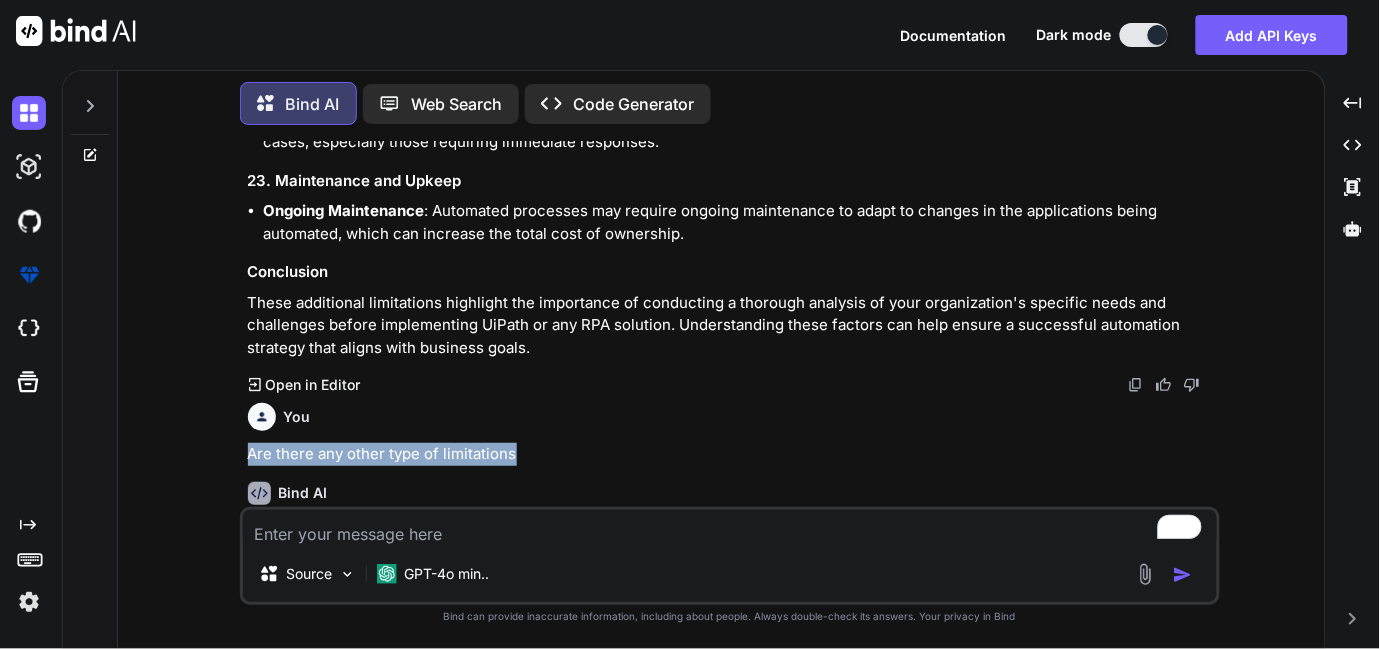 drag, startPoint x: 518, startPoint y: 433, endPoint x: 247, endPoint y: 426, distance: 271.0904 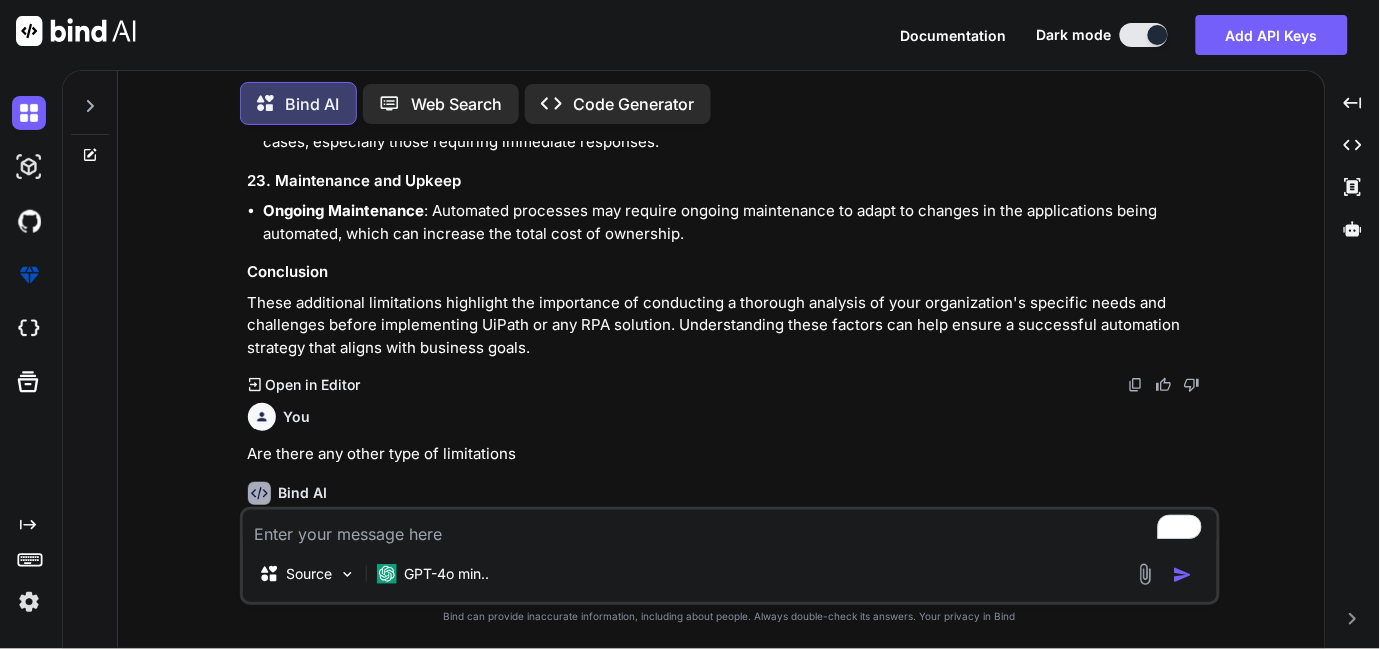 click at bounding box center (730, 528) 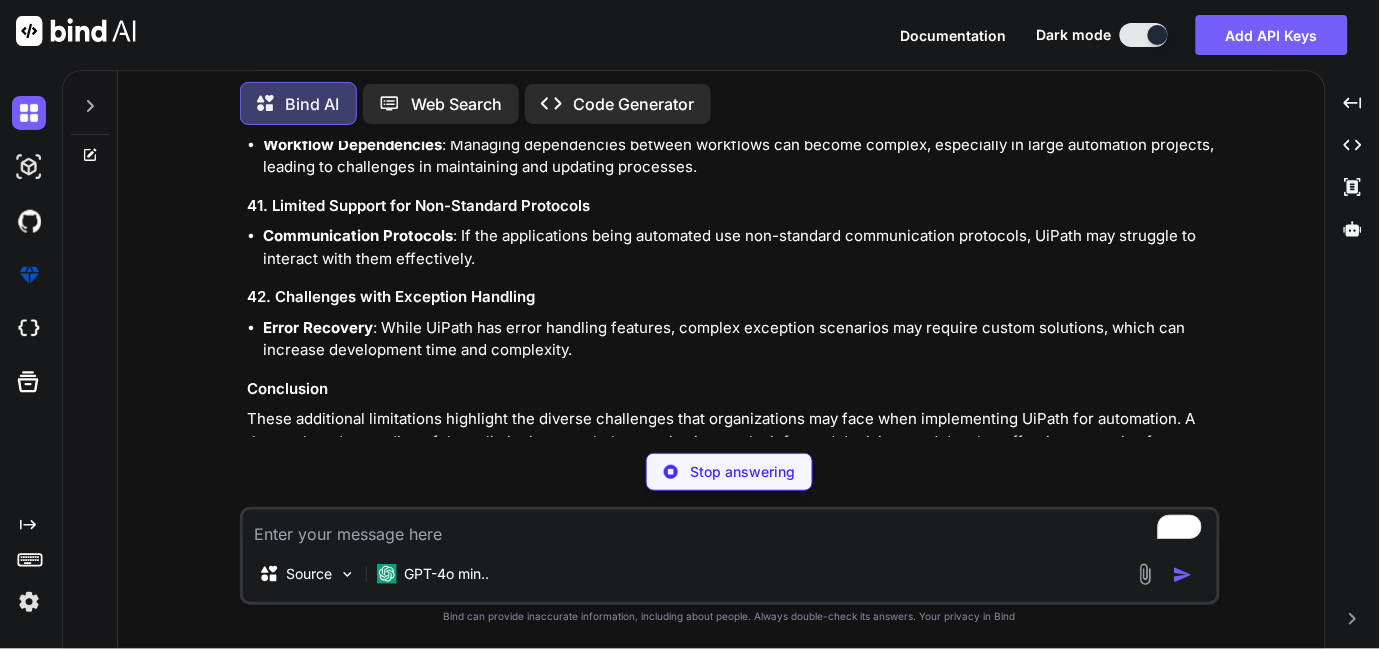scroll, scrollTop: 5660, scrollLeft: 0, axis: vertical 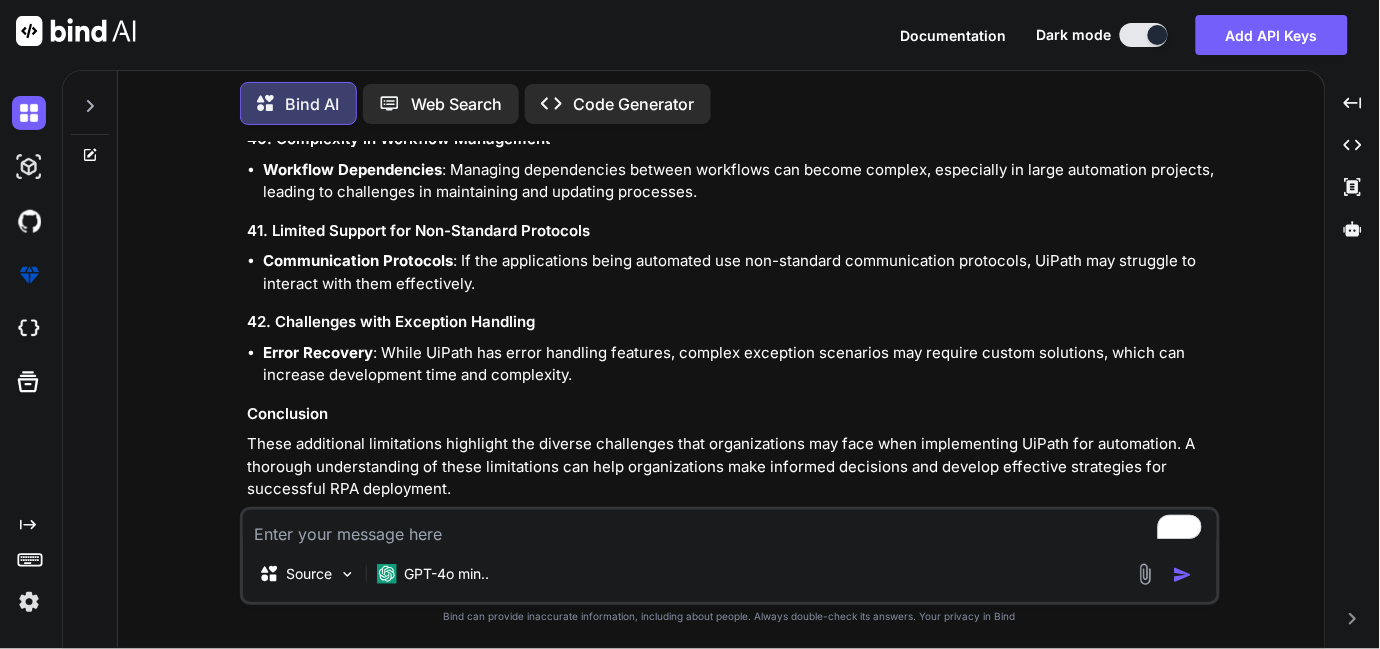 click at bounding box center [730, 528] 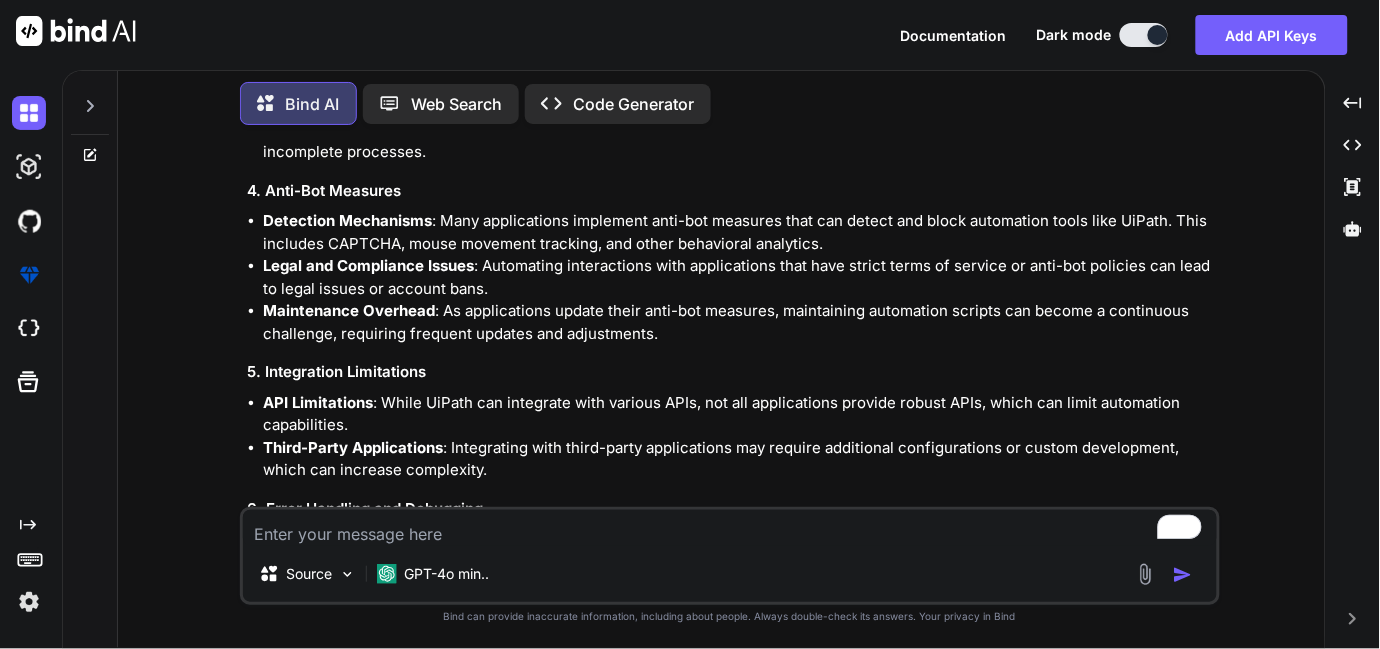 scroll, scrollTop: 0, scrollLeft: 0, axis: both 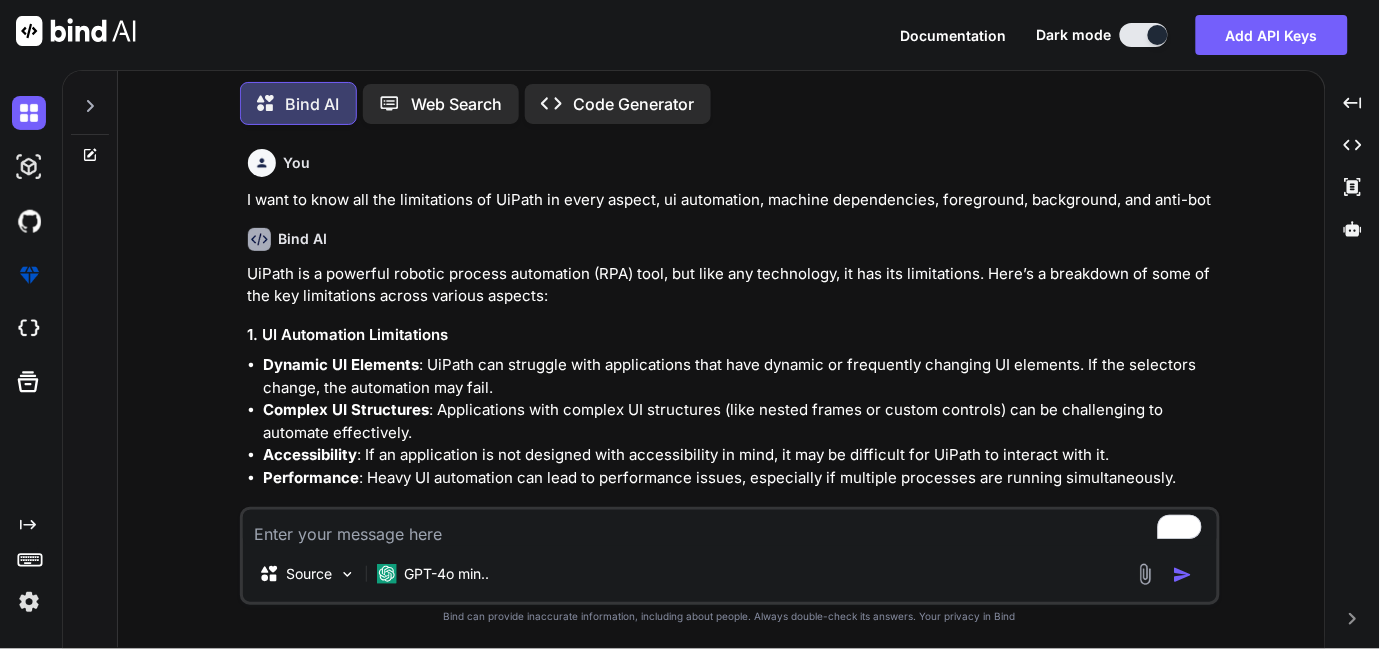 click at bounding box center (730, 528) 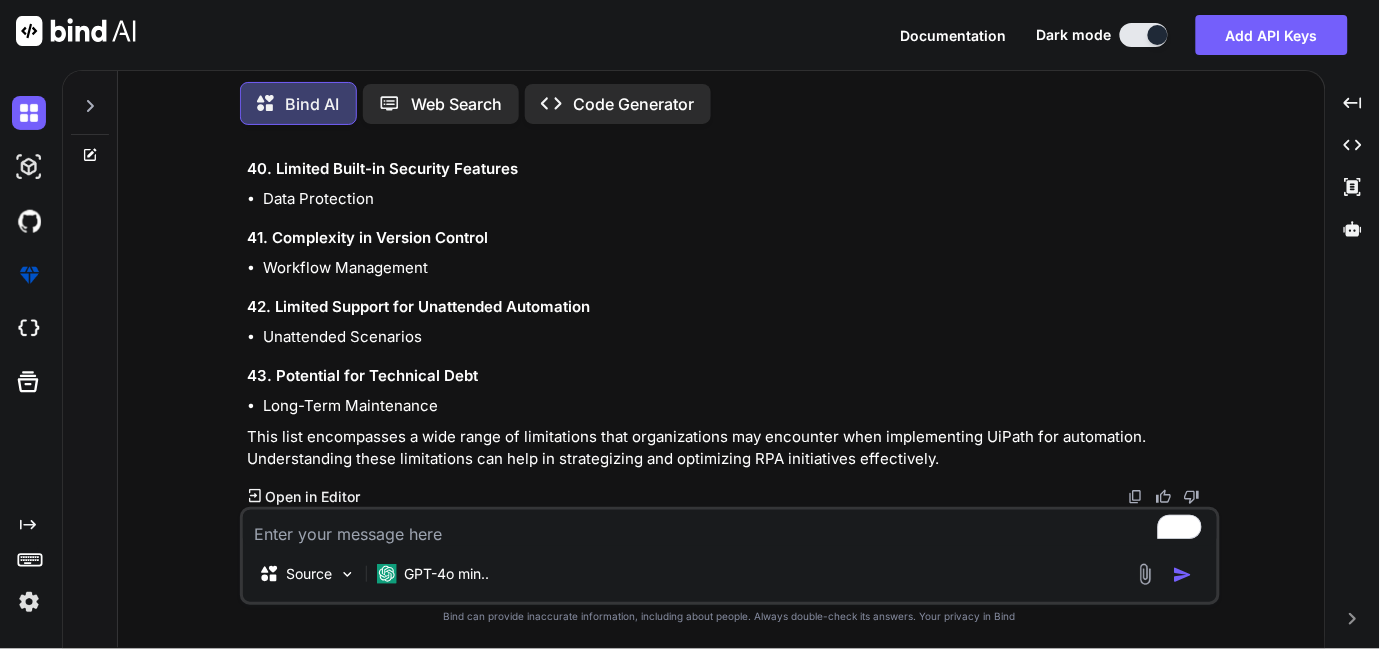 scroll, scrollTop: 10019, scrollLeft: 0, axis: vertical 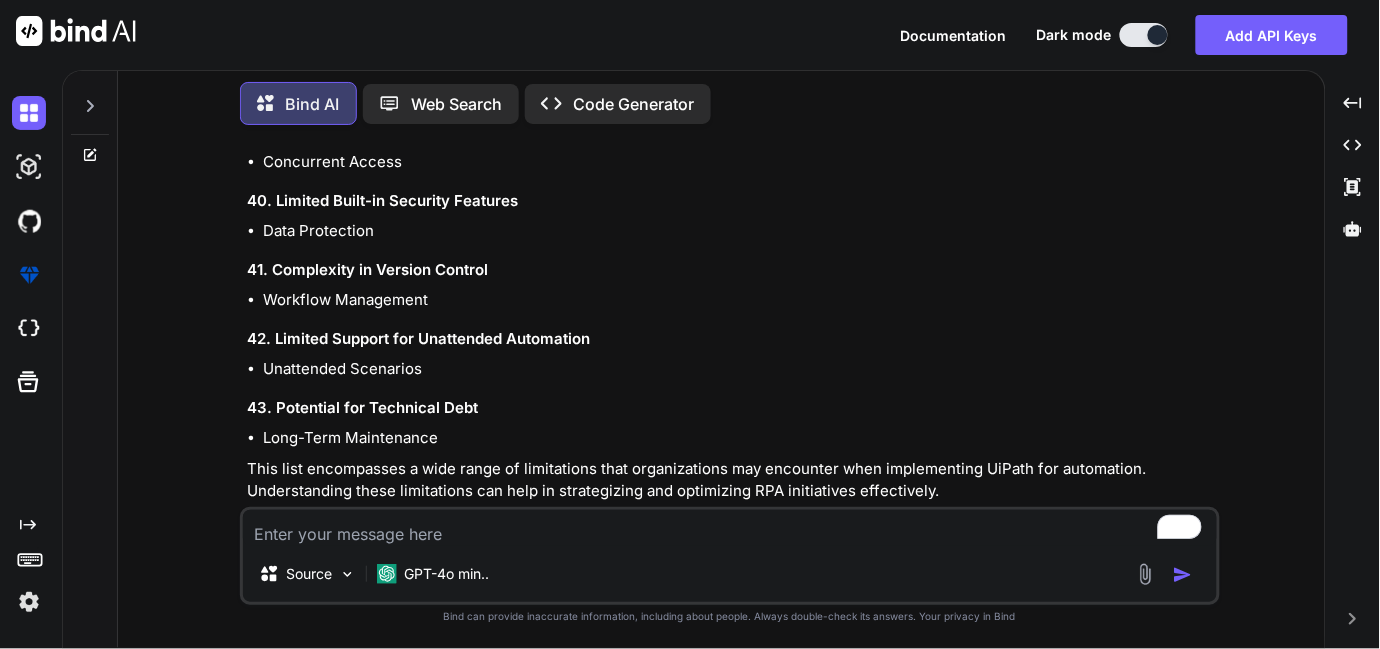 click on "Unattended Scenarios" at bounding box center [740, 369] 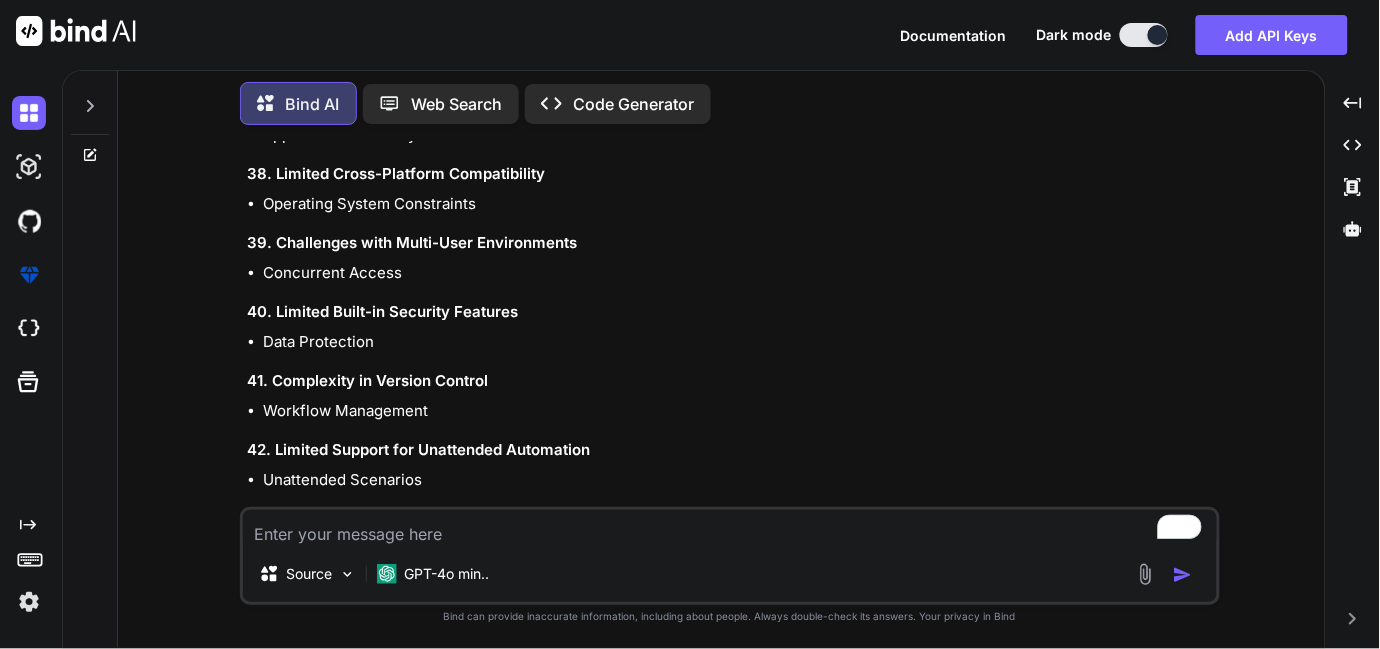 scroll, scrollTop: 10019, scrollLeft: 0, axis: vertical 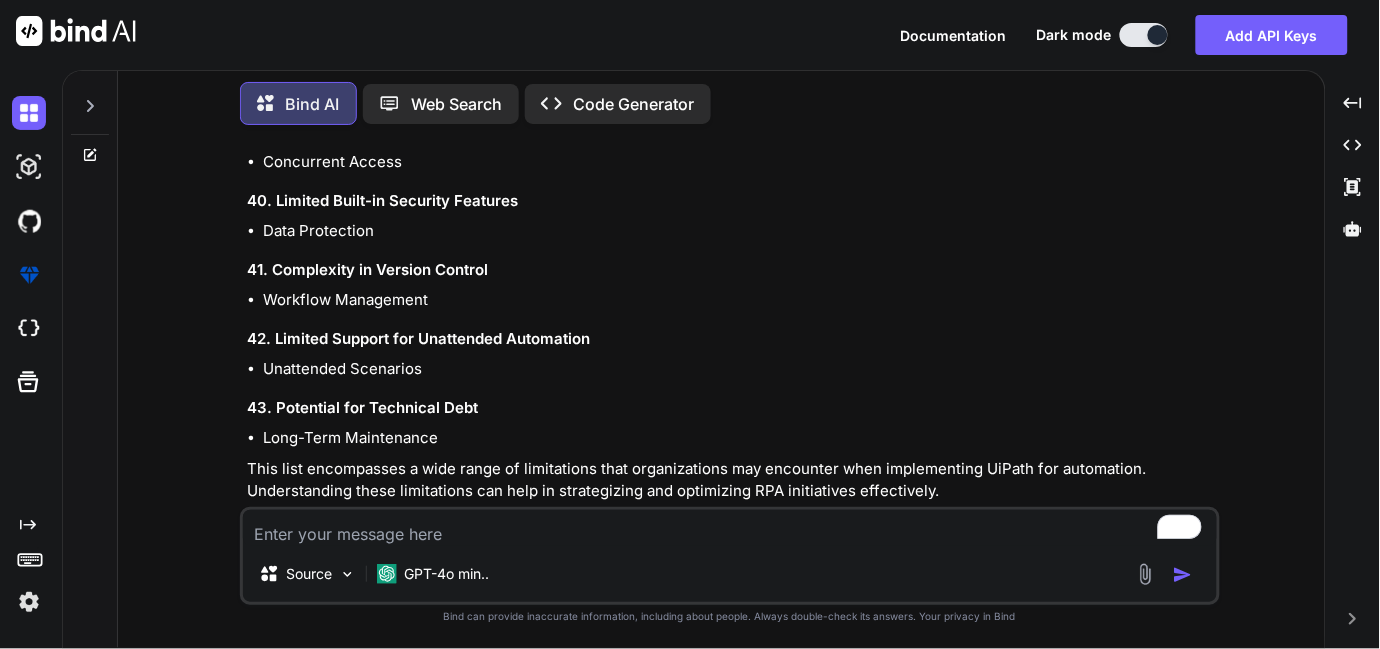click at bounding box center (730, 528) 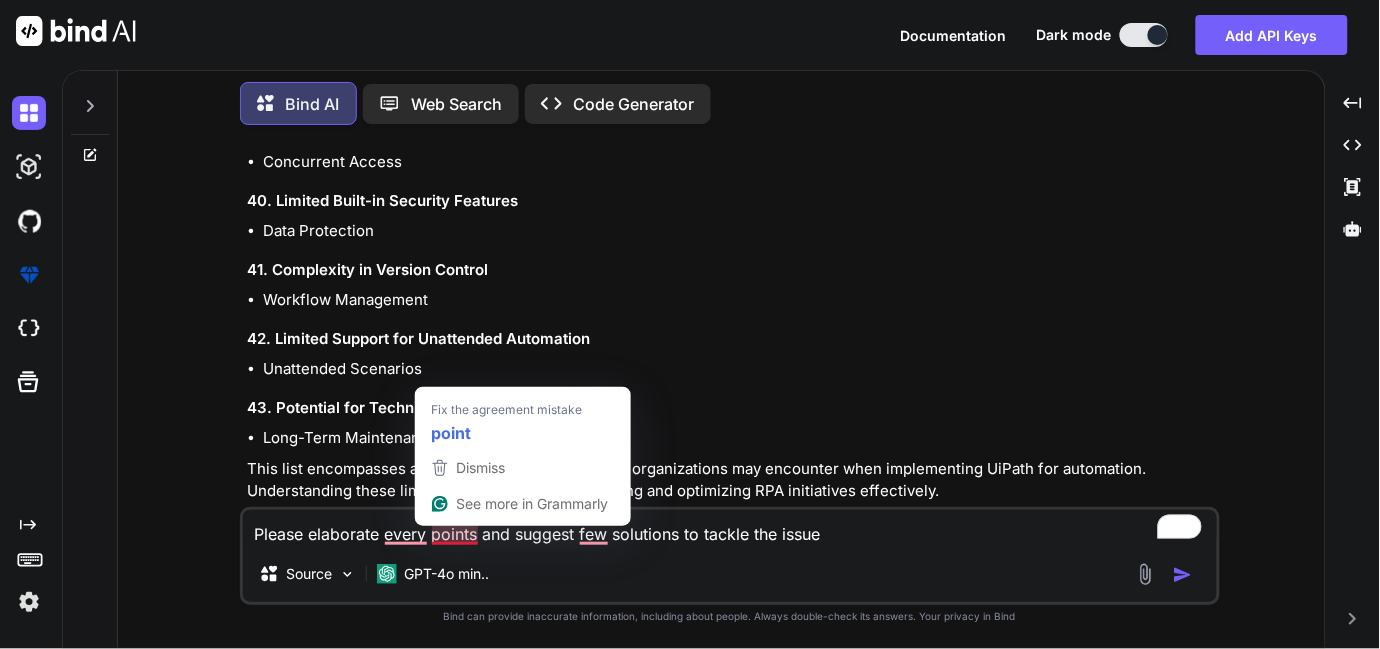 click on "Please elaborate every points and suggest few solutions to tackle the issue" at bounding box center [730, 528] 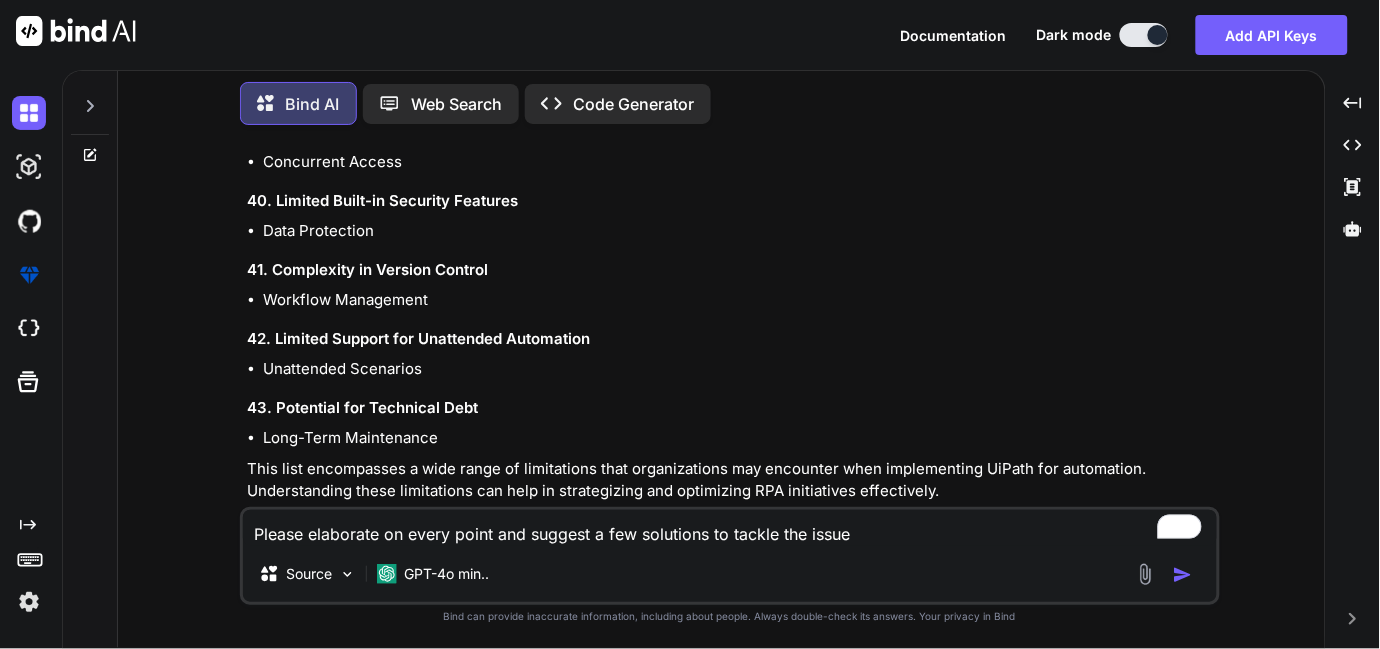 click on "Please elaborate on every point and suggest a few solutions to tackle the issue" at bounding box center (730, 528) 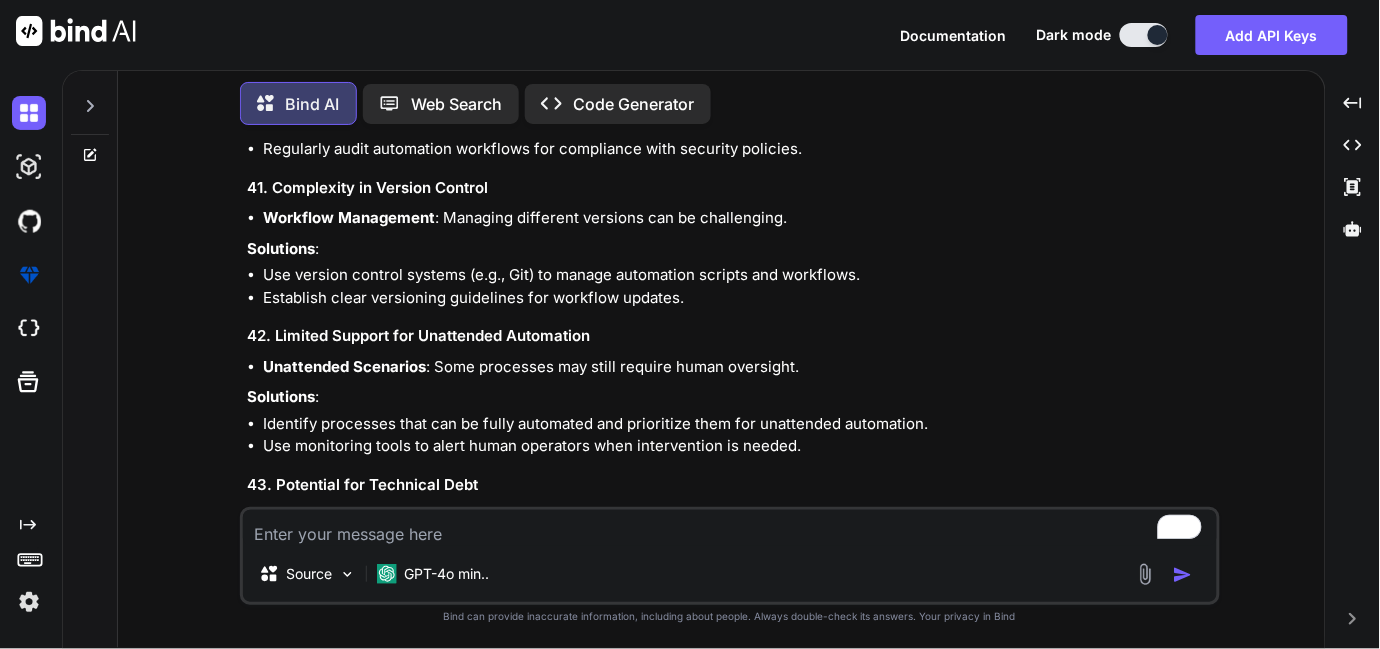 scroll, scrollTop: 16836, scrollLeft: 0, axis: vertical 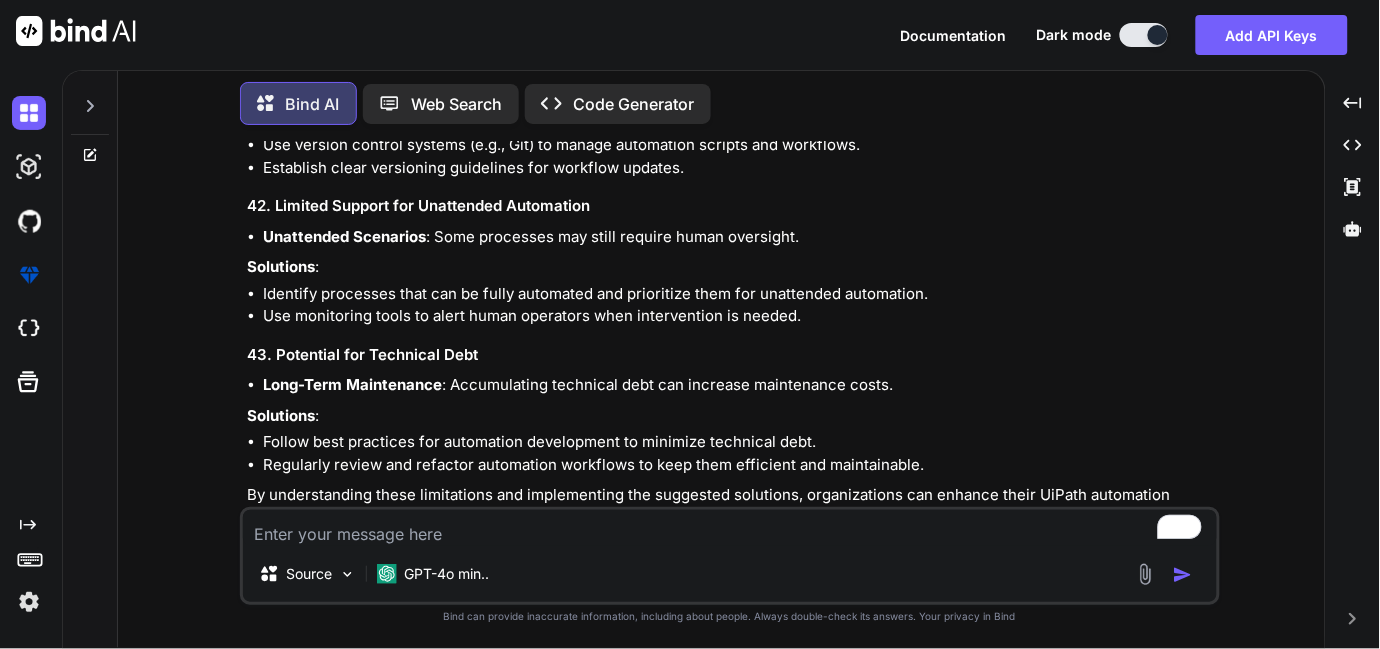 click at bounding box center [730, 528] 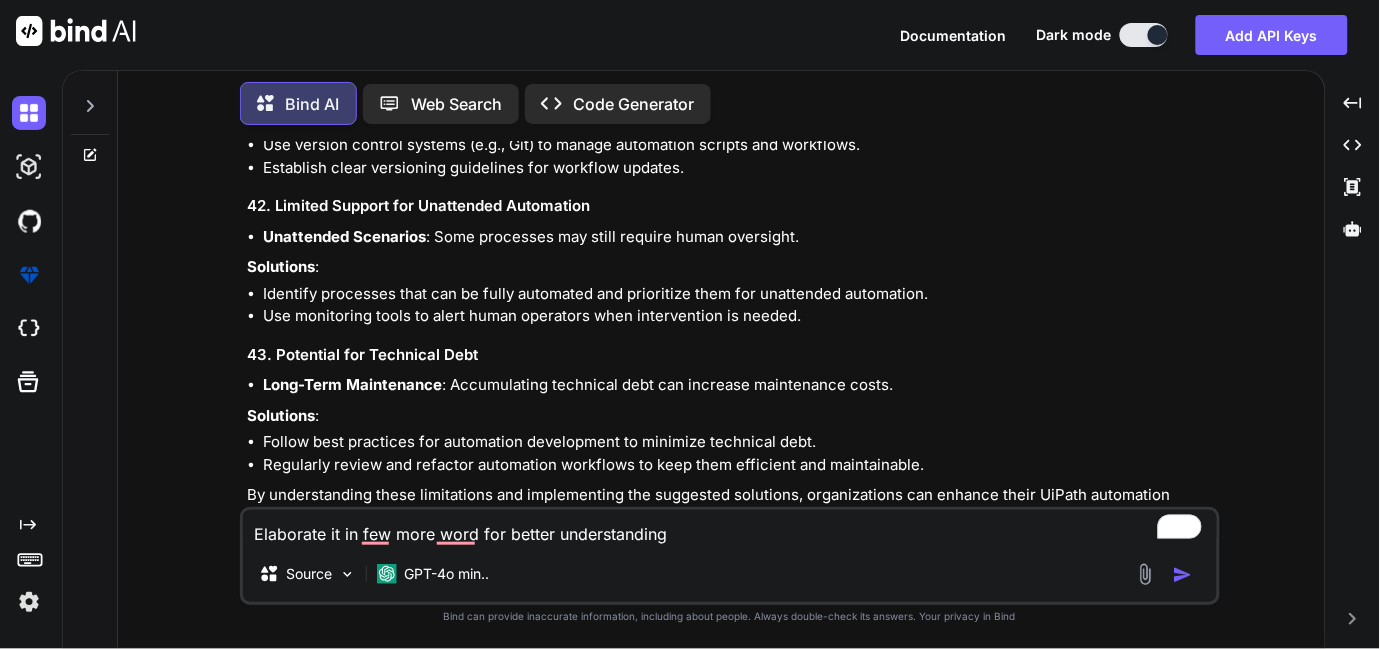 click on "Elaborate it in few more word for better understanding" at bounding box center [730, 528] 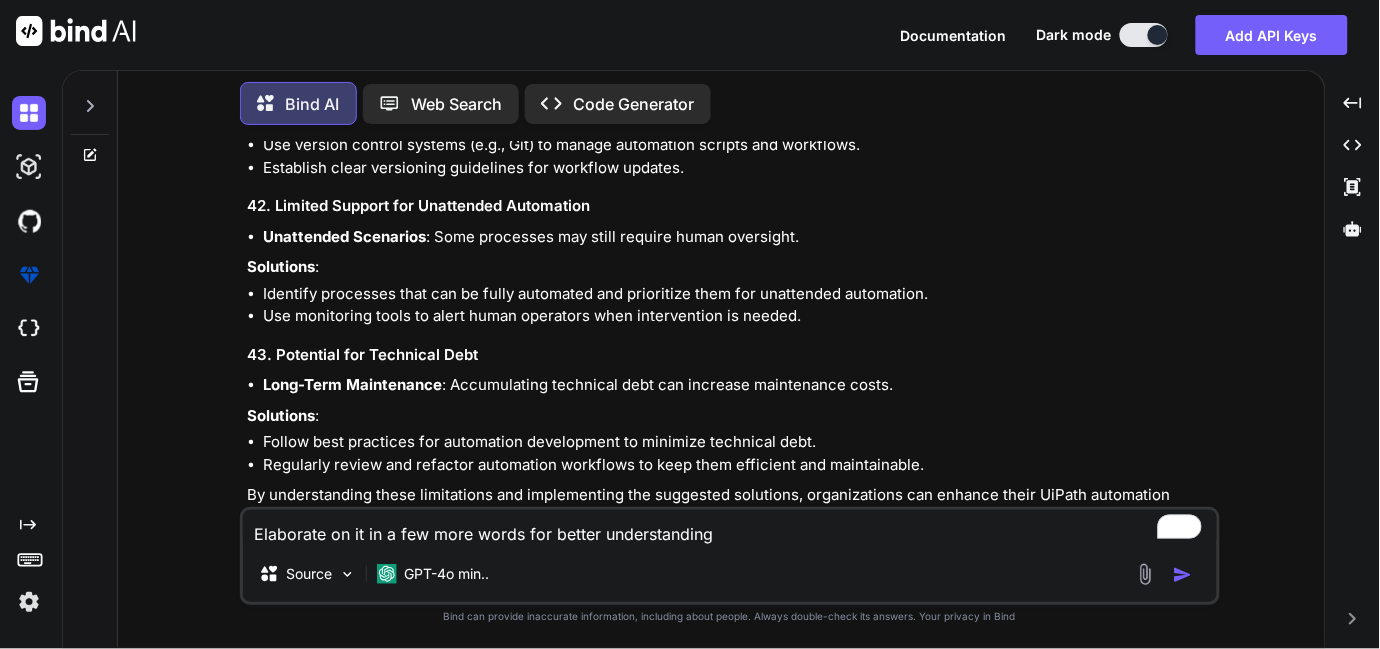 click on "Elaborate on it in a few more words for better understanding" at bounding box center (730, 528) 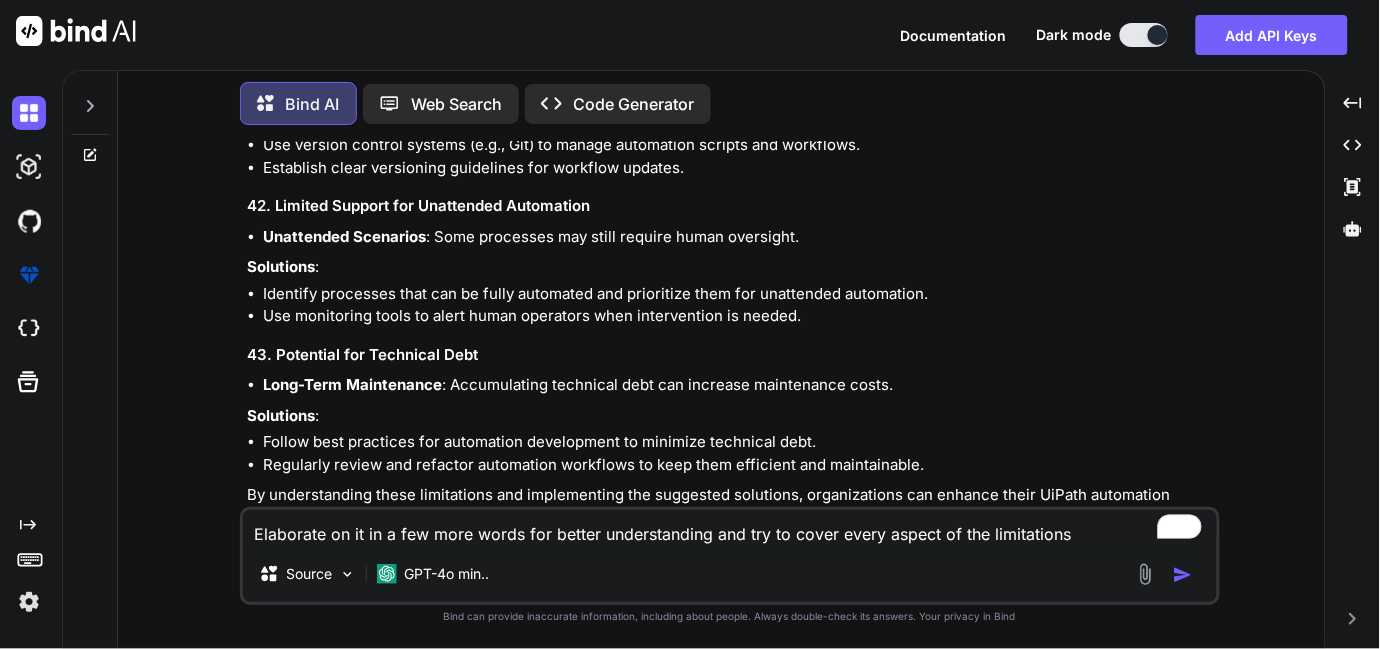 click on "Elaborate on it in a few more words for better understanding and try to cover every aspect of the limitations" at bounding box center [730, 528] 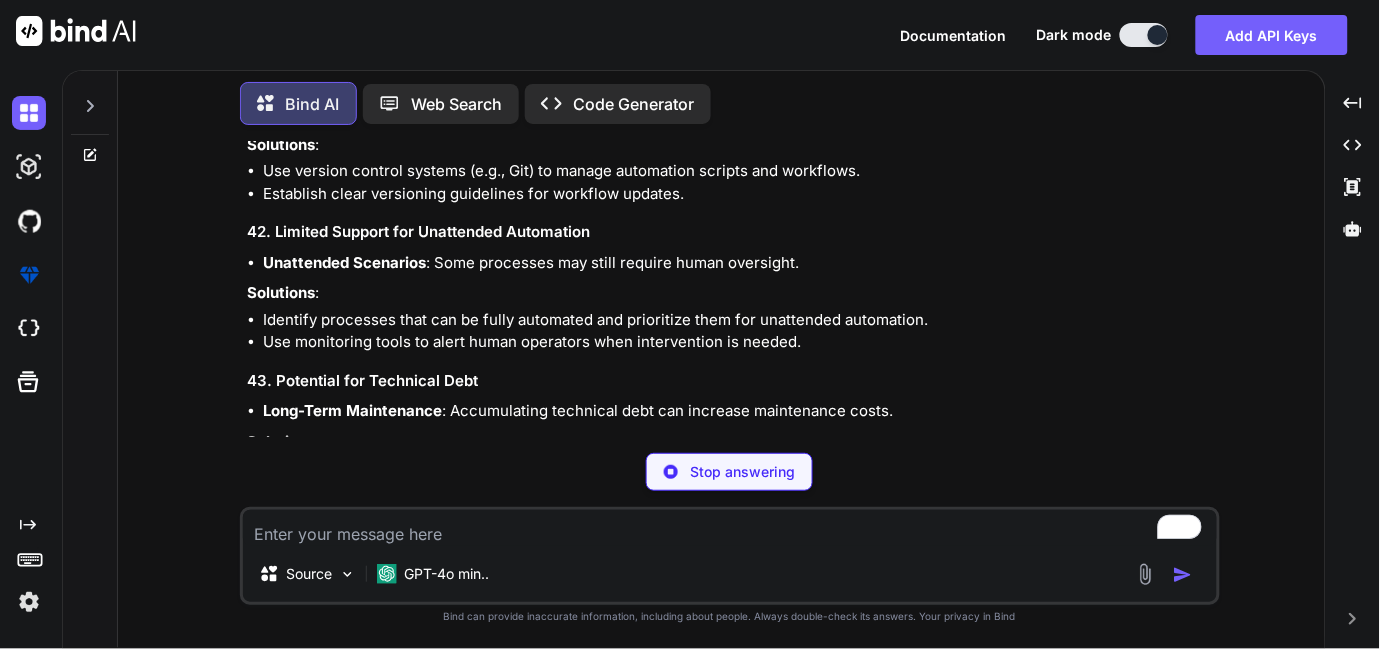 scroll, scrollTop: 16812, scrollLeft: 0, axis: vertical 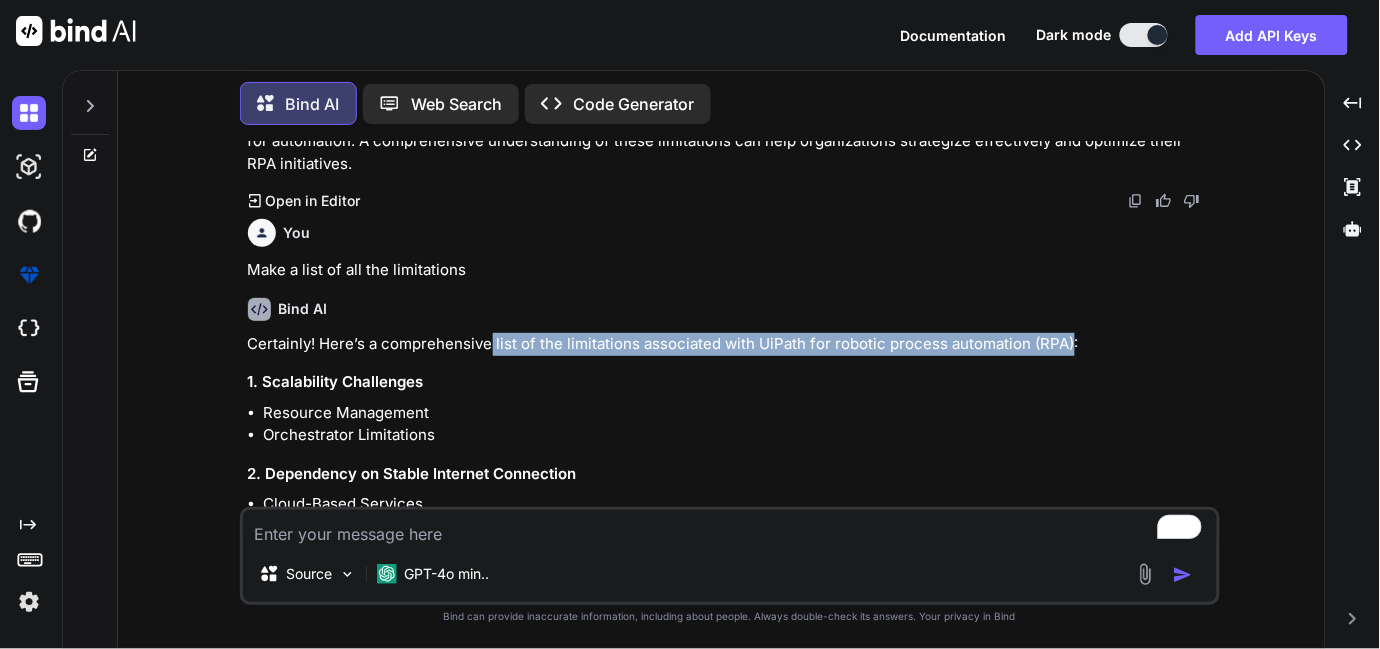 drag, startPoint x: 491, startPoint y: 316, endPoint x: 1065, endPoint y: 316, distance: 574 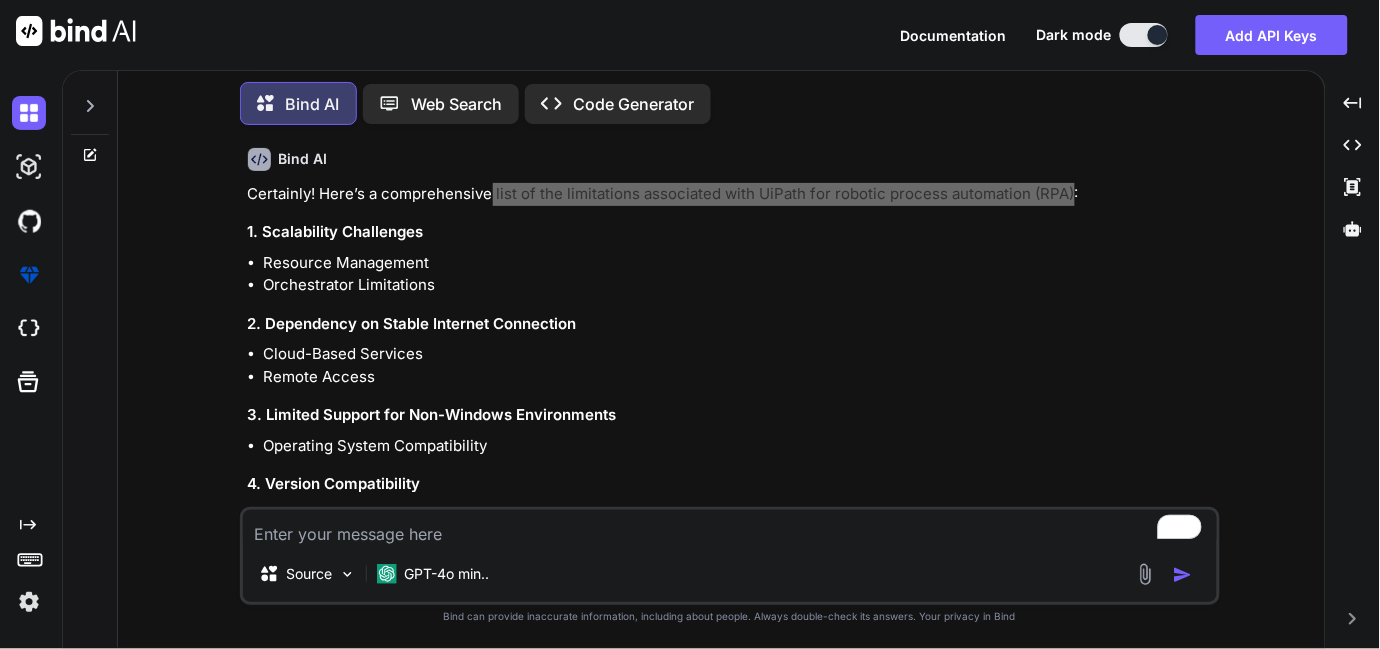 scroll, scrollTop: 7145, scrollLeft: 0, axis: vertical 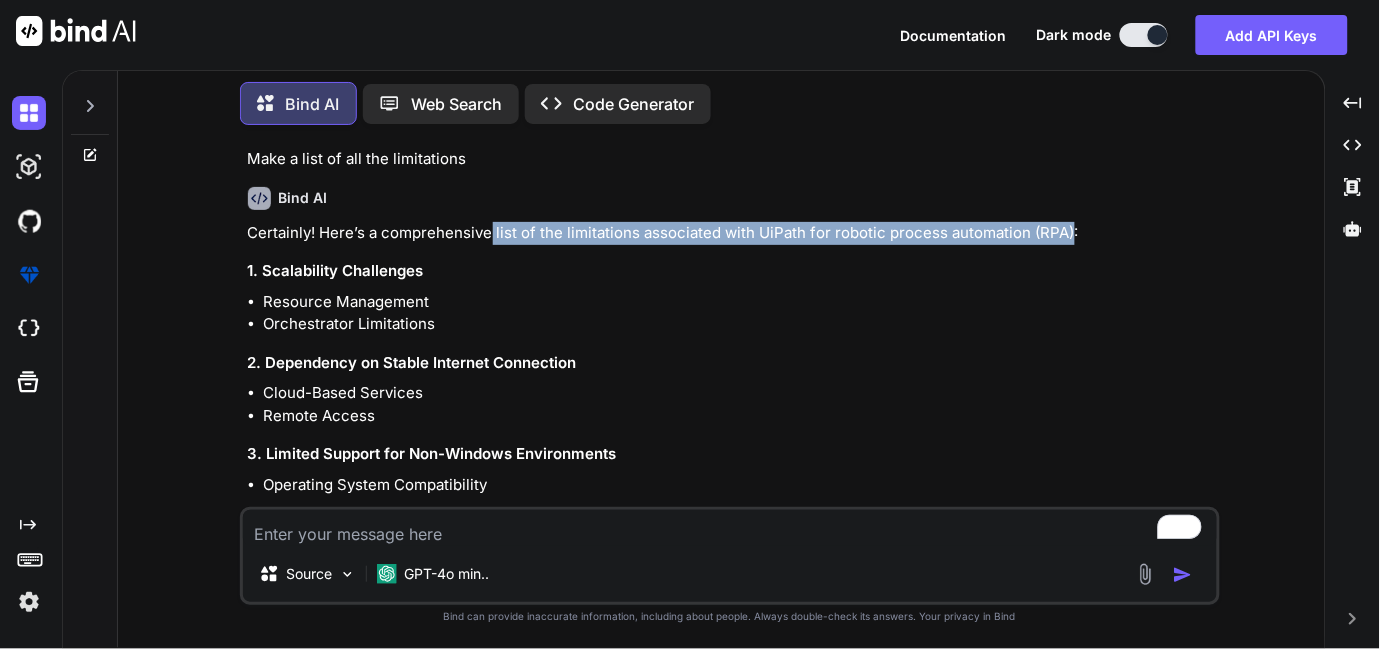 click on "You I want to know all the limitations of UiPath in every aspect, ui automation, machine dependencies, foreground, background, and anti-bot Bind AI UiPath is a powerful robotic process automation (RPA) tool, but like any technology, it has its limitations. Here’s a breakdown of some of the key limitations across various aspects:
1. UI Automation Limitations
Dynamic UI Elements : UiPath can struggle with applications that have dynamic or frequently changing UI elements. If the selectors change, the automation may fail.
Complex UI Structures : Applications with complex UI structures (like nested frames or custom controls) can be challenging to automate effectively.
Accessibility : If an application is not designed with accessibility in mind, it may be difficult for UiPath to interact with it.
Performance : Heavy UI automation can lead to performance issues, especially if multiple processes are running simultaneously.
2. Machine Dependencies
Environment Setup
Licensing" at bounding box center (732, 324) 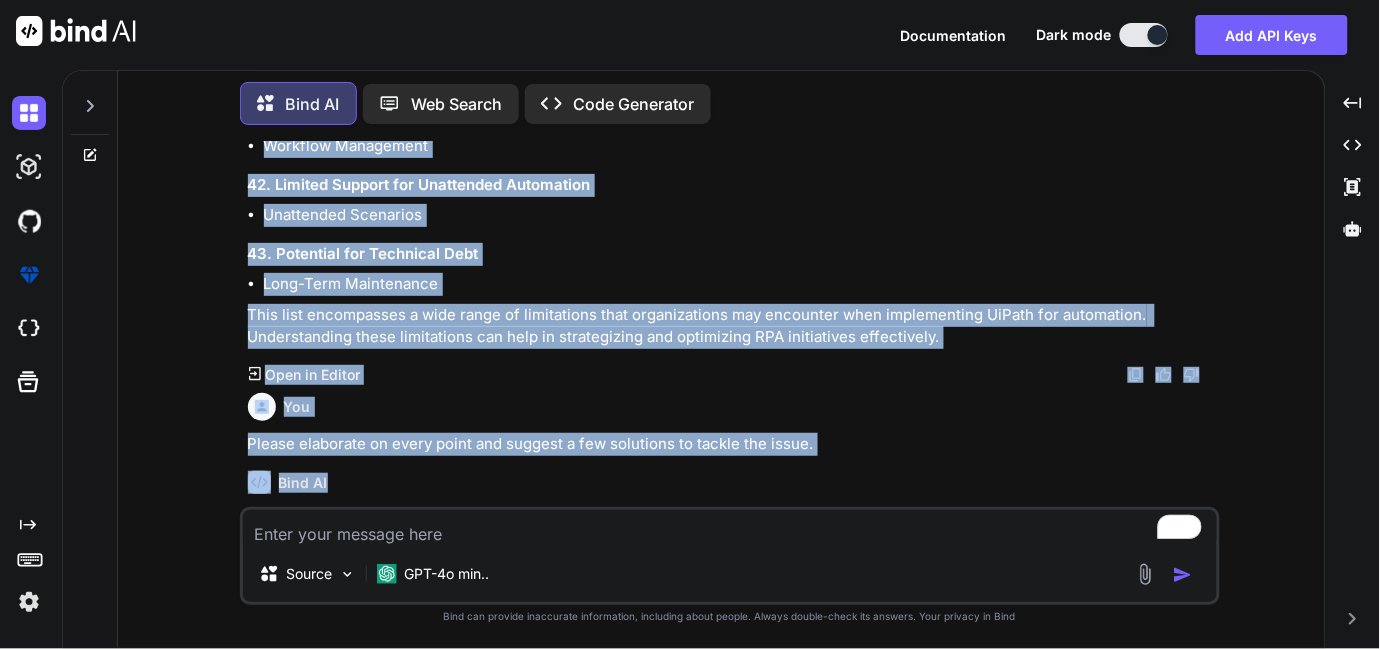 scroll, scrollTop: 10185, scrollLeft: 0, axis: vertical 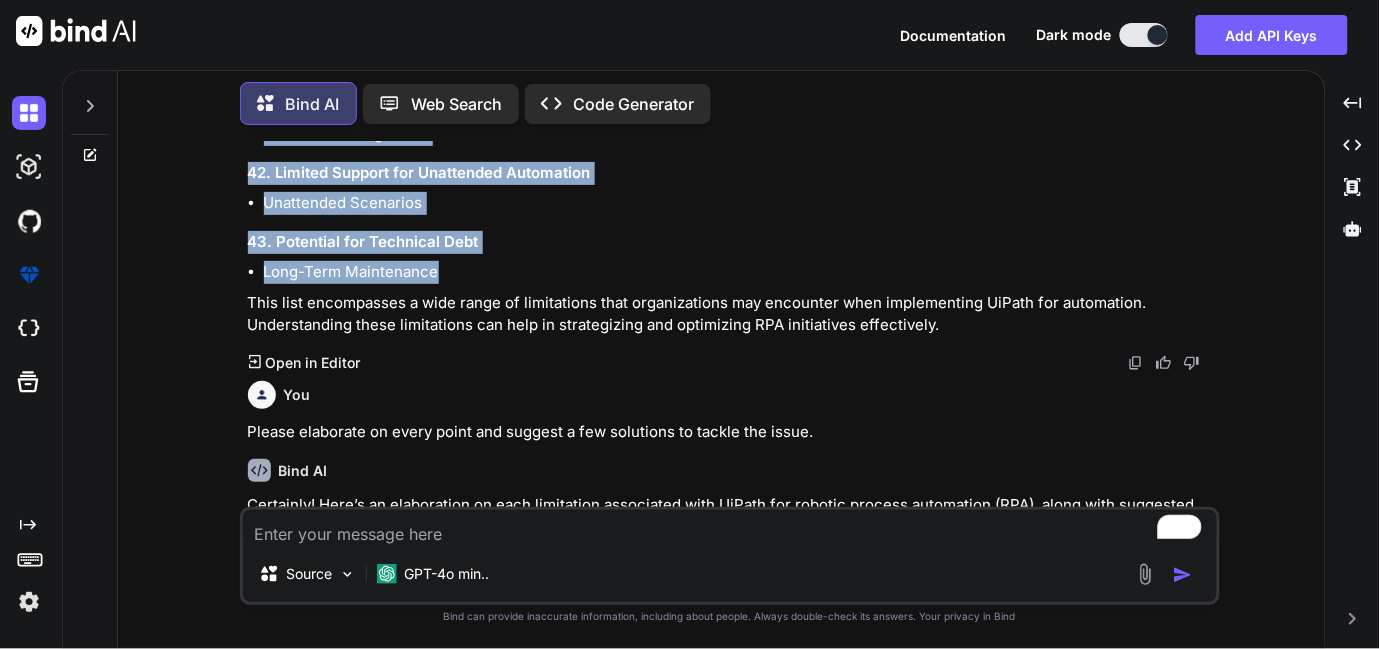 drag, startPoint x: 246, startPoint y: 238, endPoint x: 450, endPoint y: 247, distance: 204.19843 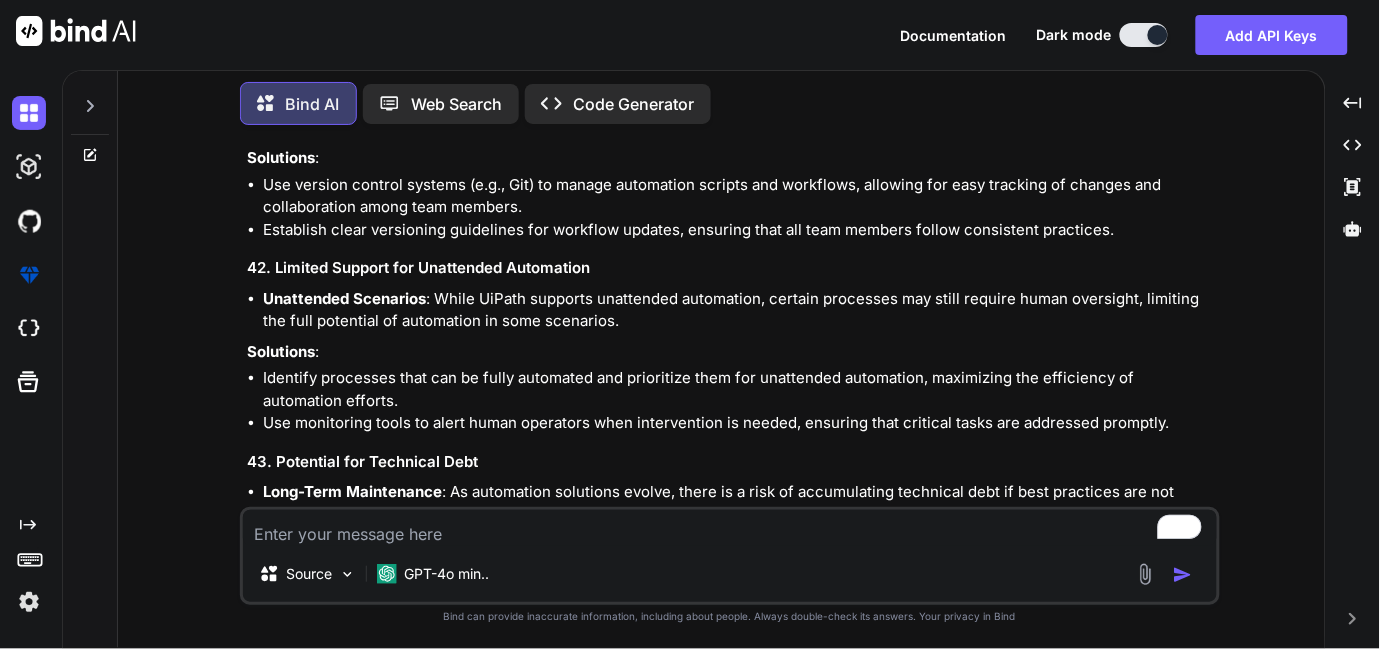 scroll, scrollTop: 25519, scrollLeft: 0, axis: vertical 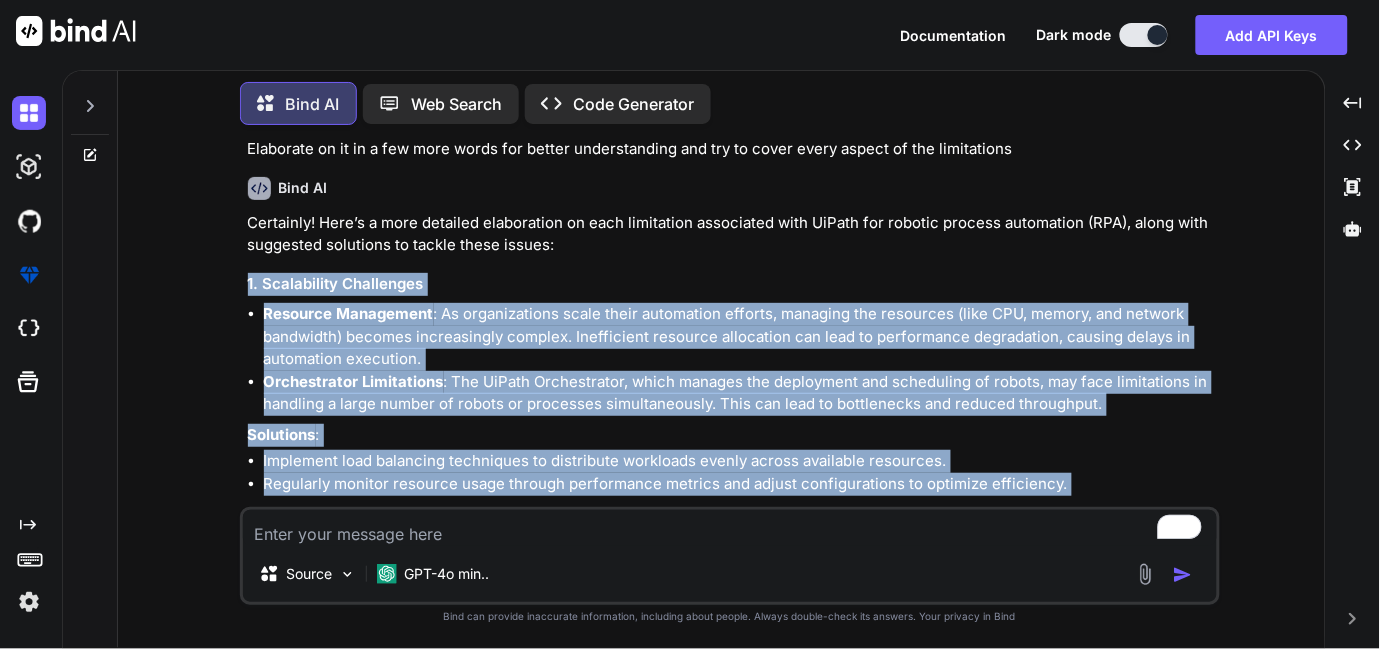 drag, startPoint x: 374, startPoint y: 410, endPoint x: 247, endPoint y: 220, distance: 228.53665 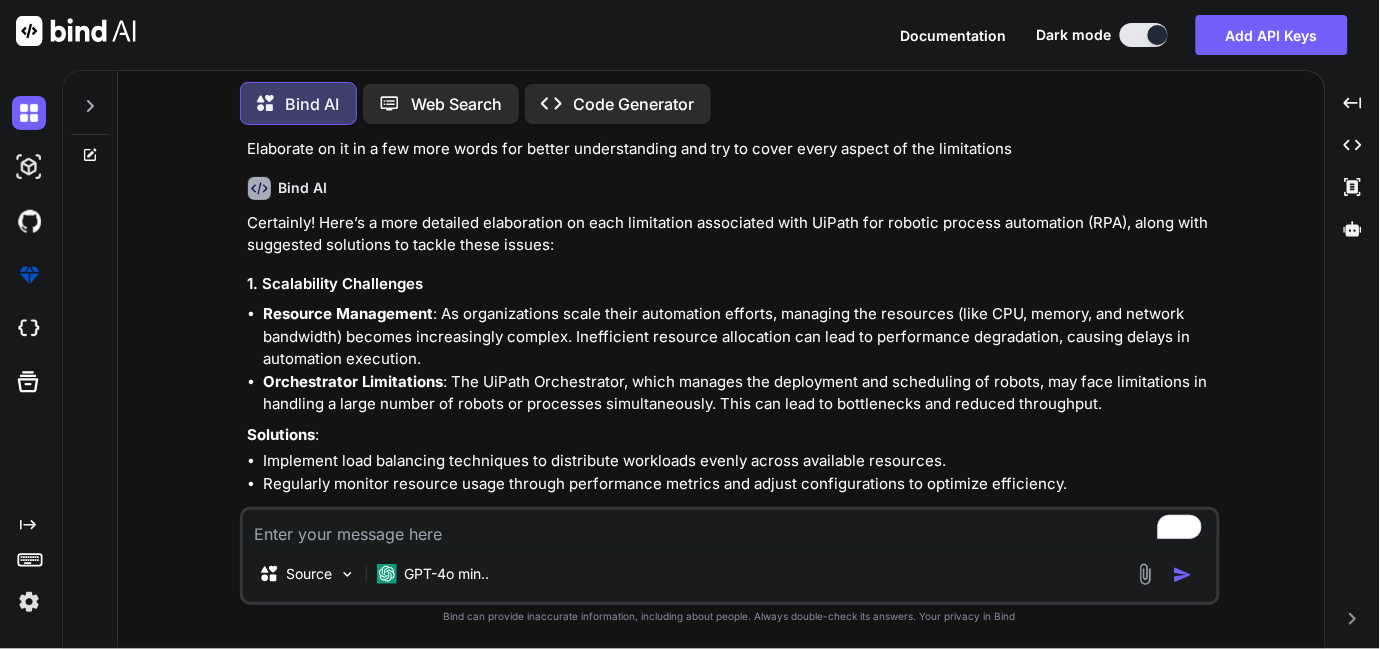 drag, startPoint x: 403, startPoint y: 530, endPoint x: 532, endPoint y: 503, distance: 131.7953 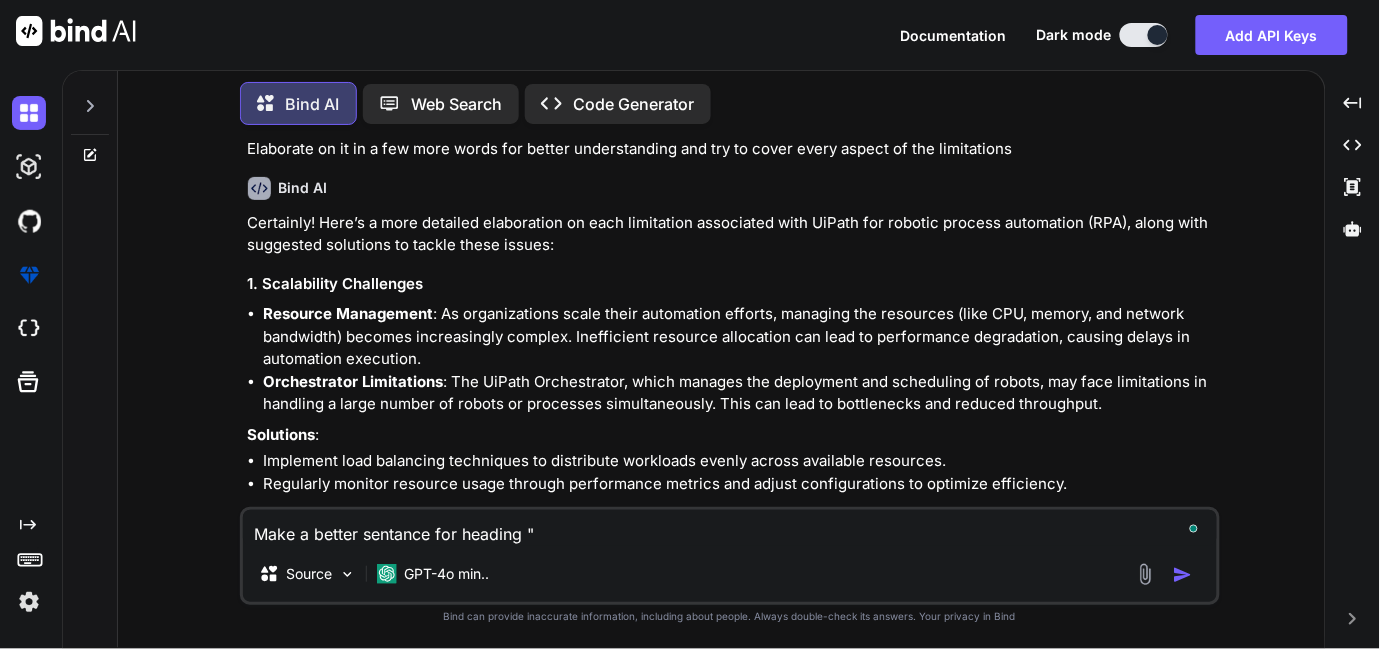 paste on "List of the limitations associated with UiPath for robotic process automation (RPA) and the possible solutions." 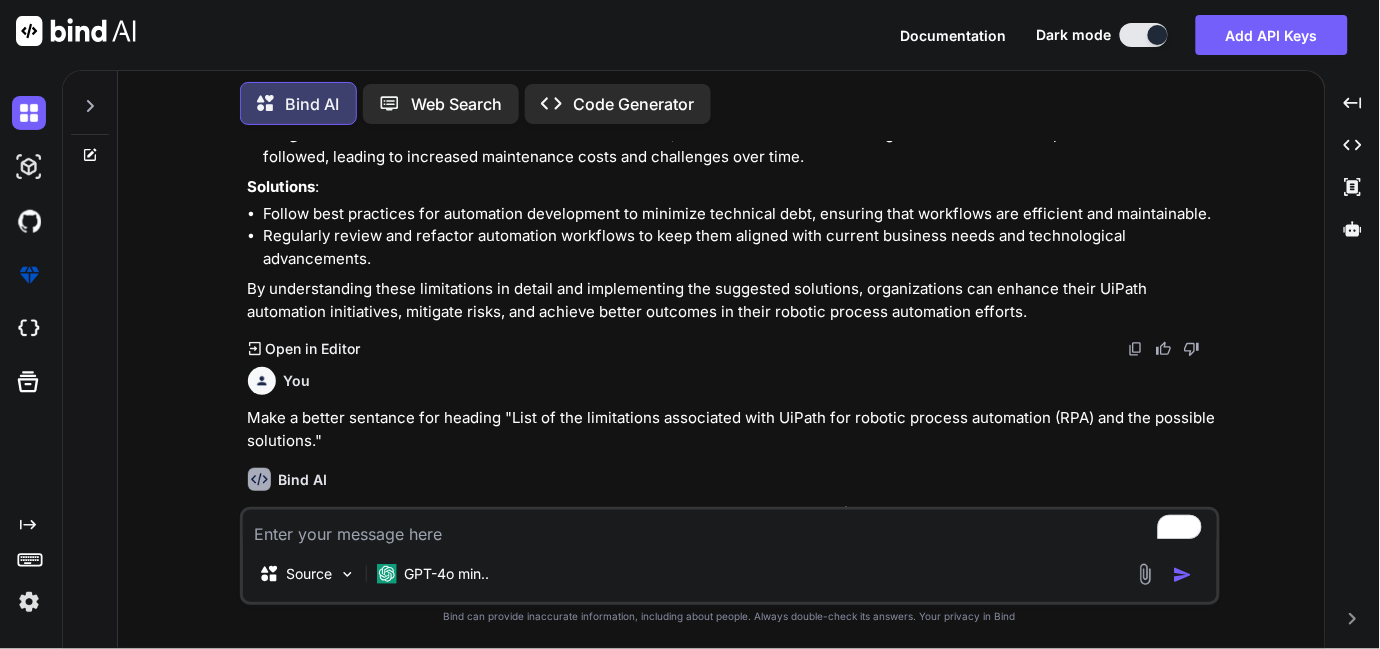 scroll, scrollTop: 25722, scrollLeft: 0, axis: vertical 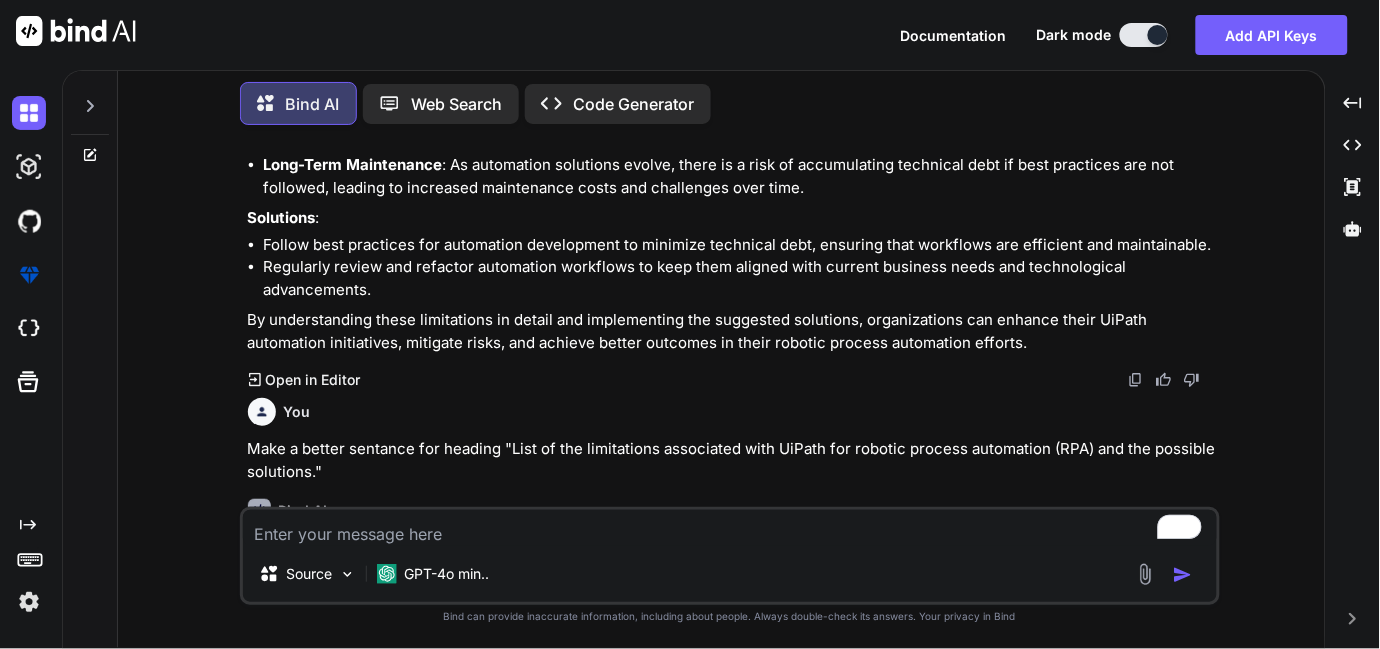 click at bounding box center [730, 528] 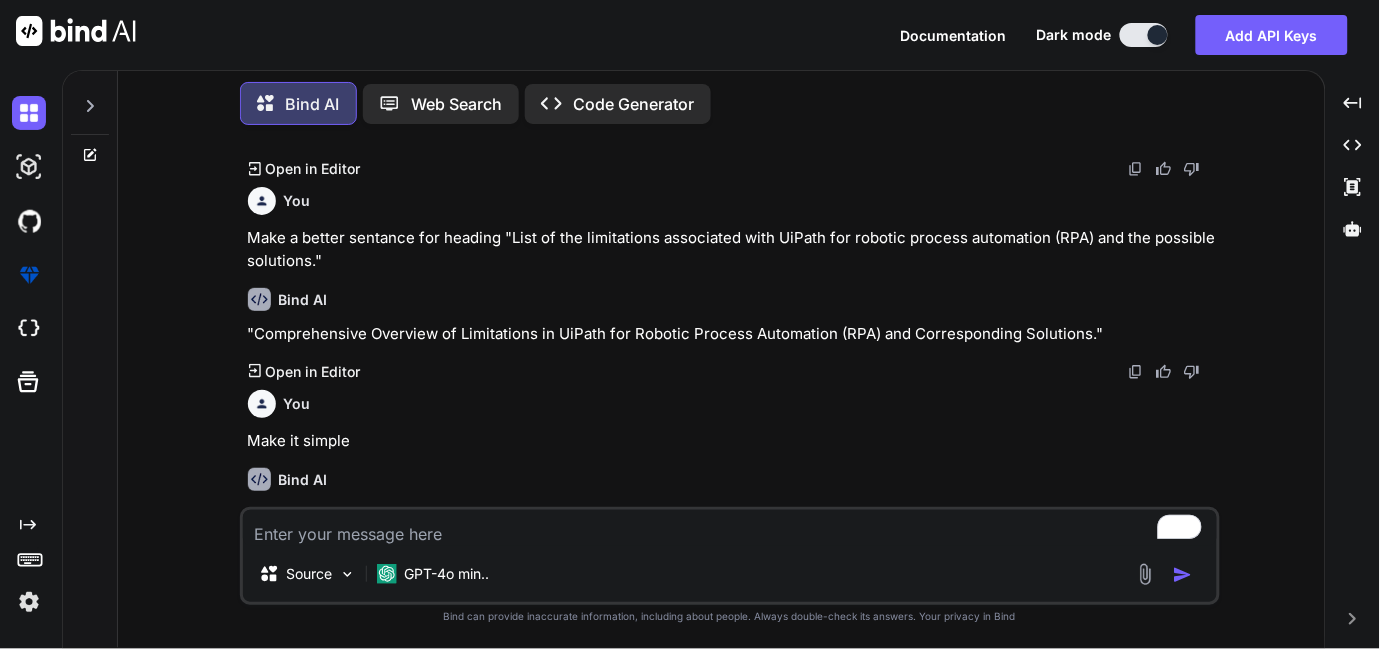scroll, scrollTop: 25902, scrollLeft: 0, axis: vertical 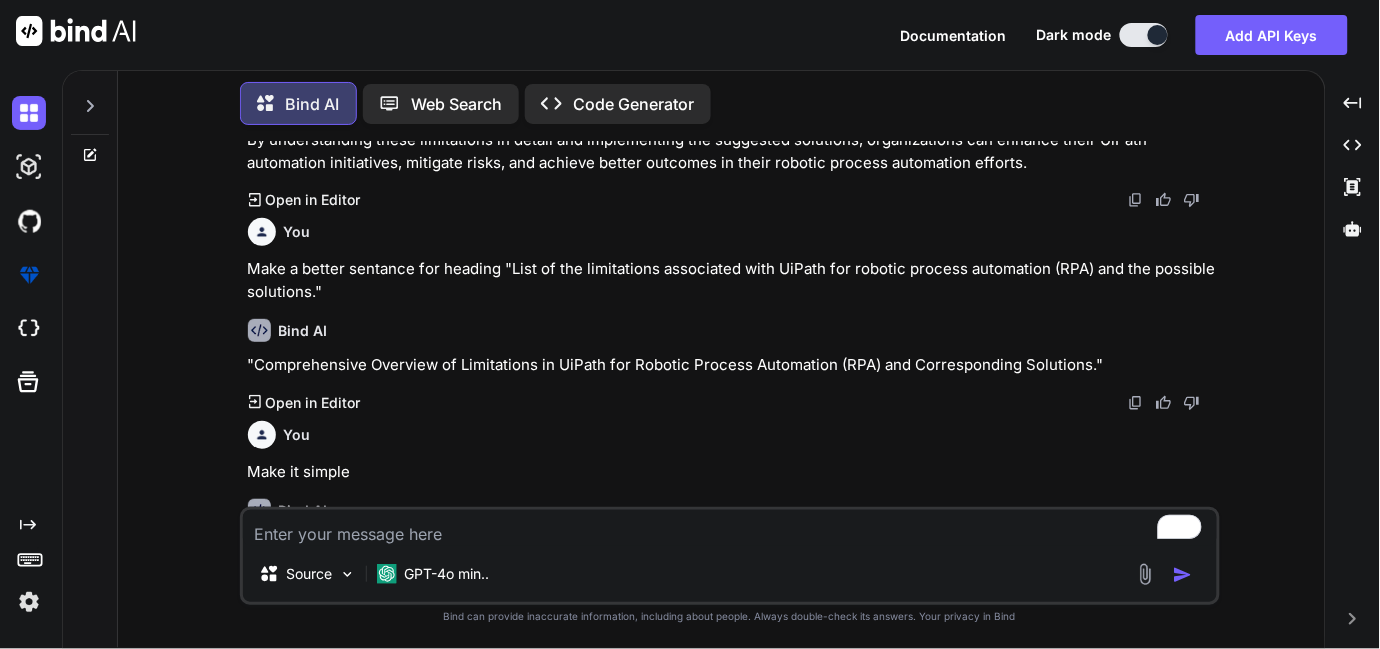 drag, startPoint x: 729, startPoint y: 462, endPoint x: 258, endPoint y: 466, distance: 471.017 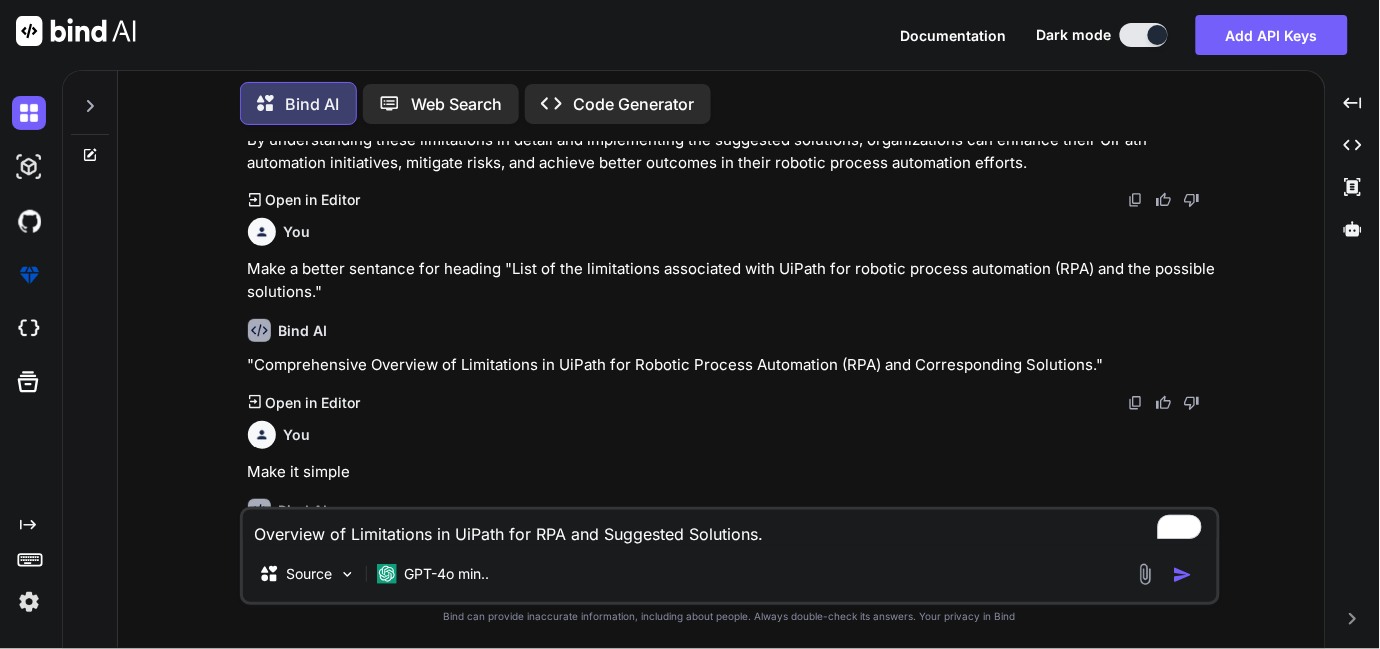 click on "Overview of Limitations in UiPath for RPA and Suggested Solutions." at bounding box center (730, 528) 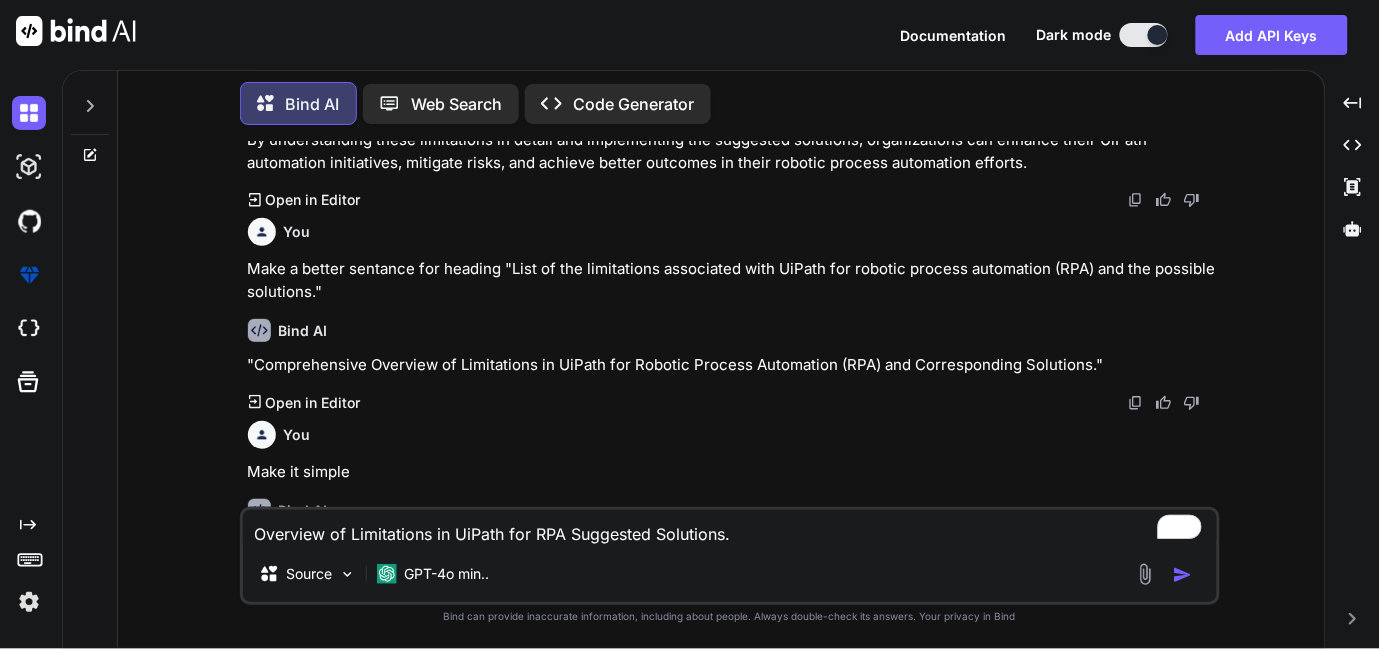click on "Overview of Limitations in UiPath for RPA Suggested Solutions." at bounding box center (730, 528) 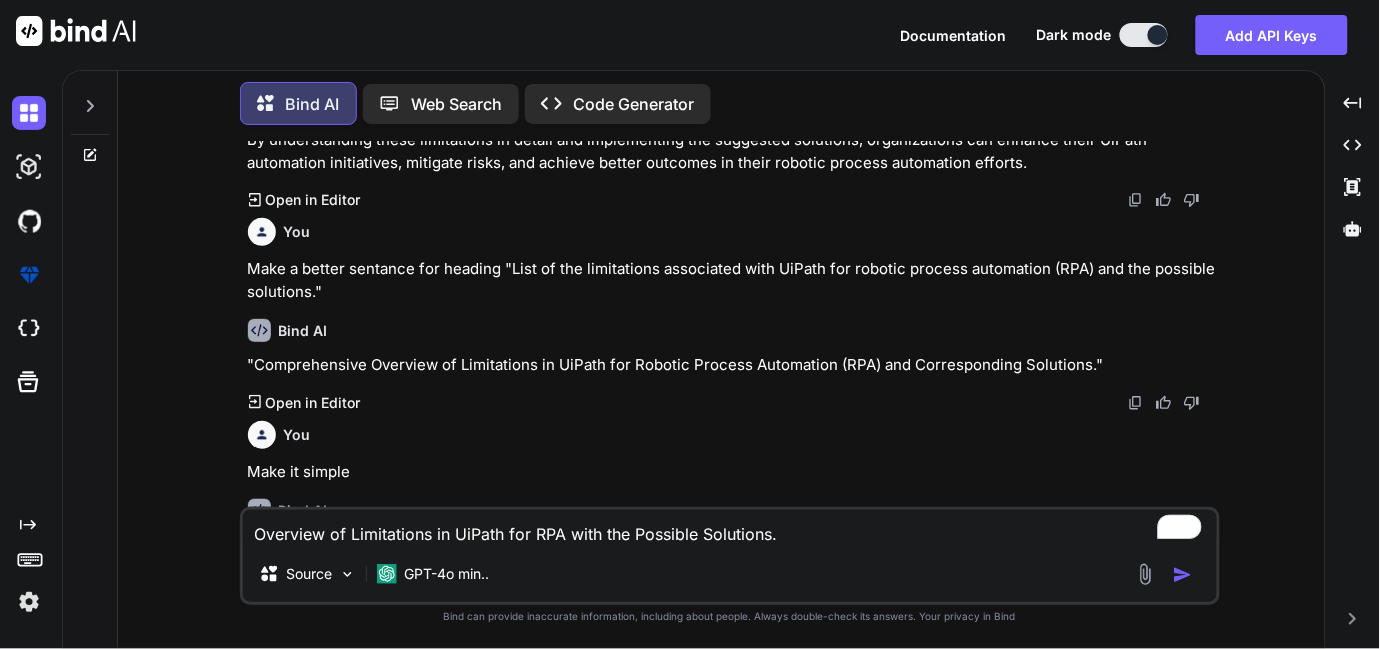 click on "Source   GPT-4o min.." at bounding box center (730, 578) 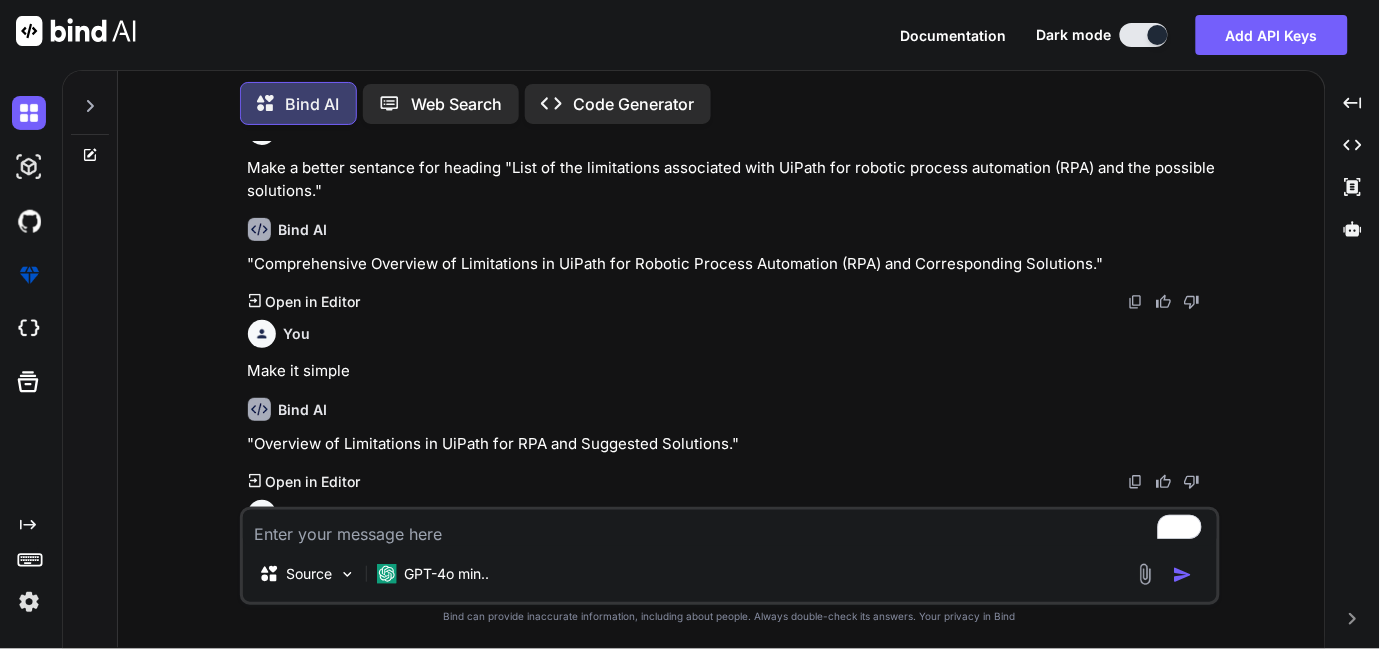 scroll, scrollTop: 26113, scrollLeft: 0, axis: vertical 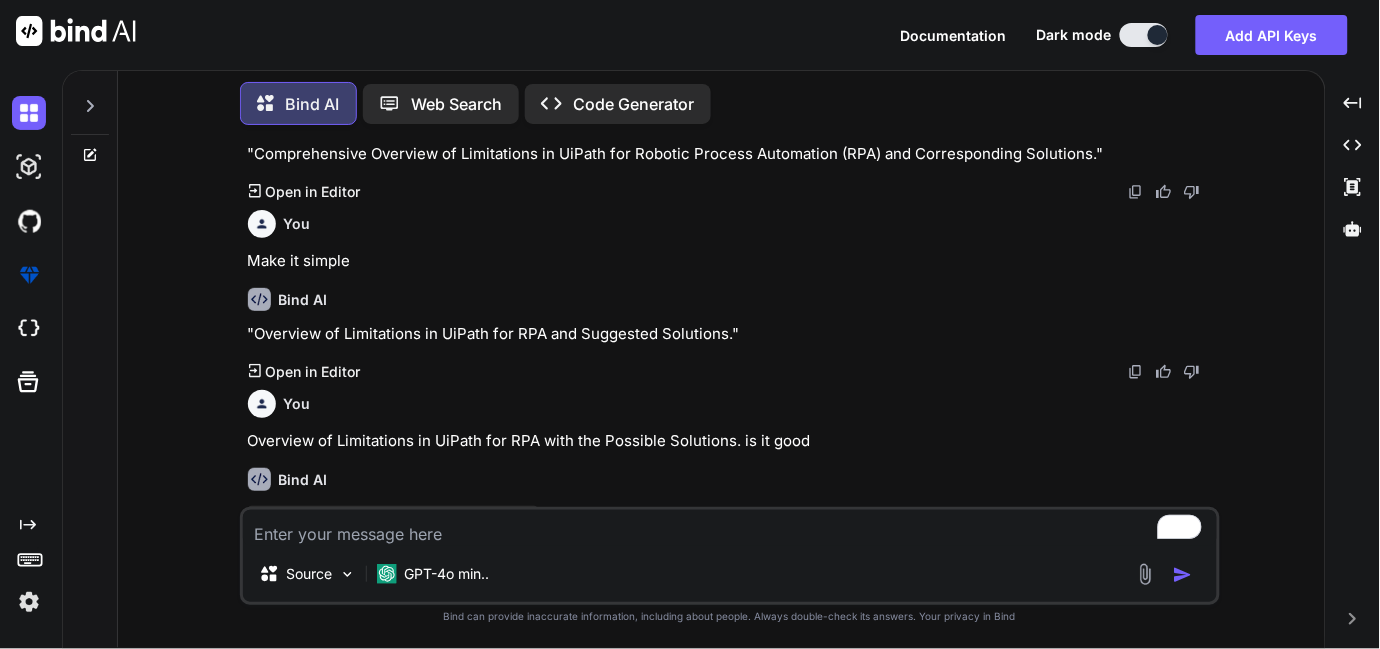 click on "Bind AI" at bounding box center [732, 479] 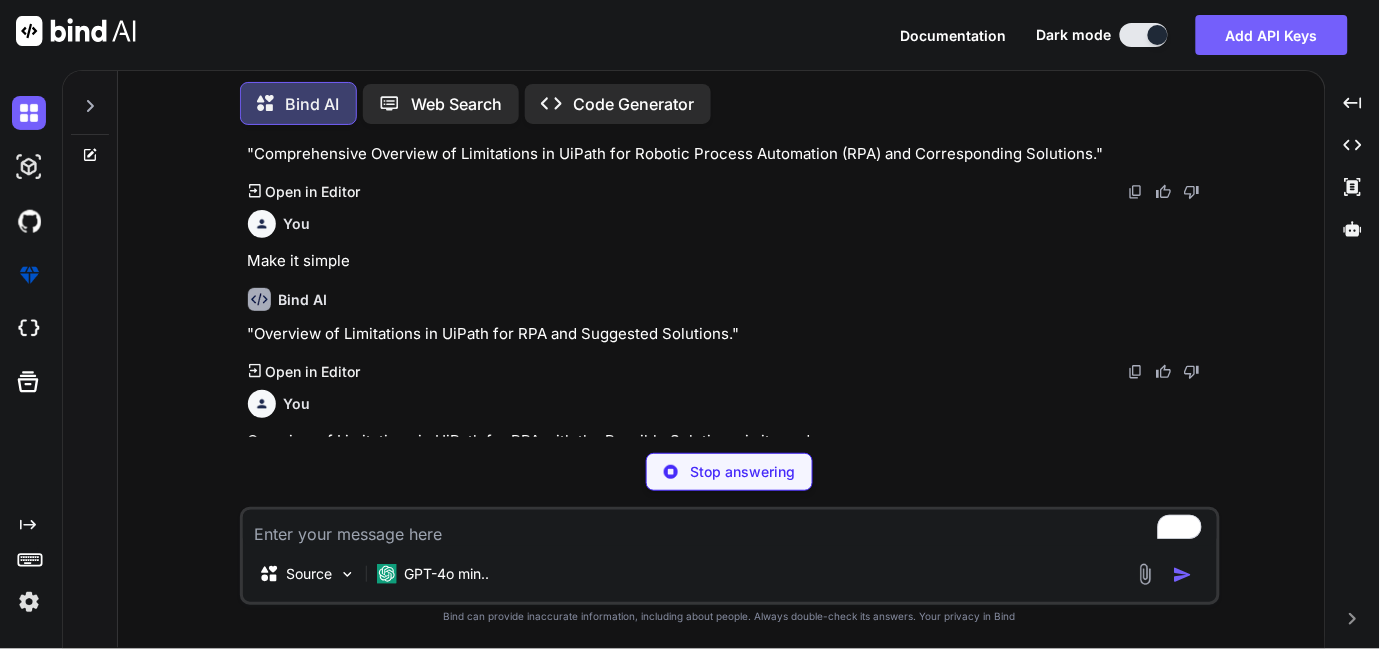 scroll, scrollTop: 26113, scrollLeft: 0, axis: vertical 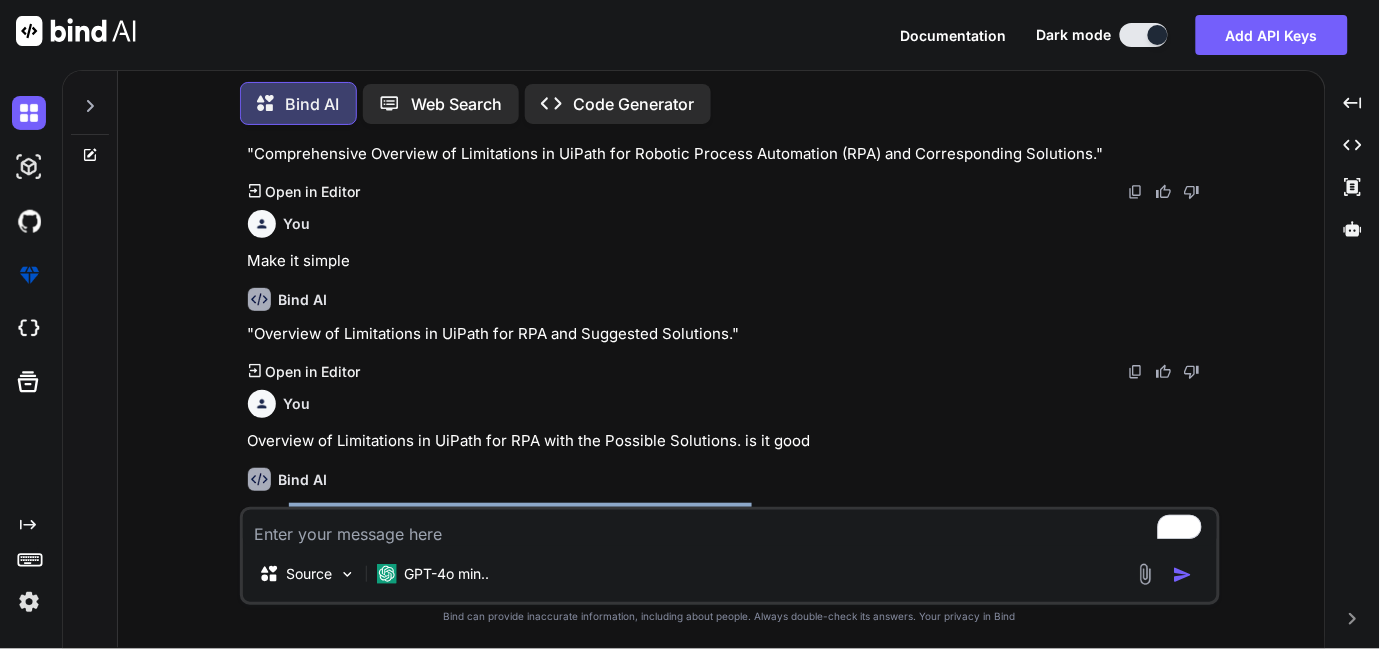 drag, startPoint x: 290, startPoint y: 429, endPoint x: 745, endPoint y: 432, distance: 455.0099 